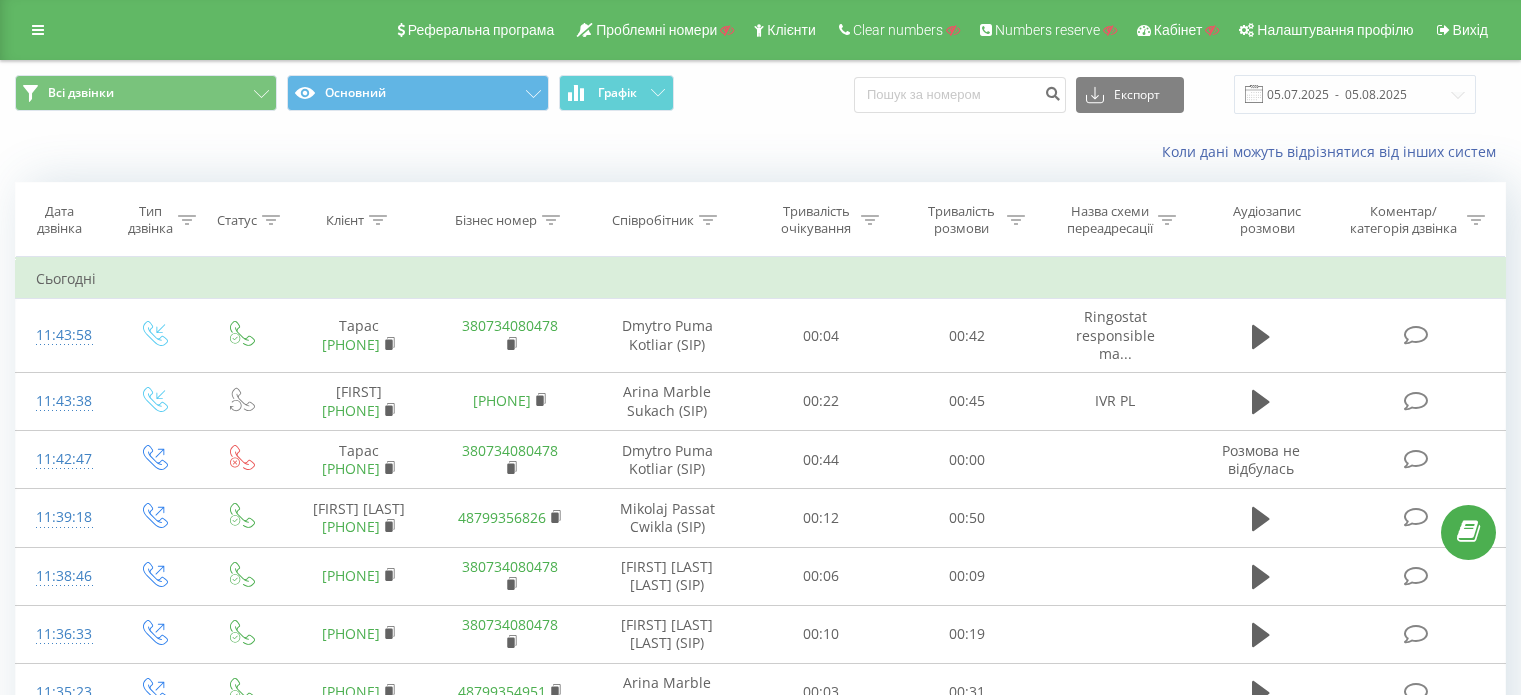 scroll, scrollTop: 0, scrollLeft: 0, axis: both 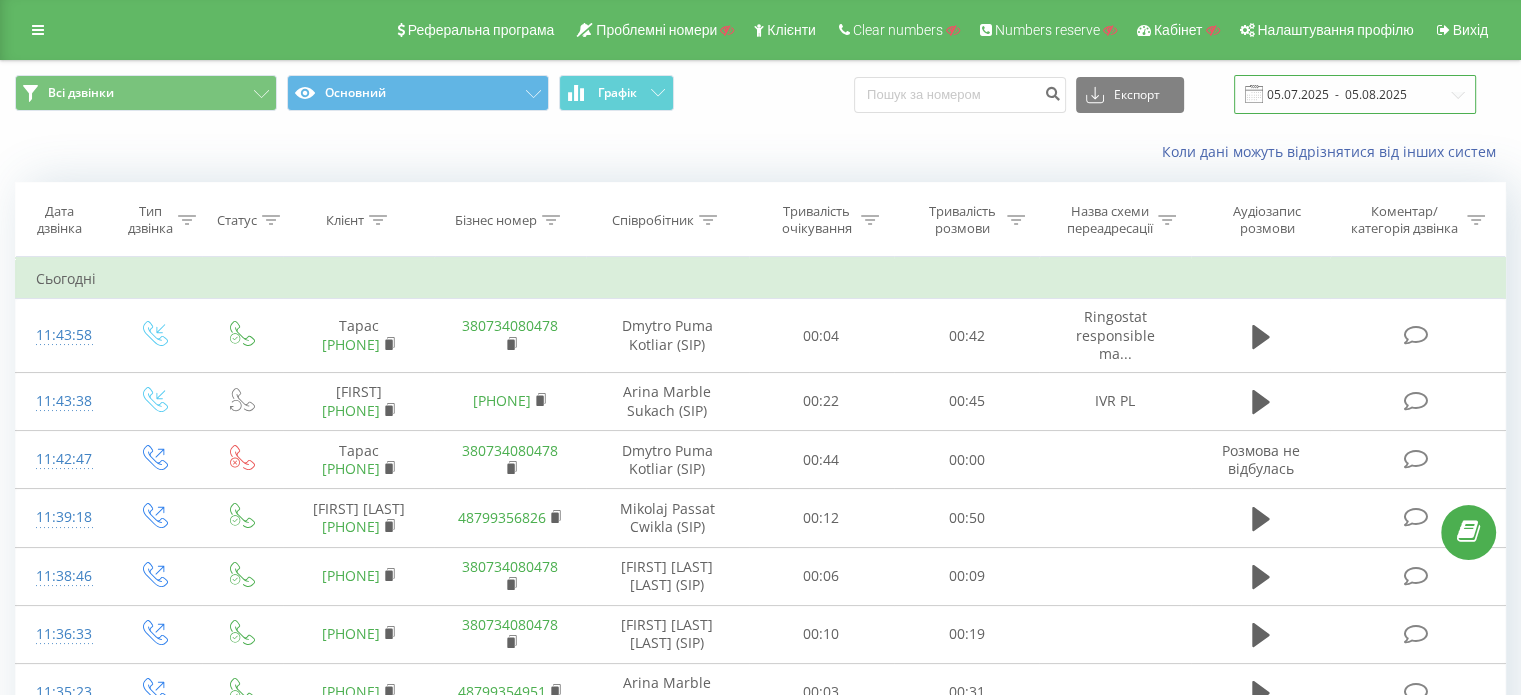 click on "05.07.2025  -  05.08.2025" at bounding box center (1355, 94) 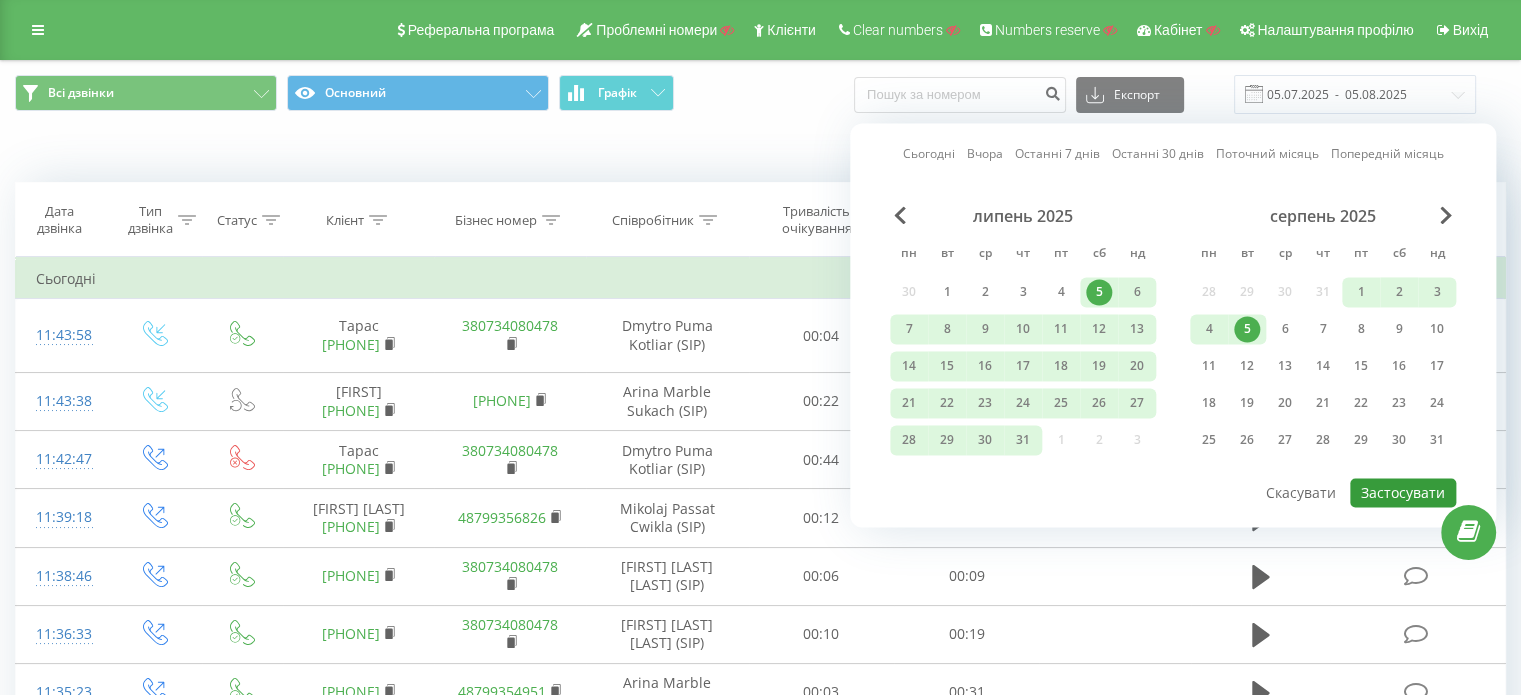 click on "Застосувати" at bounding box center (1403, 492) 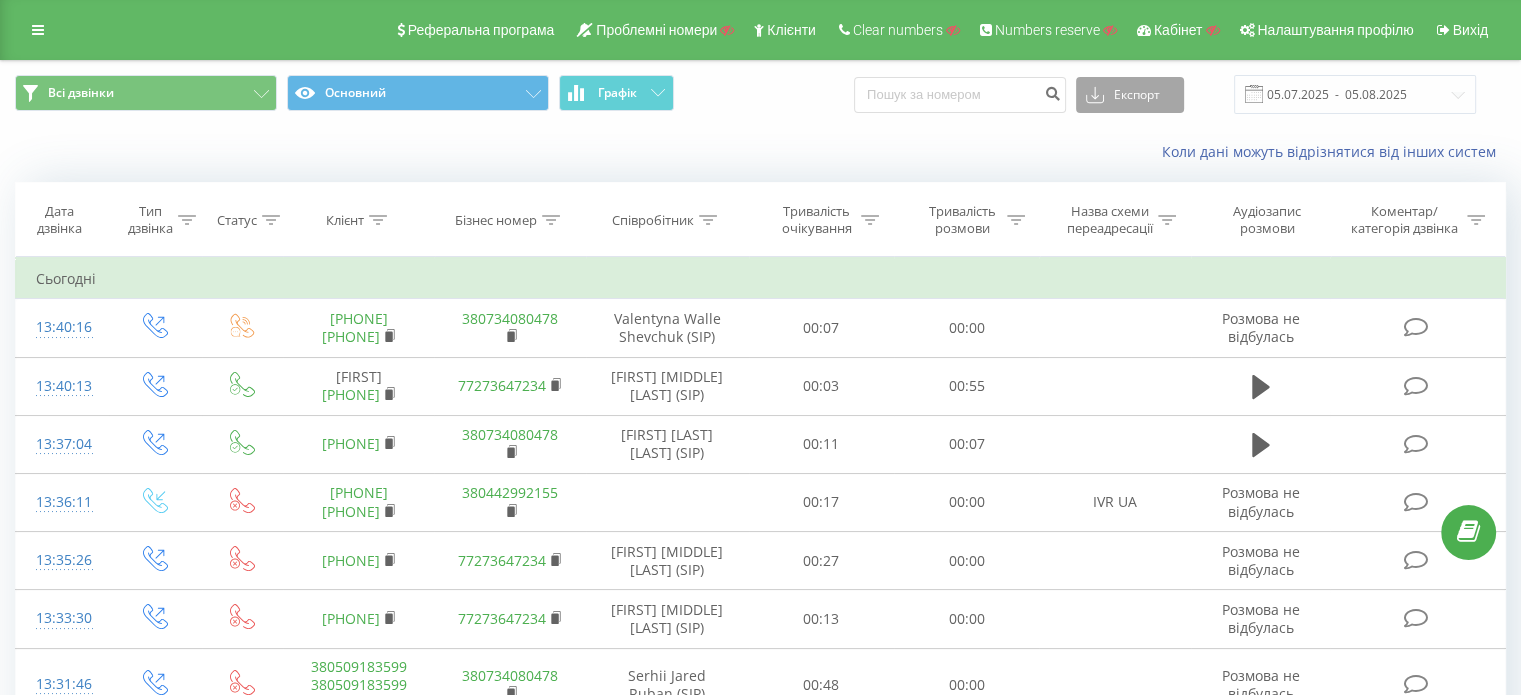 click on "Експорт" at bounding box center (1130, 95) 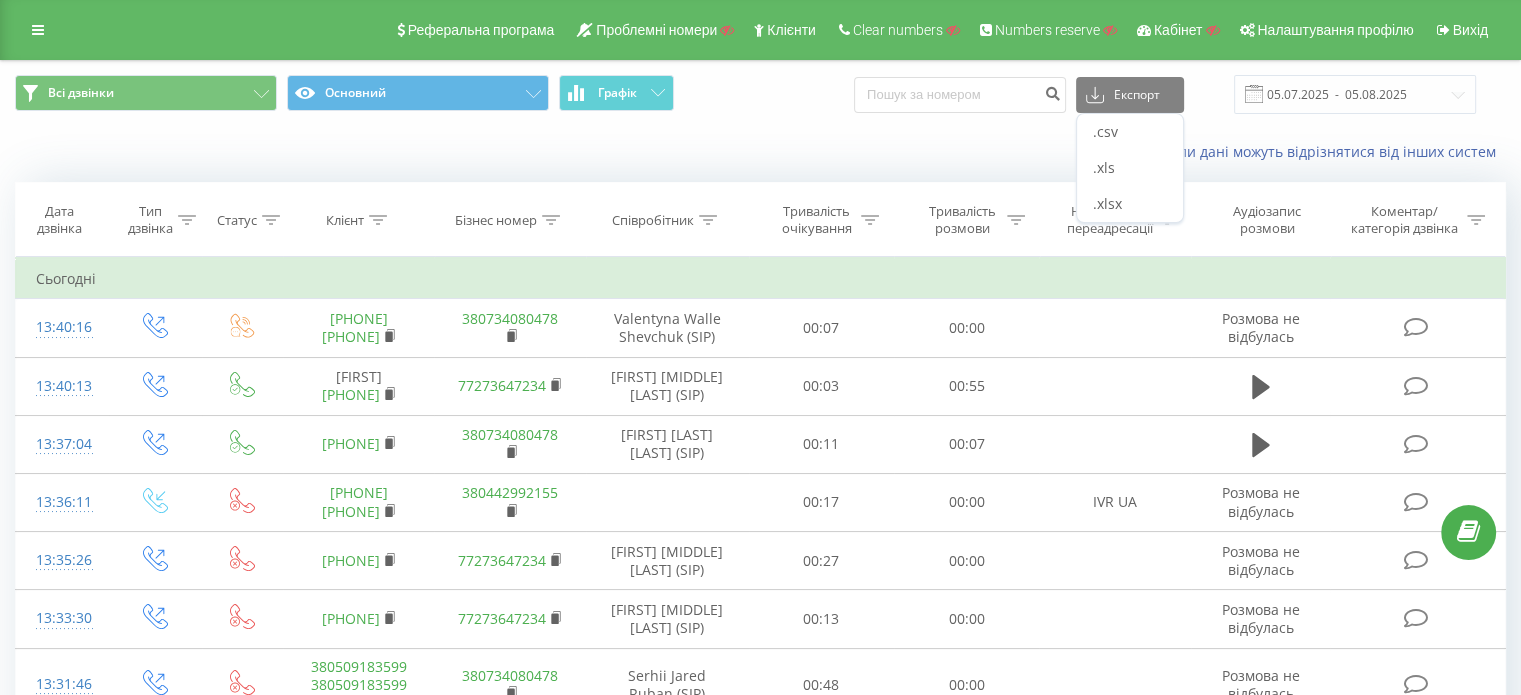 click on "Коли дані можуть відрізнятися вiд інших систем" at bounding box center (1045, 152) 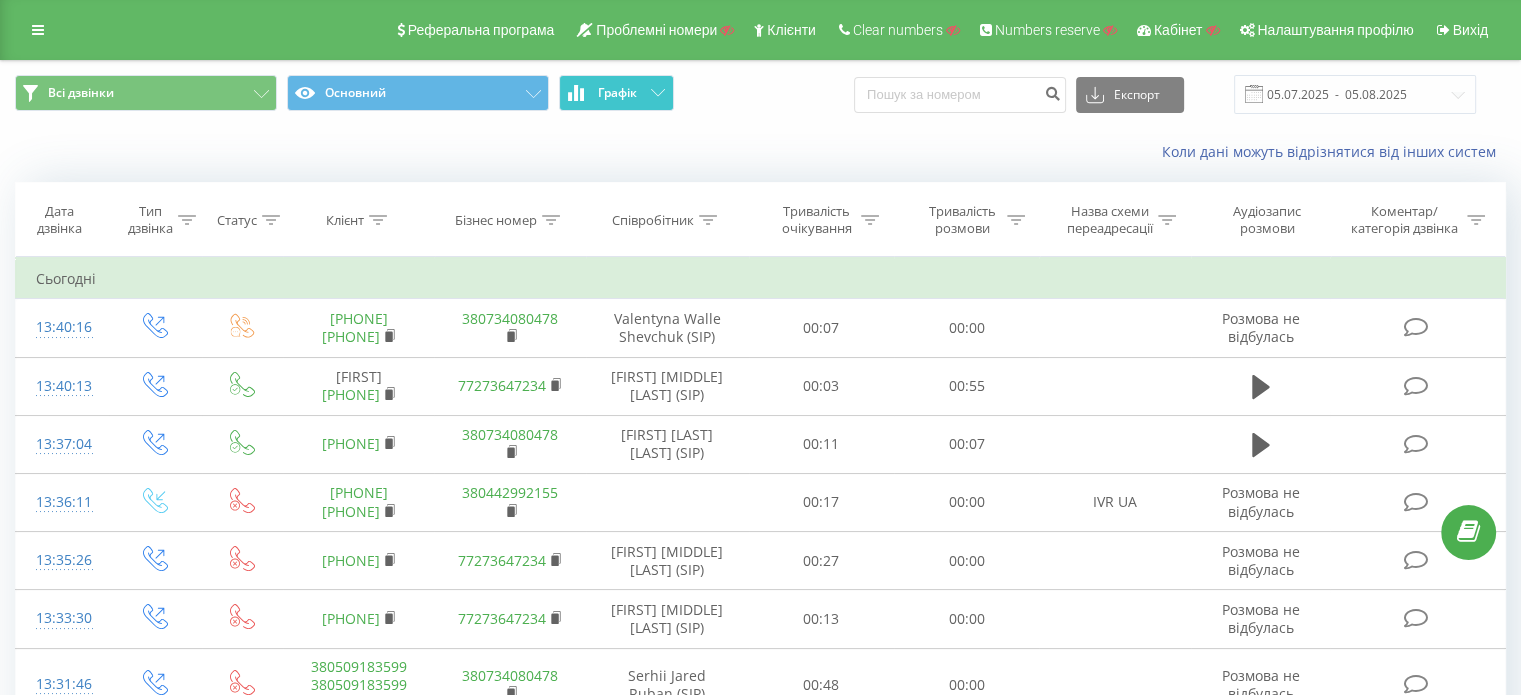 click on "Графік" at bounding box center [616, 93] 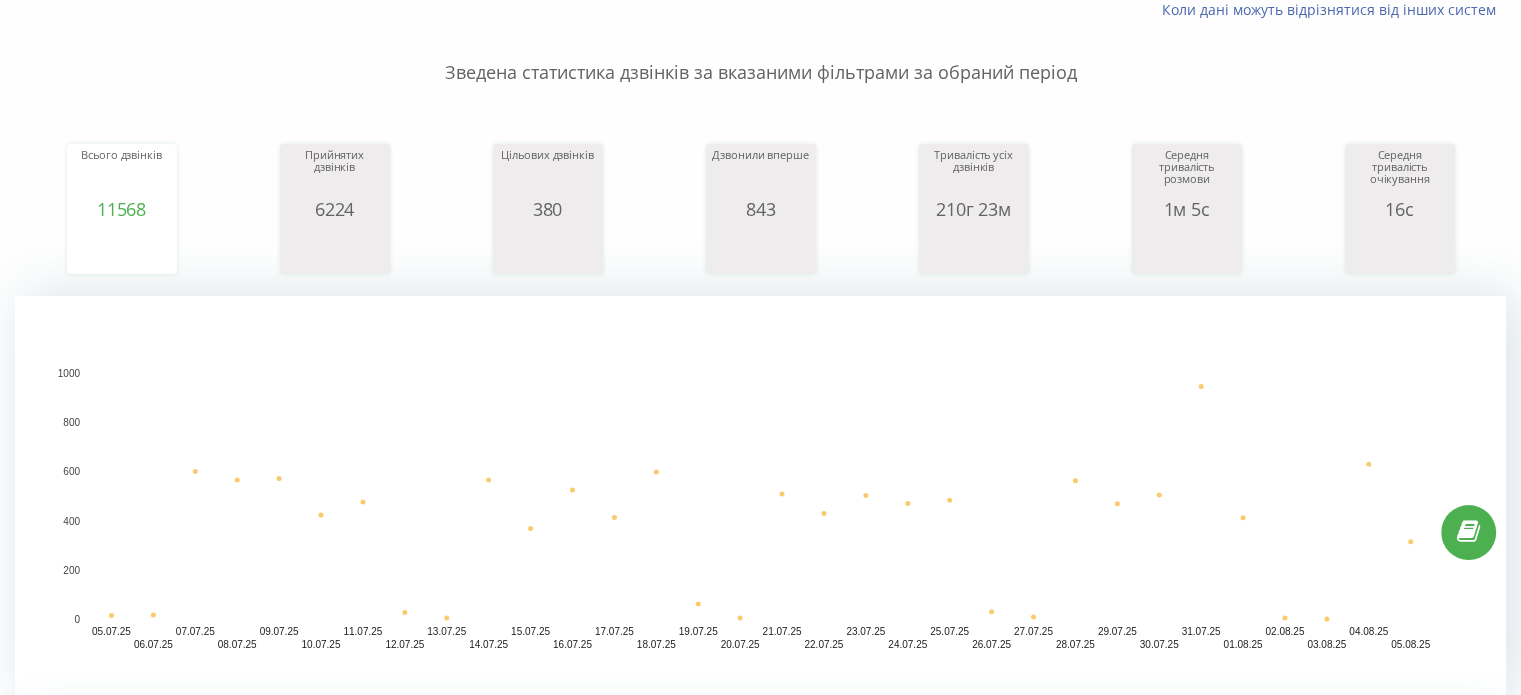 scroll, scrollTop: 0, scrollLeft: 0, axis: both 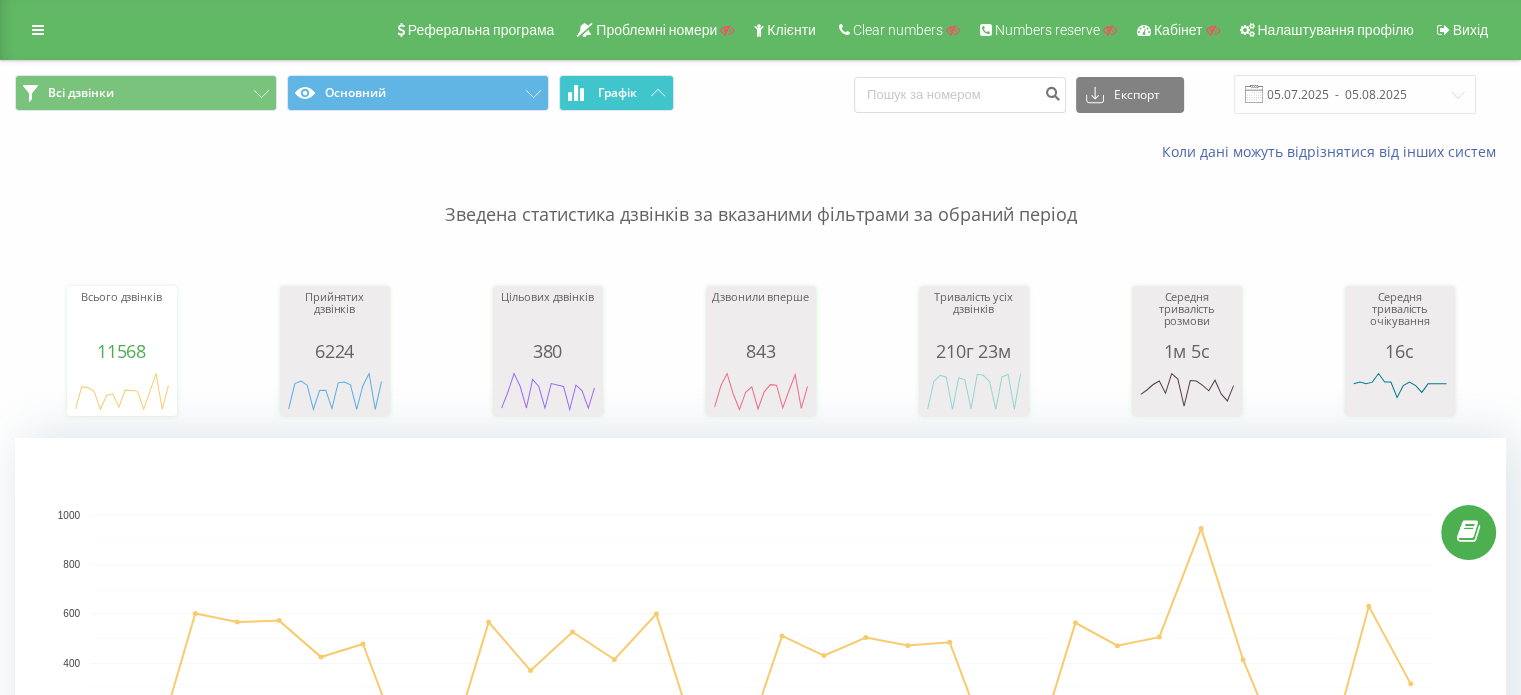 click on "Графік" at bounding box center [616, 93] 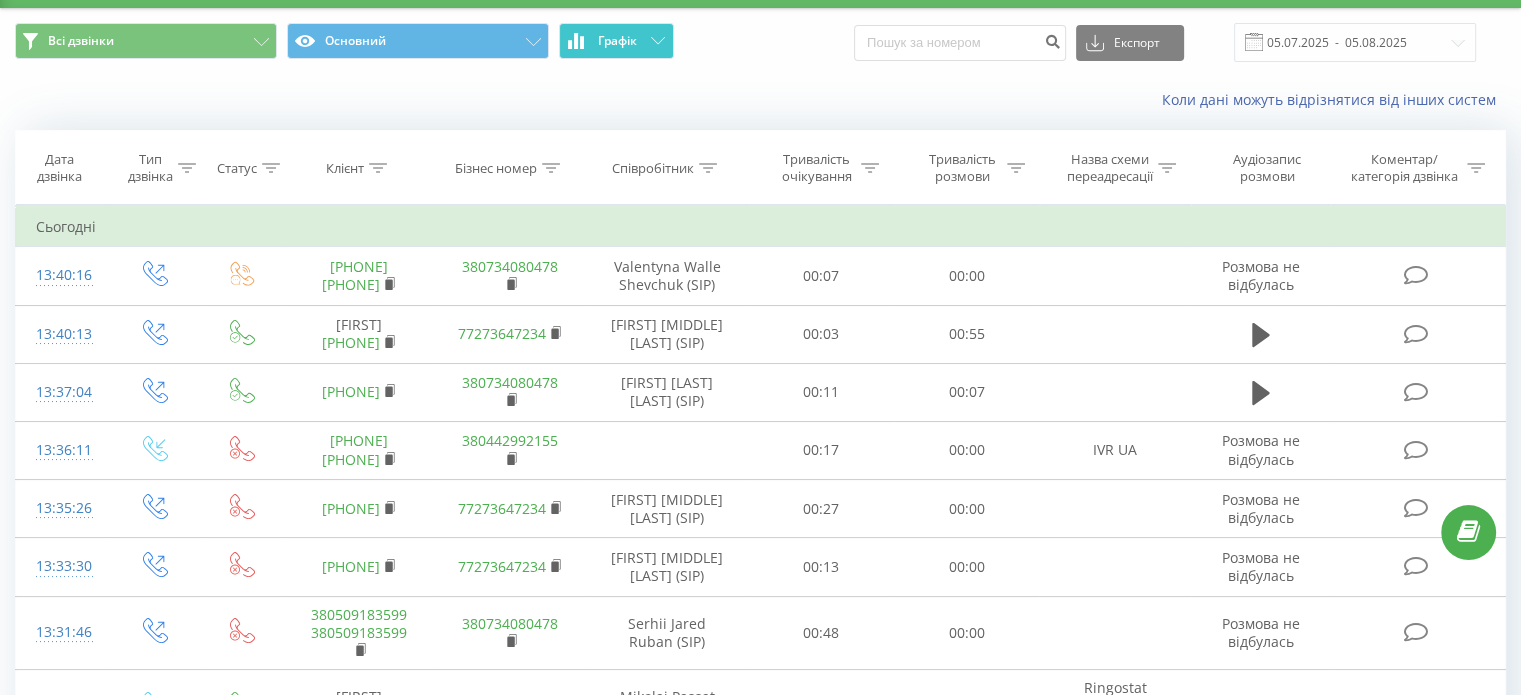scroll, scrollTop: 100, scrollLeft: 0, axis: vertical 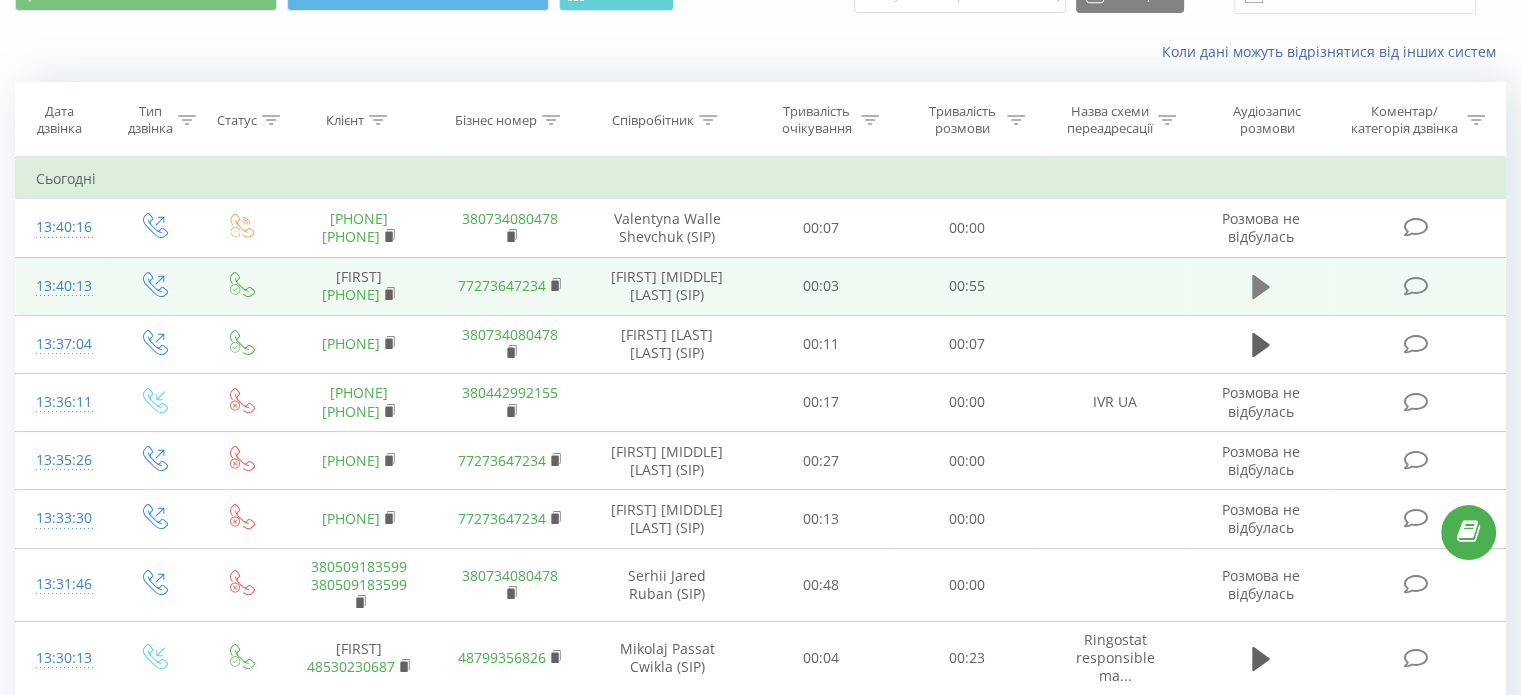 click 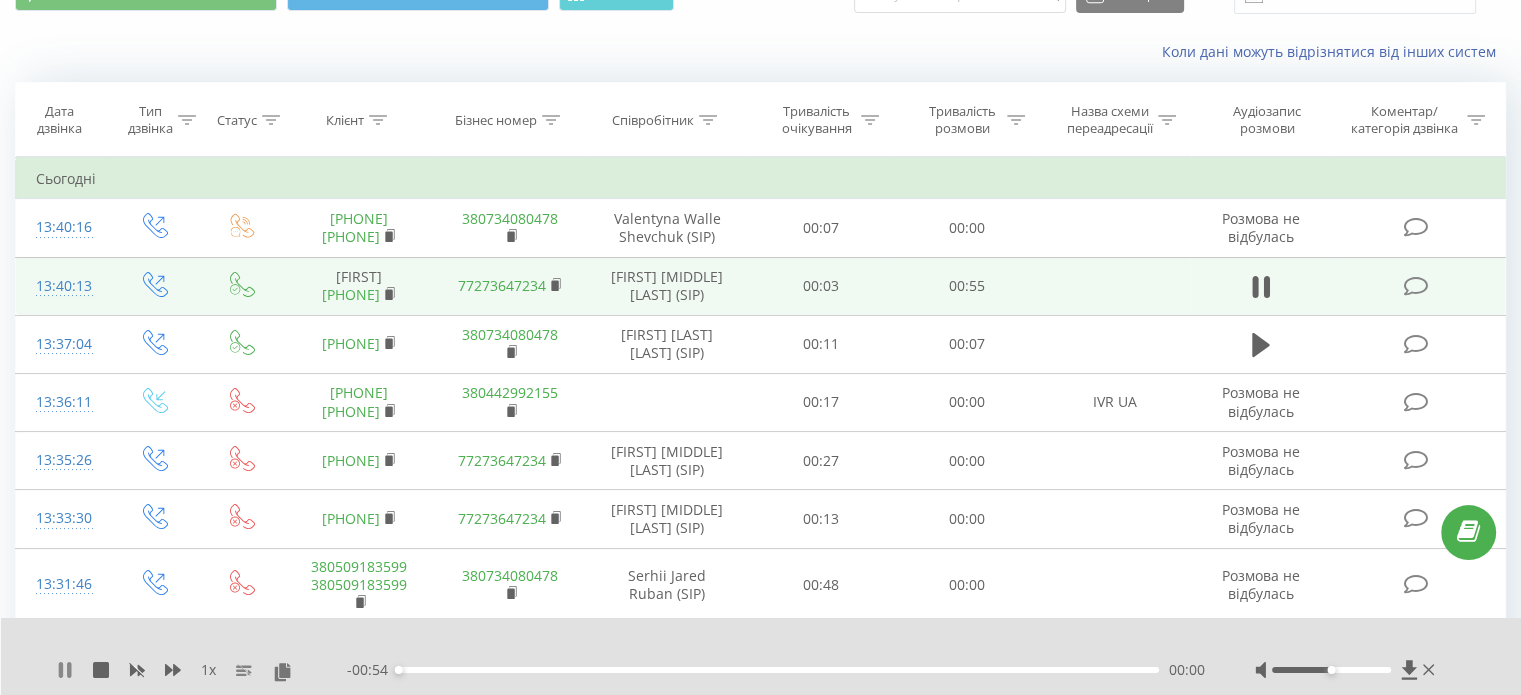 click 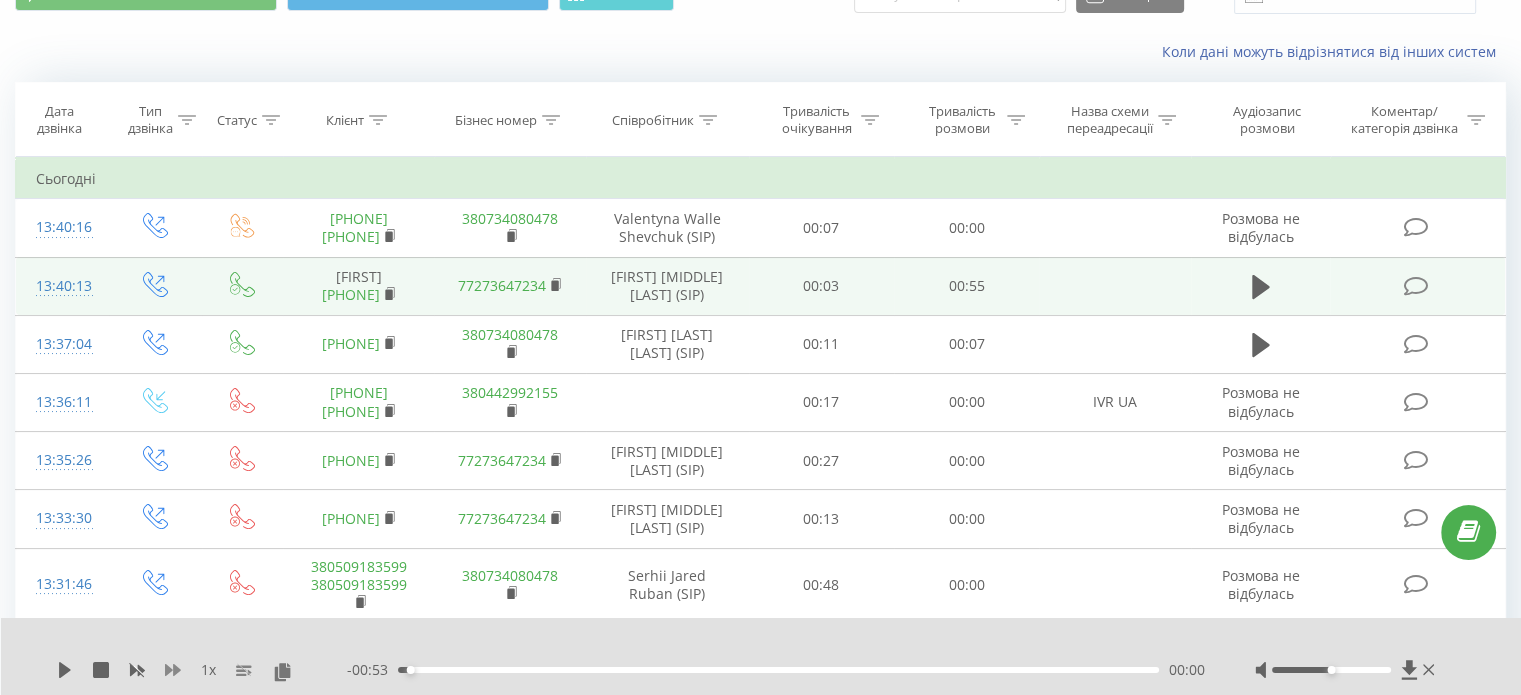 click 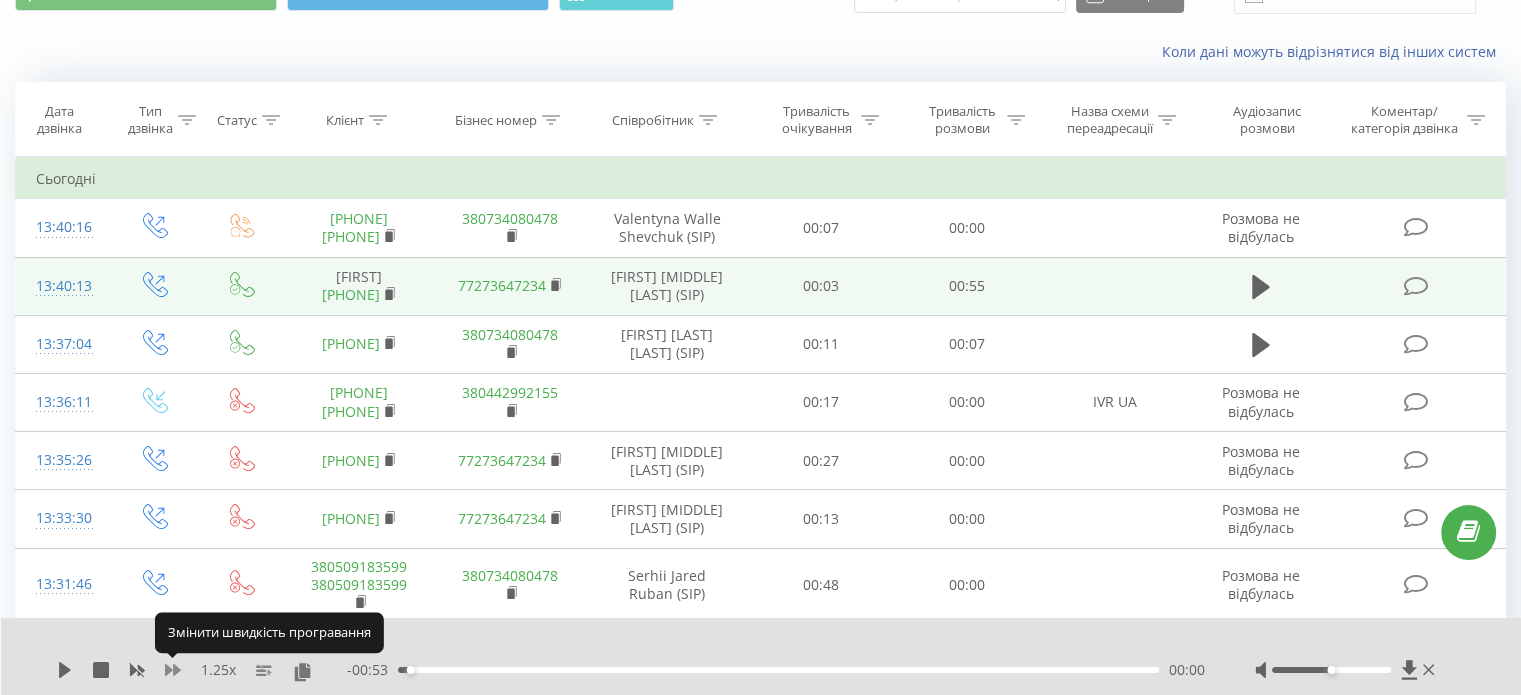 click 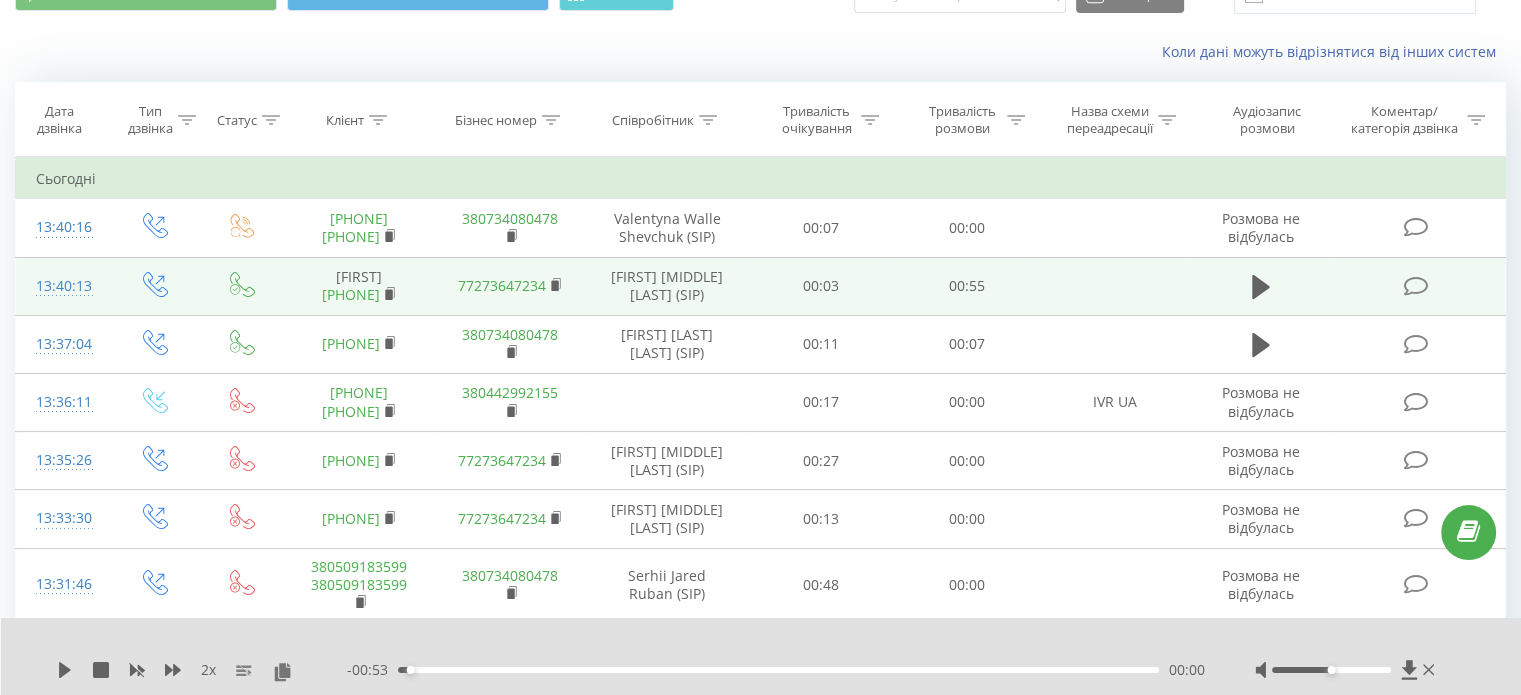 click on "2 x" at bounding box center [202, 670] 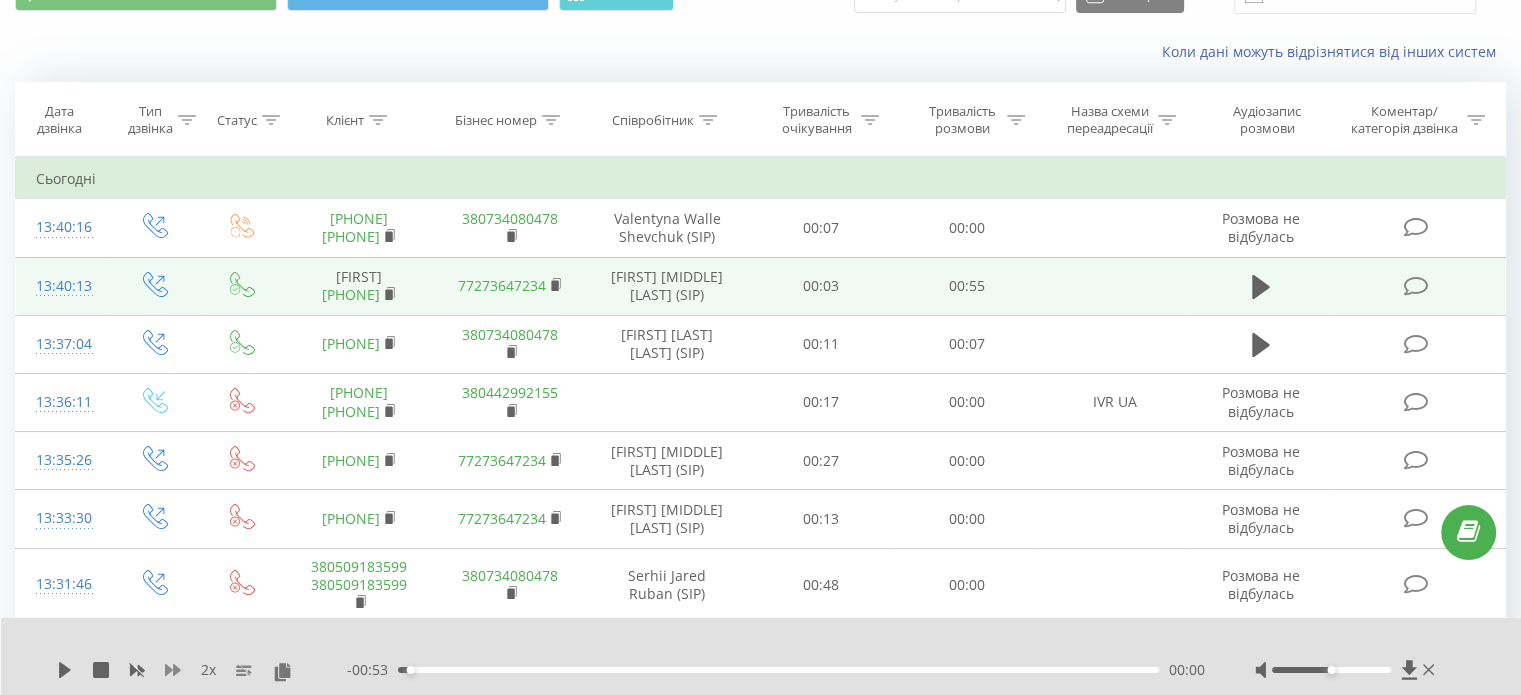 click 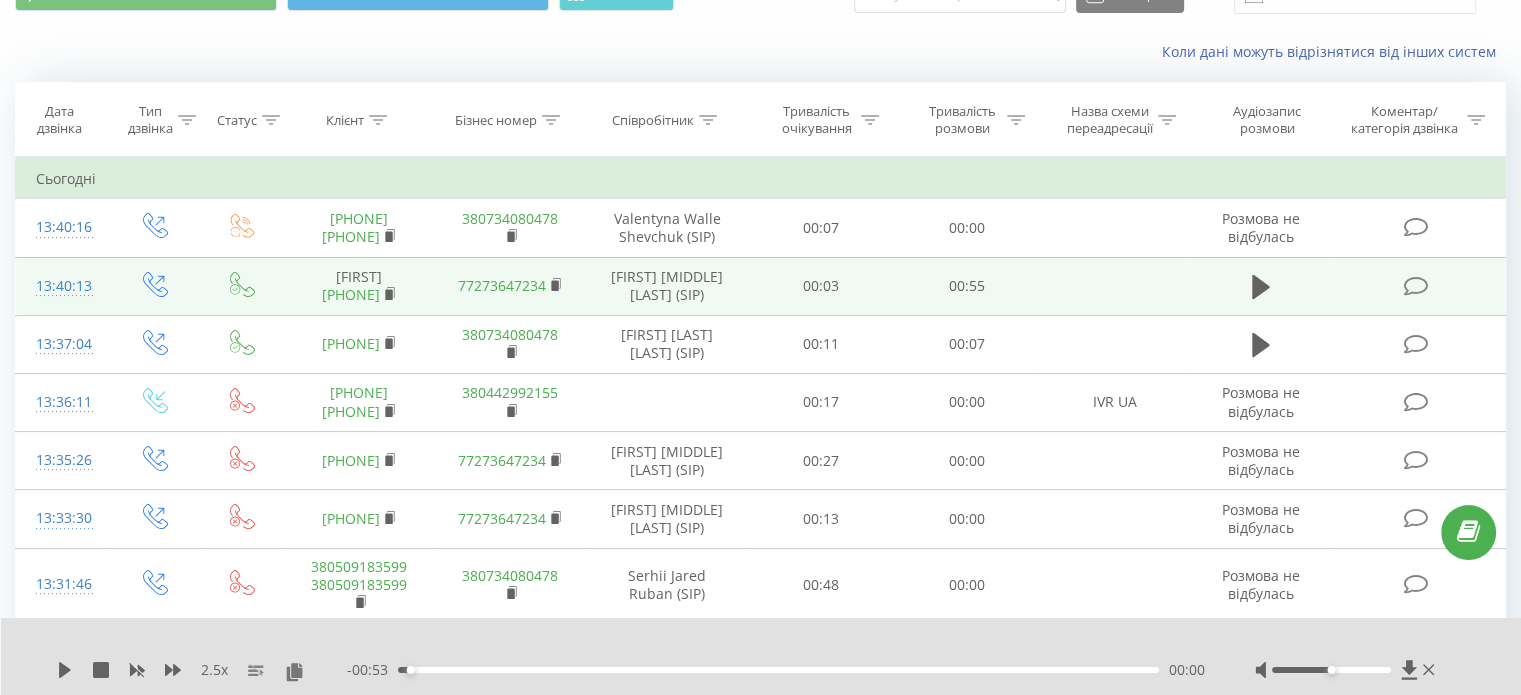 click at bounding box center [378, 120] 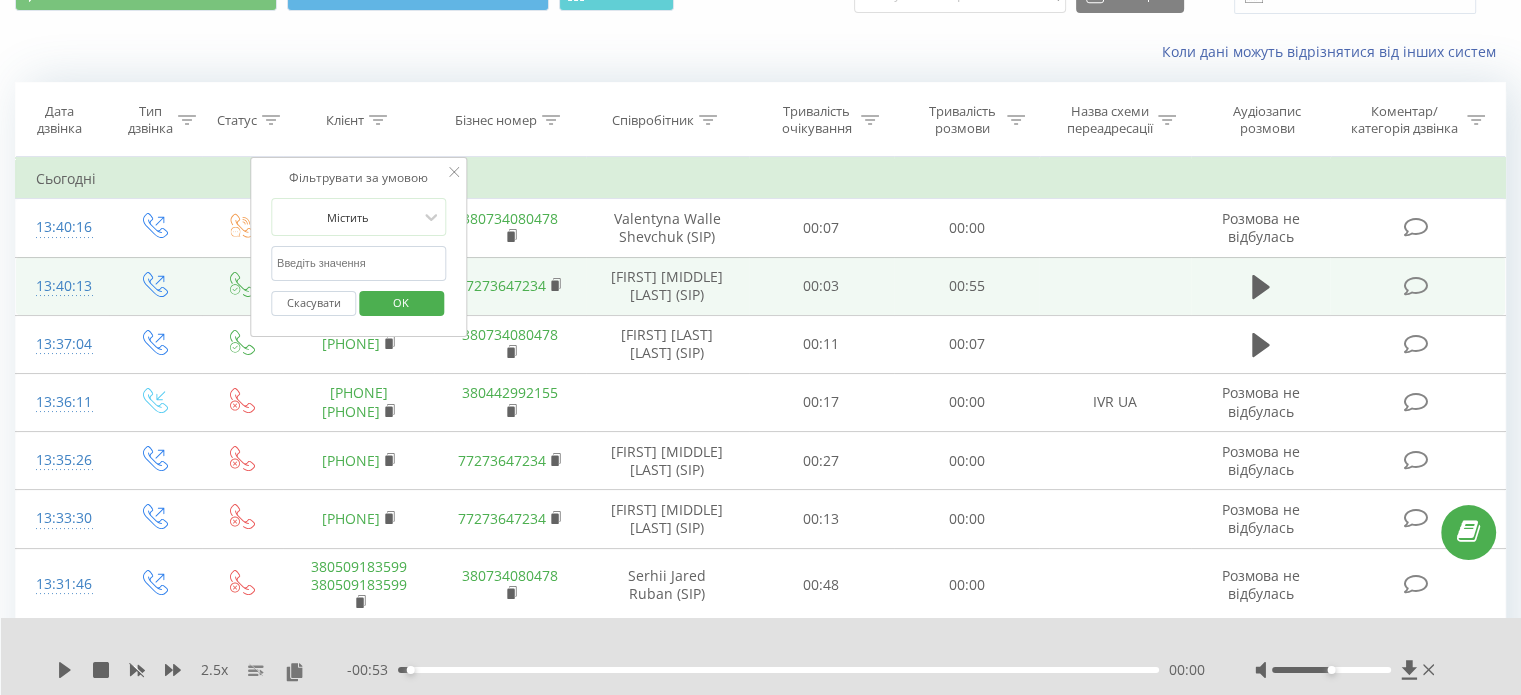click 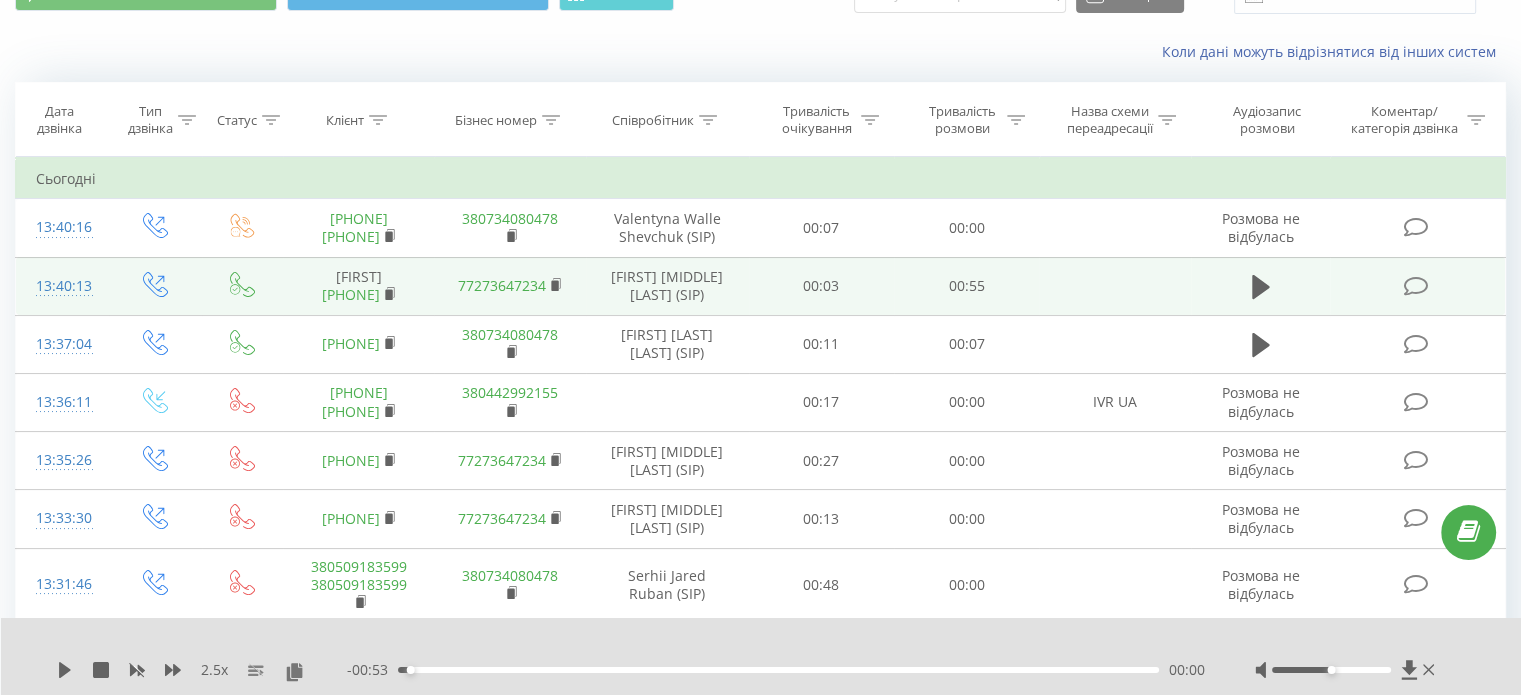 click on "Співробітник" at bounding box center [653, 120] 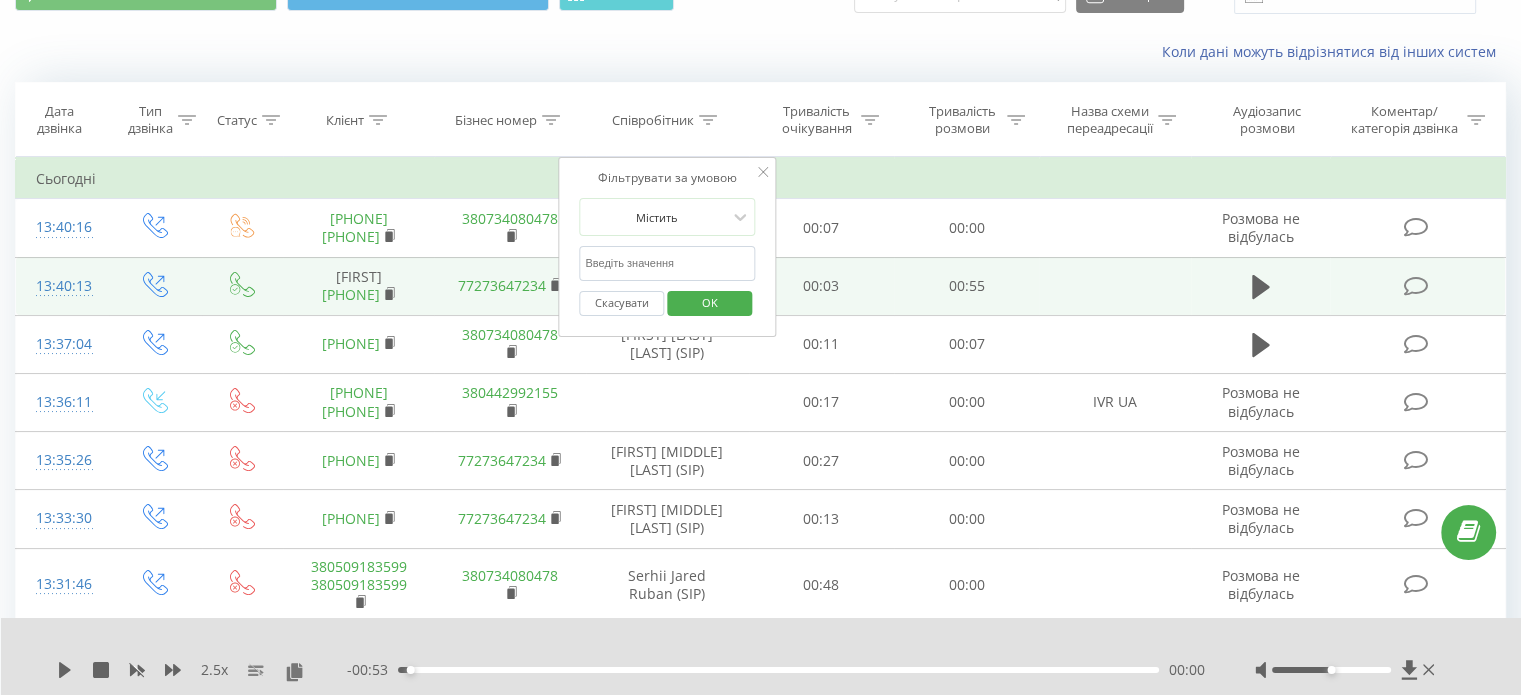 click at bounding box center (667, 263) 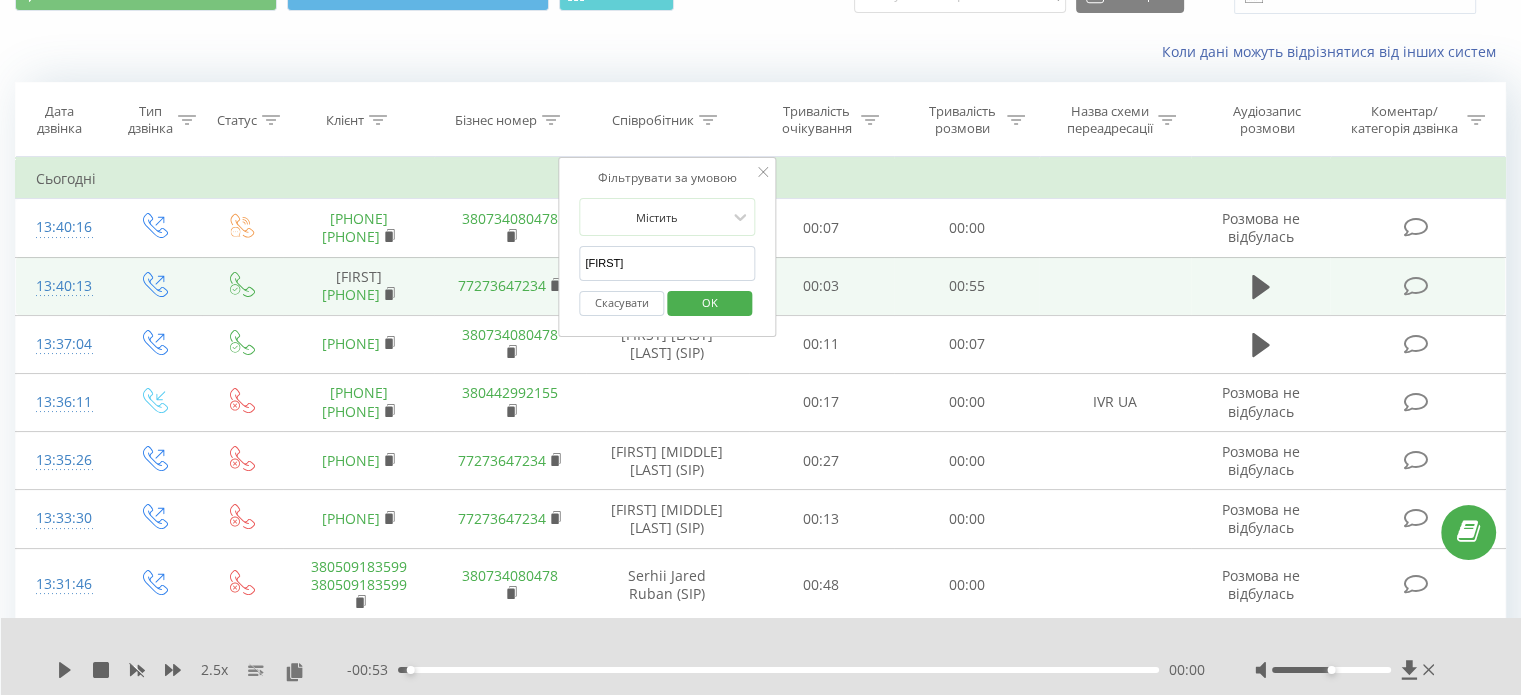 click on "OK" at bounding box center [710, 302] 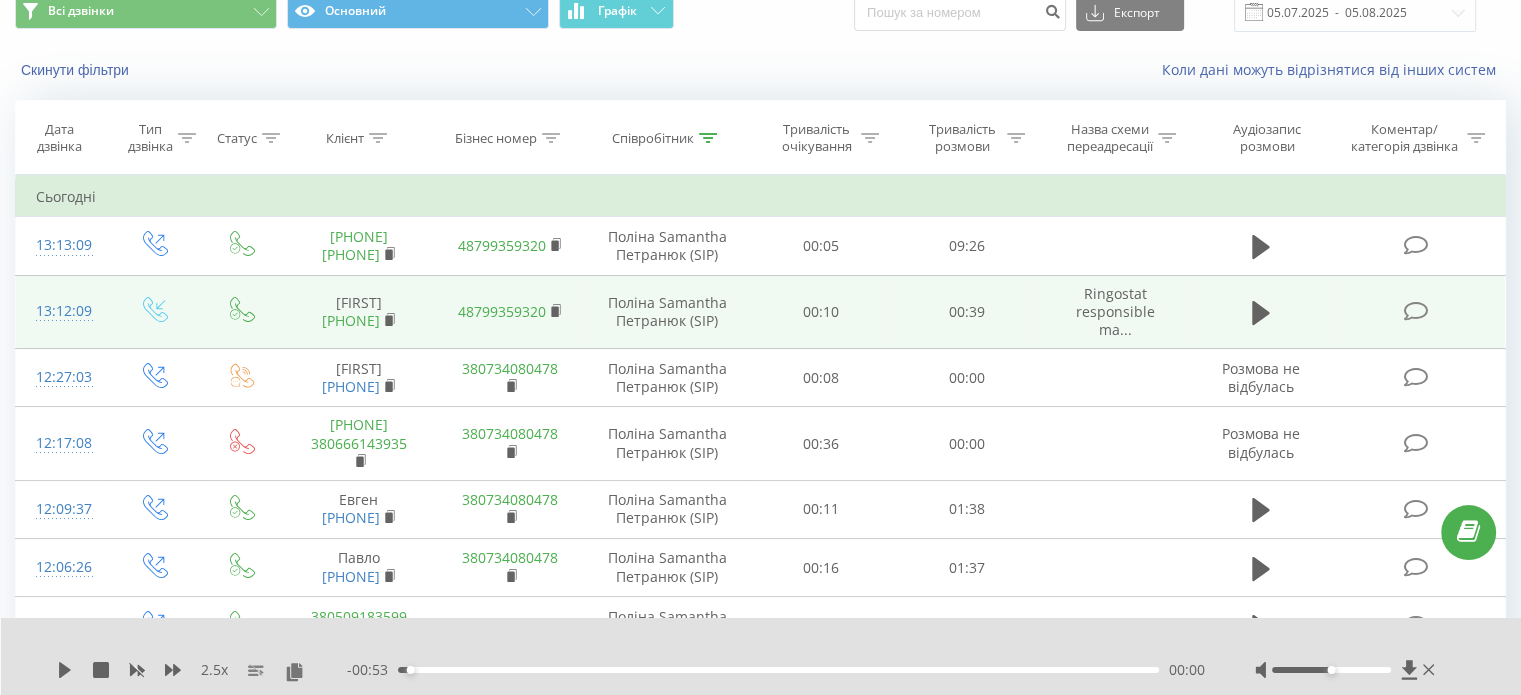 scroll, scrollTop: 0, scrollLeft: 0, axis: both 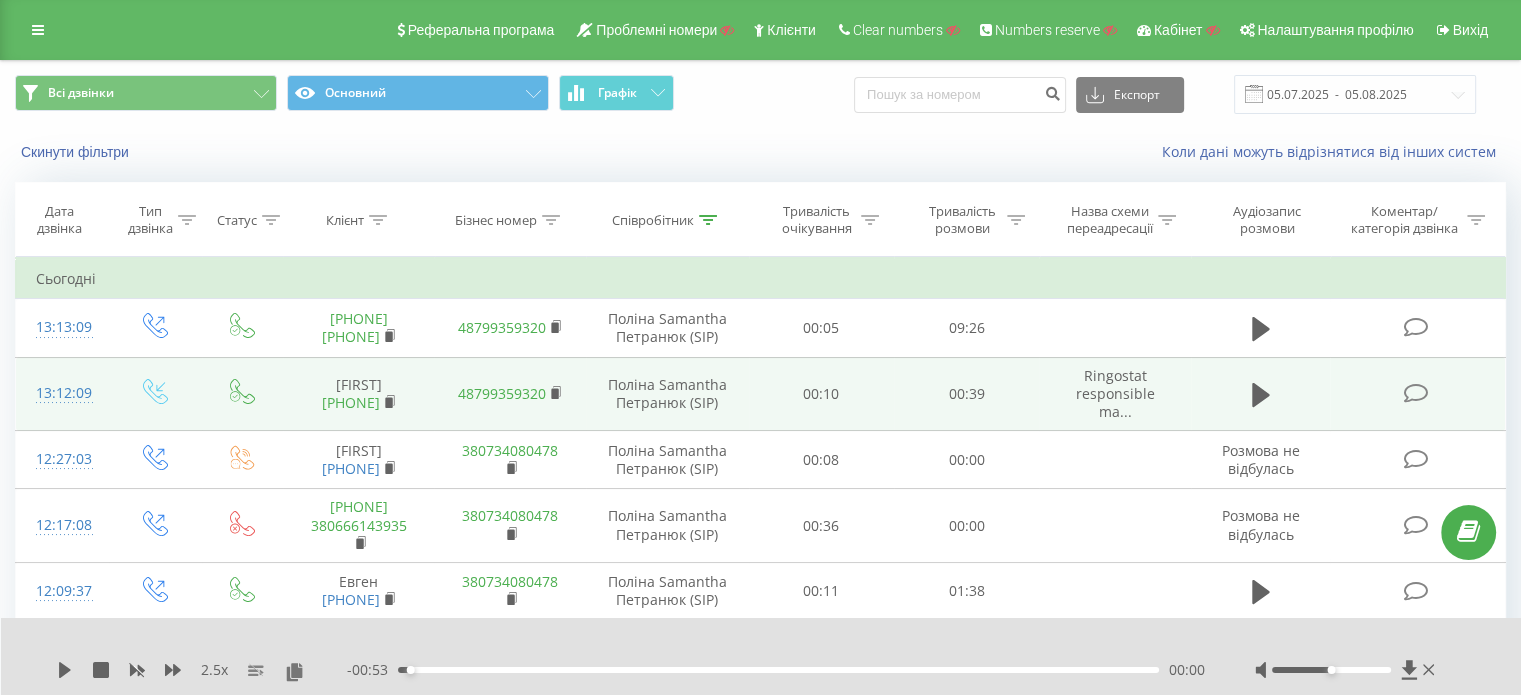 click at bounding box center [708, 220] 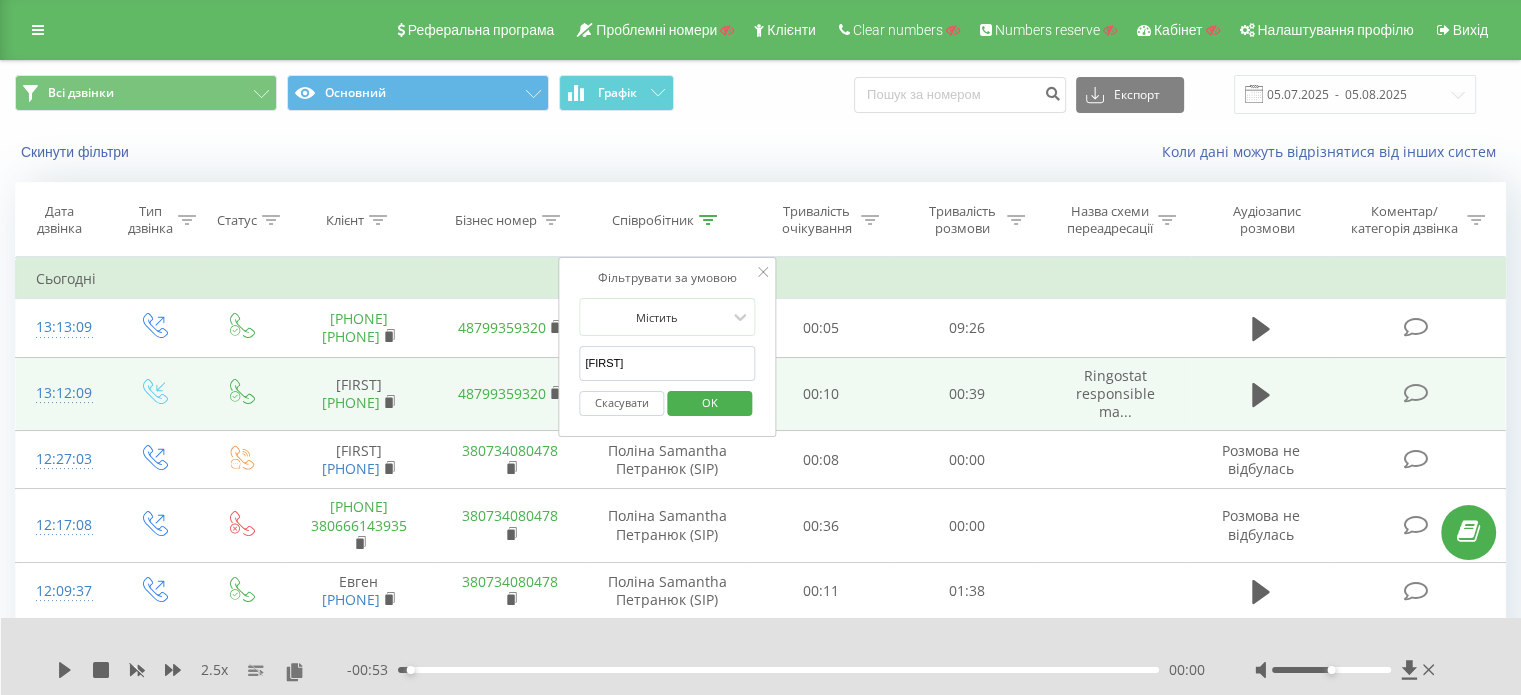 drag, startPoint x: 643, startPoint y: 356, endPoint x: 555, endPoint y: 358, distance: 88.02273 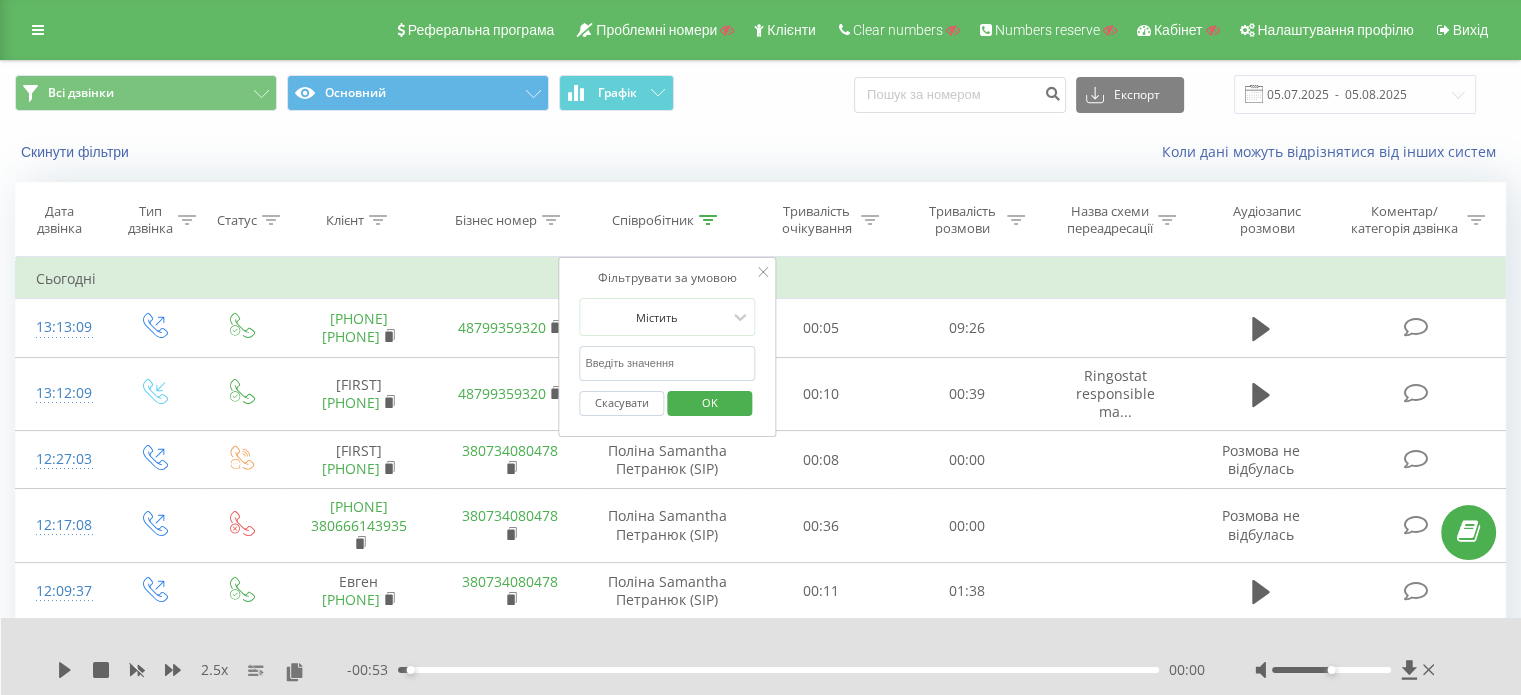 type 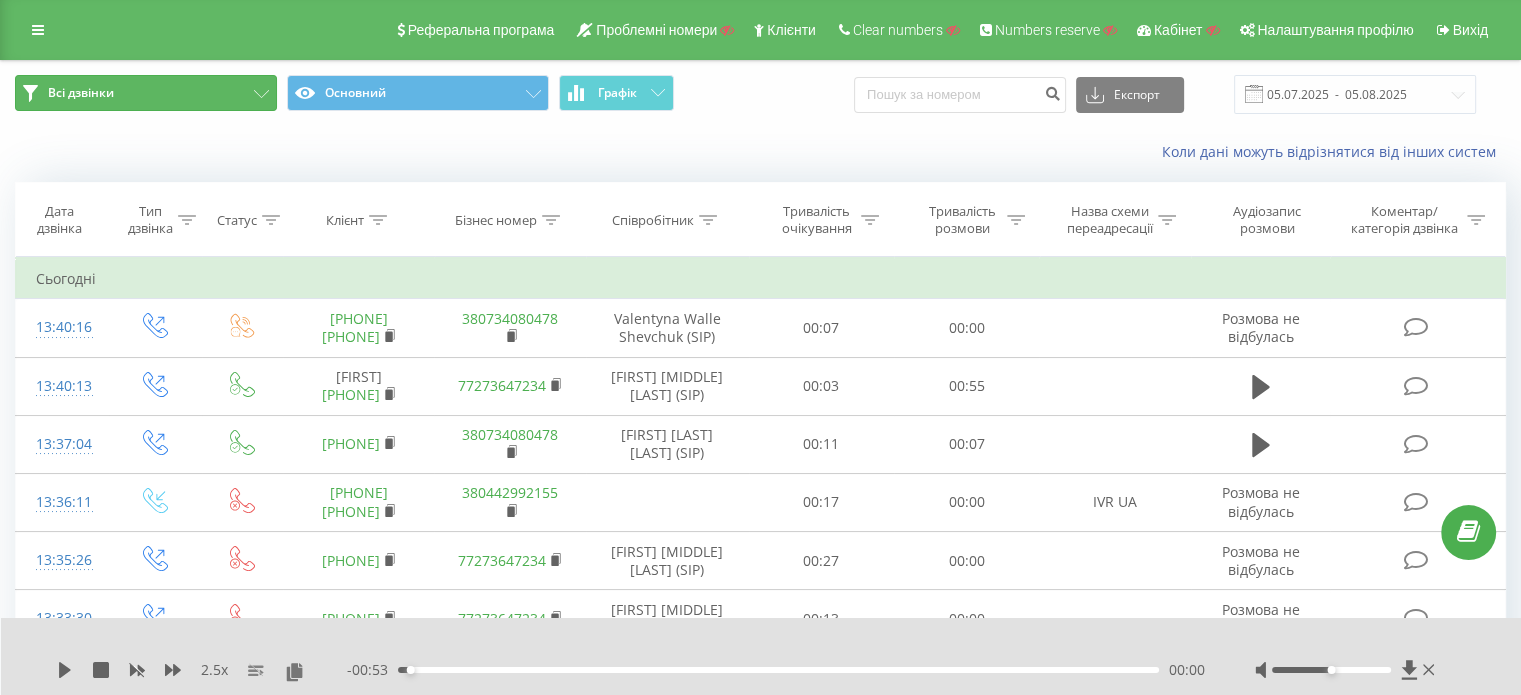click on "Всі дзвінки" at bounding box center [81, 93] 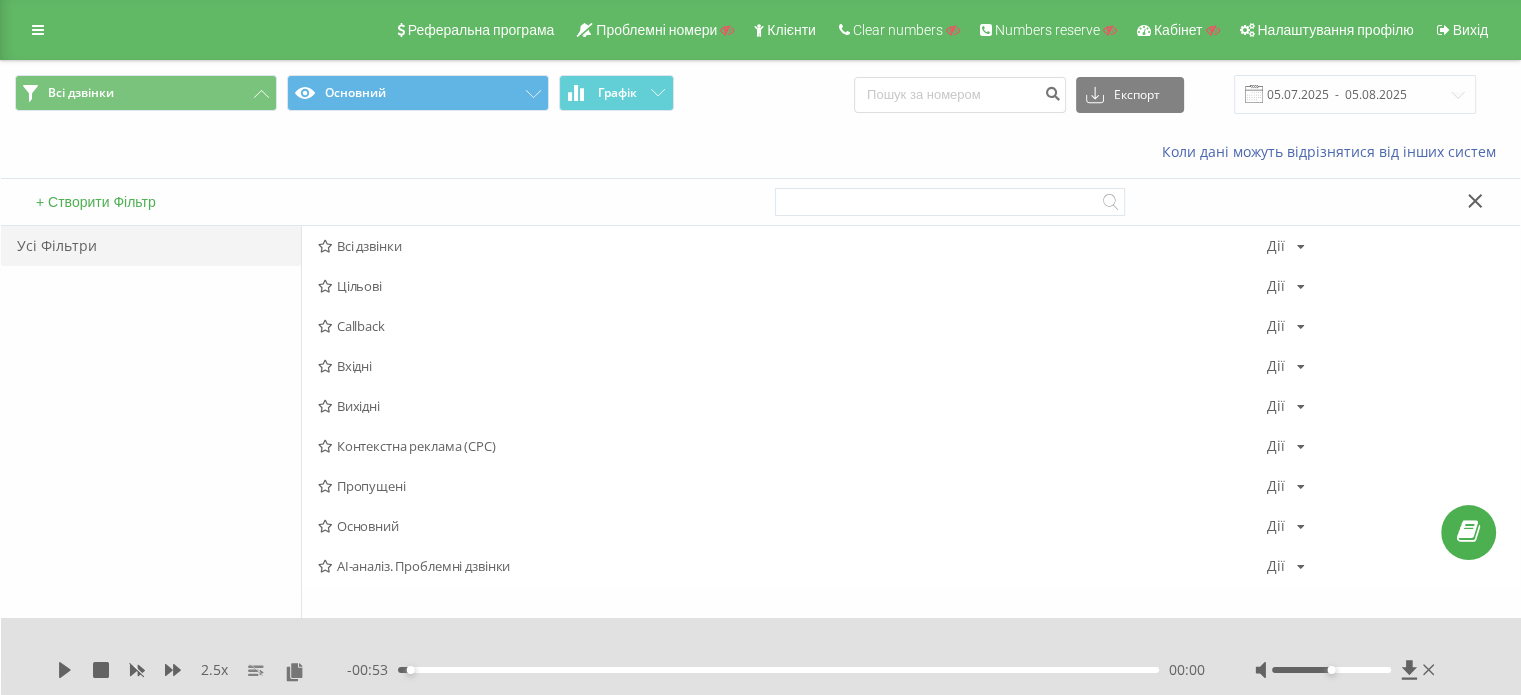 click on "+ Створити Фільтр" at bounding box center [96, 202] 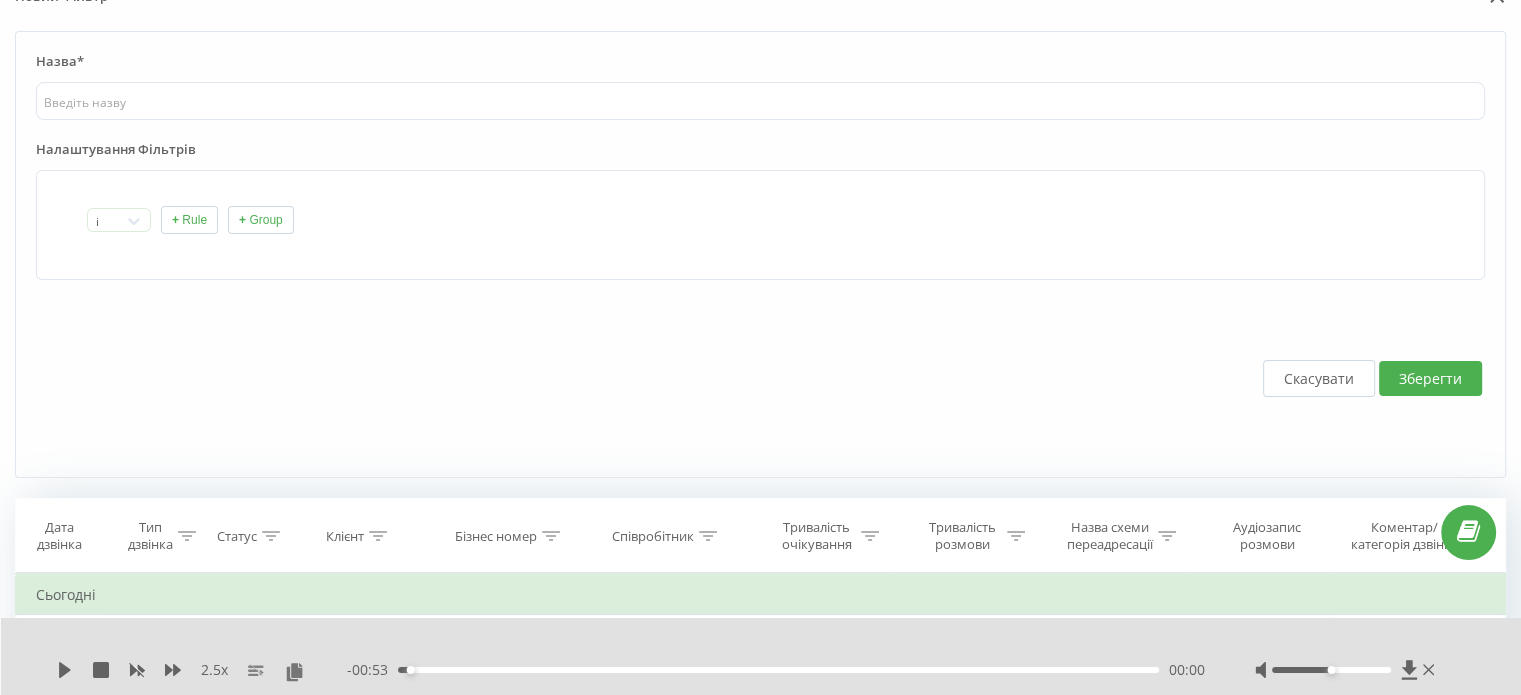 scroll, scrollTop: 0, scrollLeft: 0, axis: both 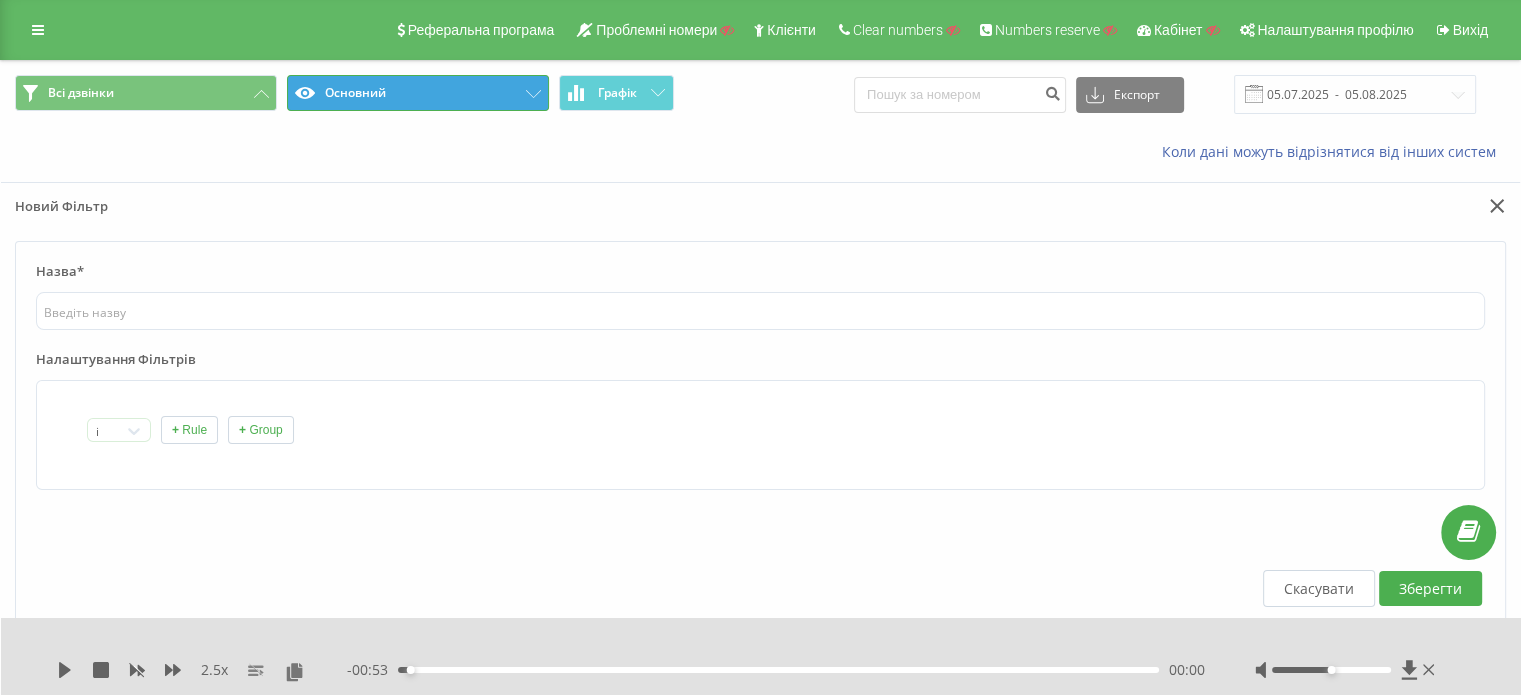 click on "Основний" at bounding box center [418, 93] 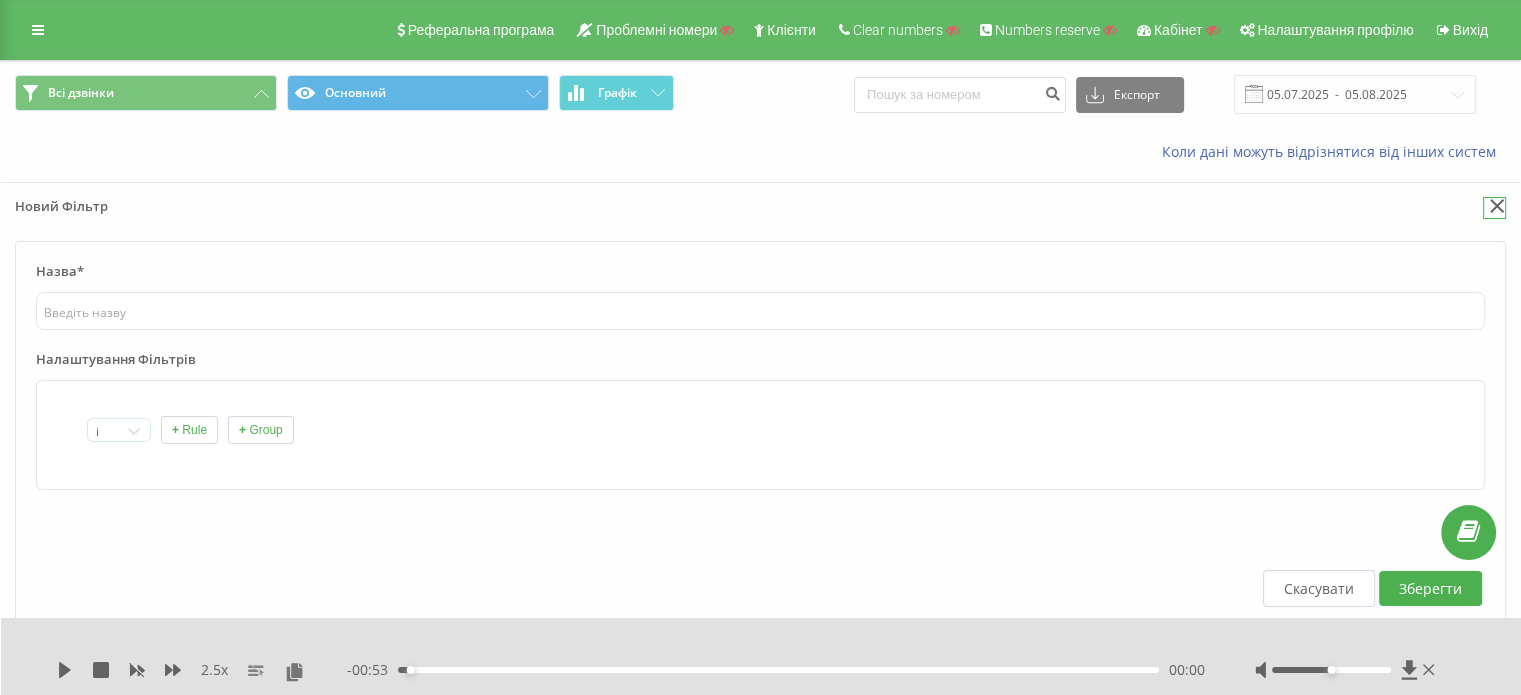 click 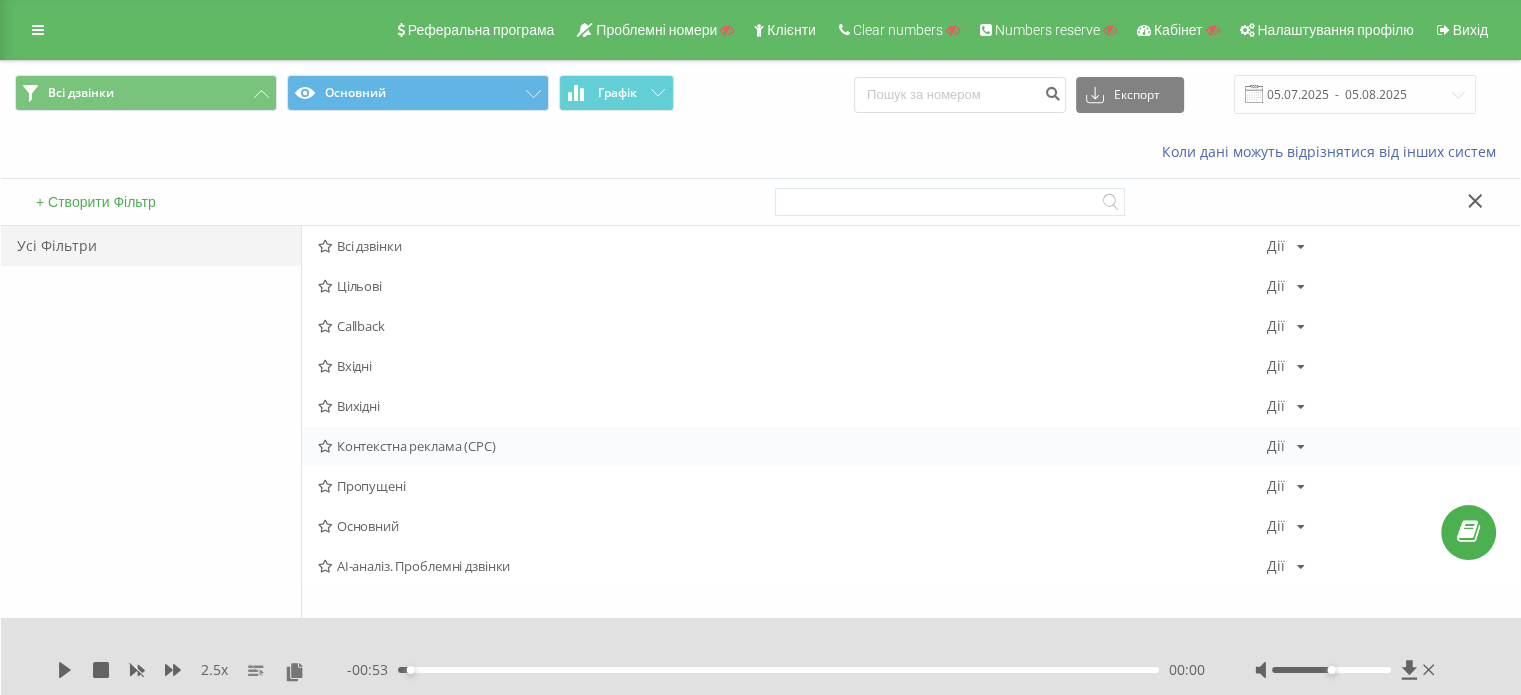 click on "Контекстна реклама (CPC) Дії Редагувати Копіювати Видалити За замовчуванням Поділитися" at bounding box center [911, 446] 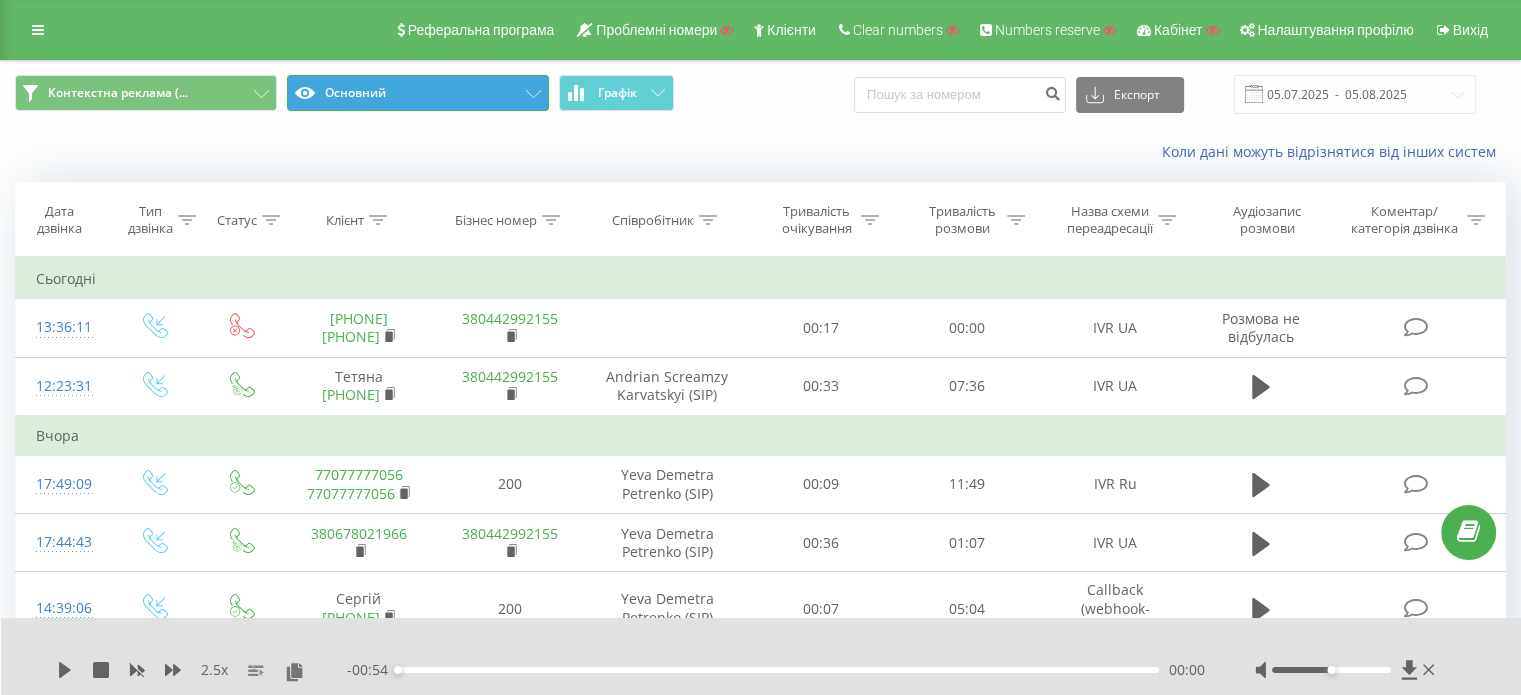click on "Основний" at bounding box center (418, 93) 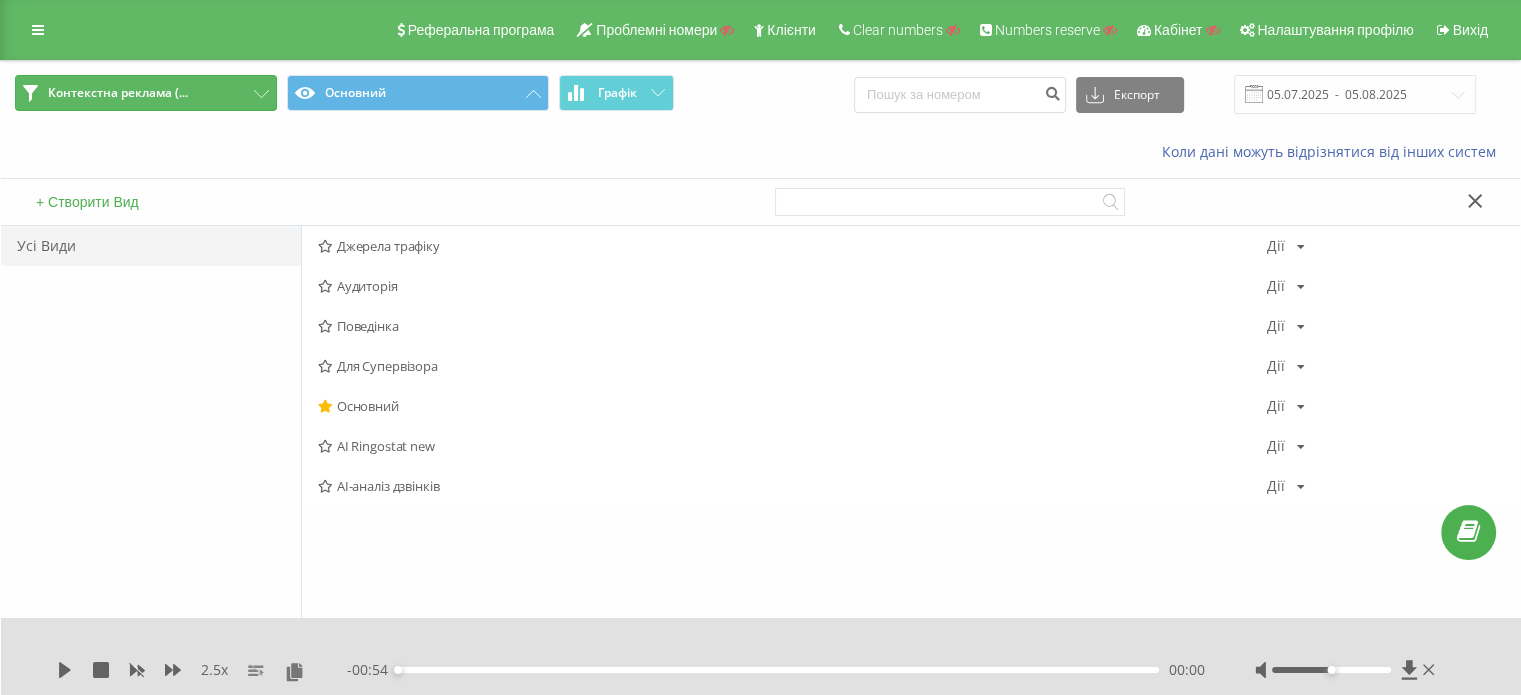 click on "Контекстна реклама (..." at bounding box center (118, 93) 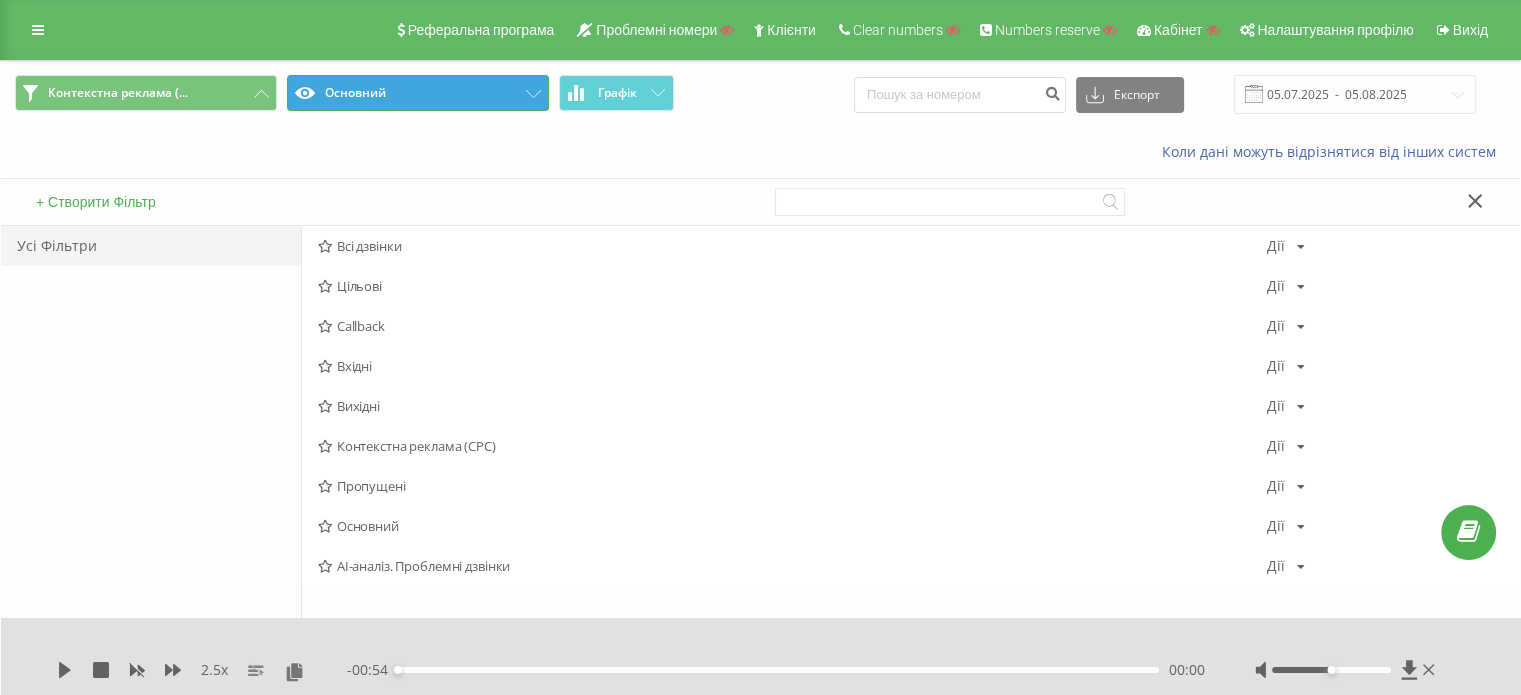 click on "Основний" at bounding box center [418, 93] 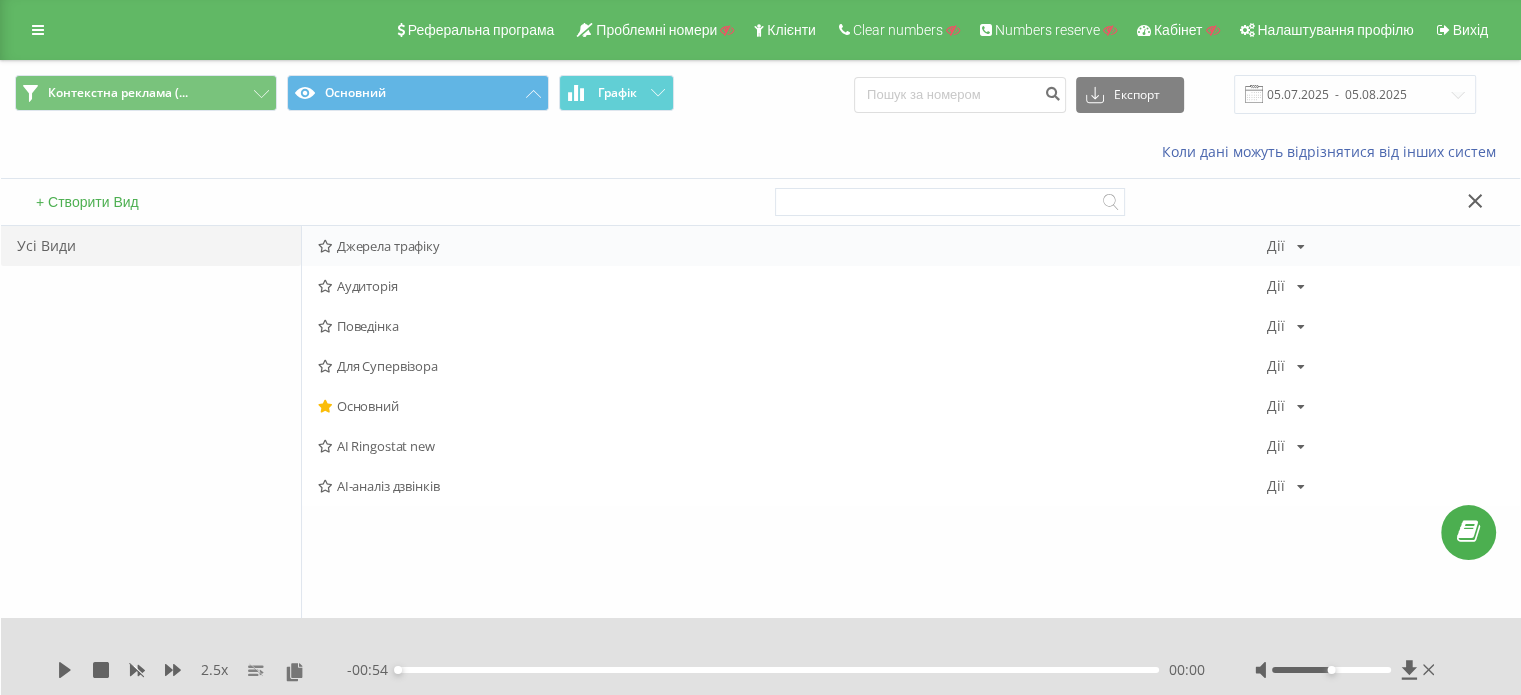 click on "Джерела трафіку" at bounding box center [792, 246] 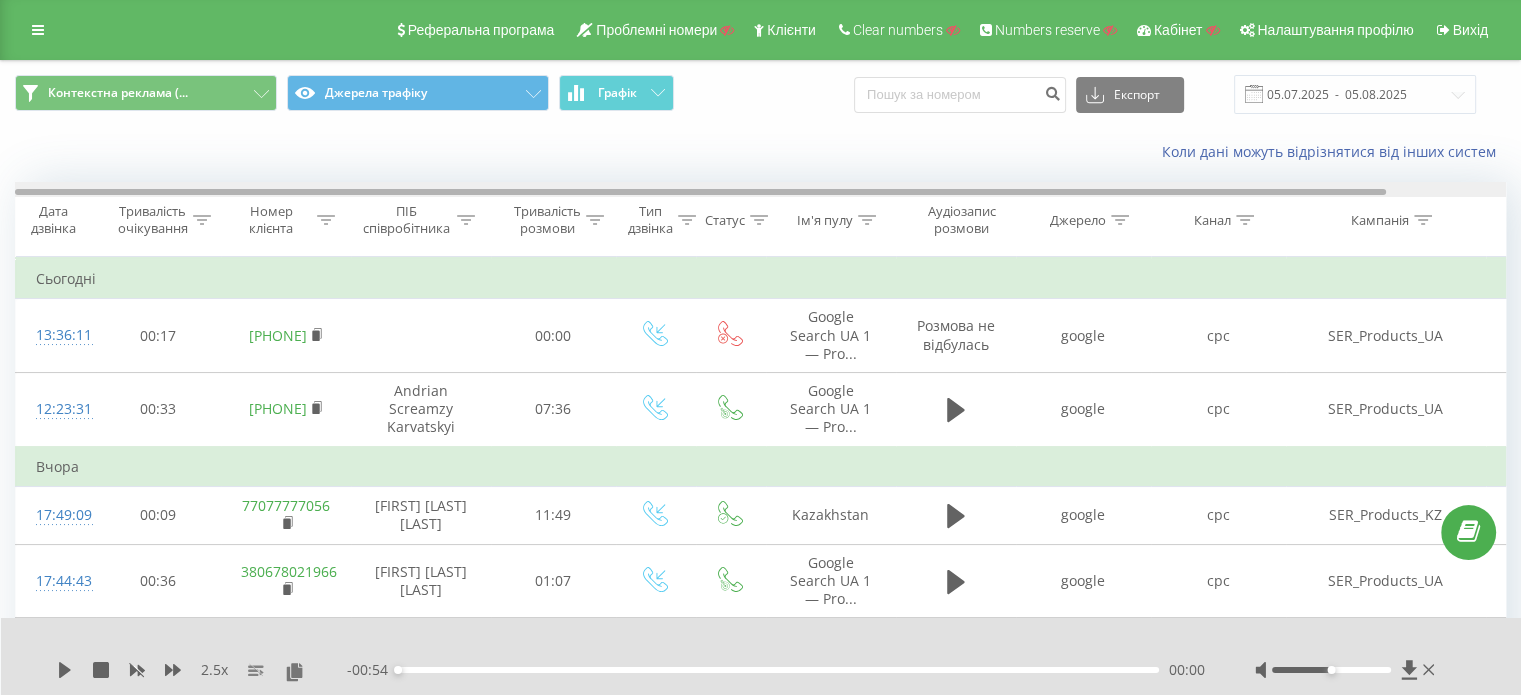 click at bounding box center (760, 189) 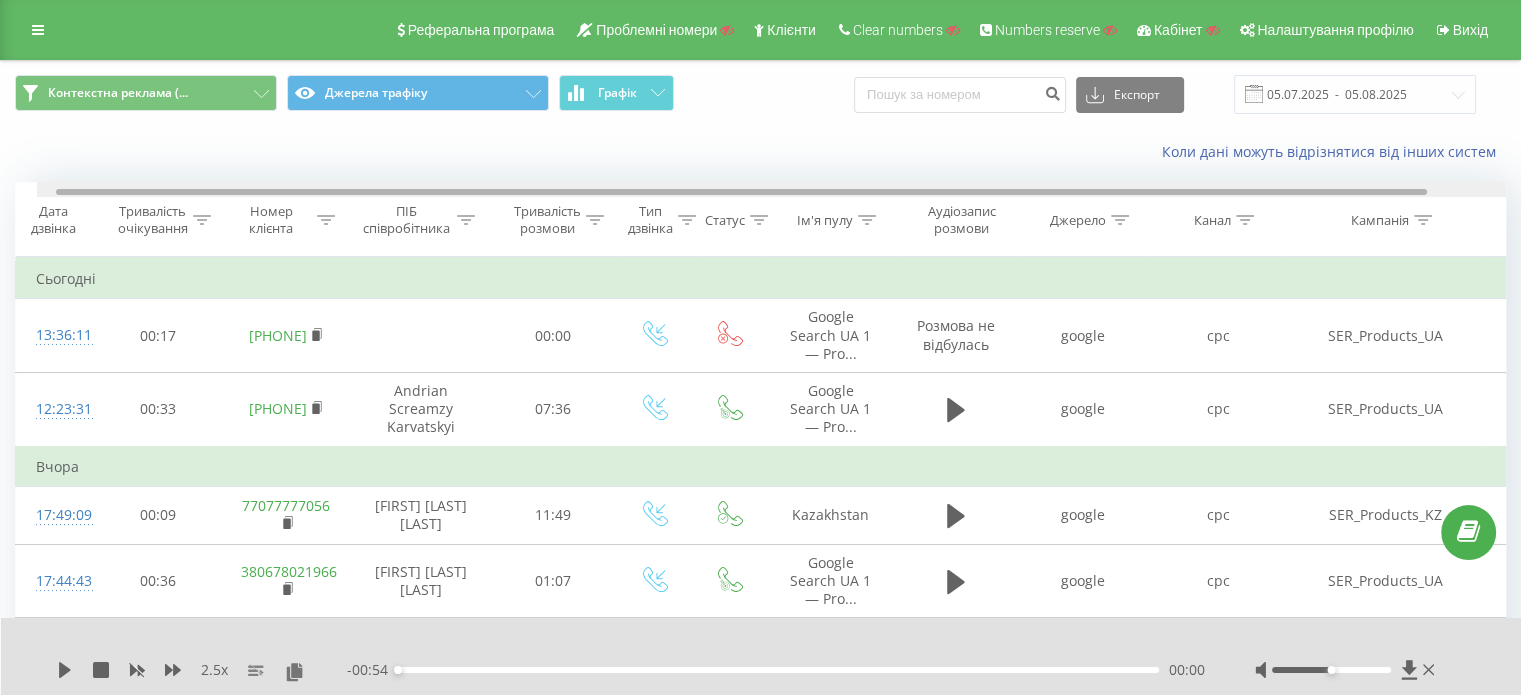 scroll, scrollTop: 0, scrollLeft: 60, axis: horizontal 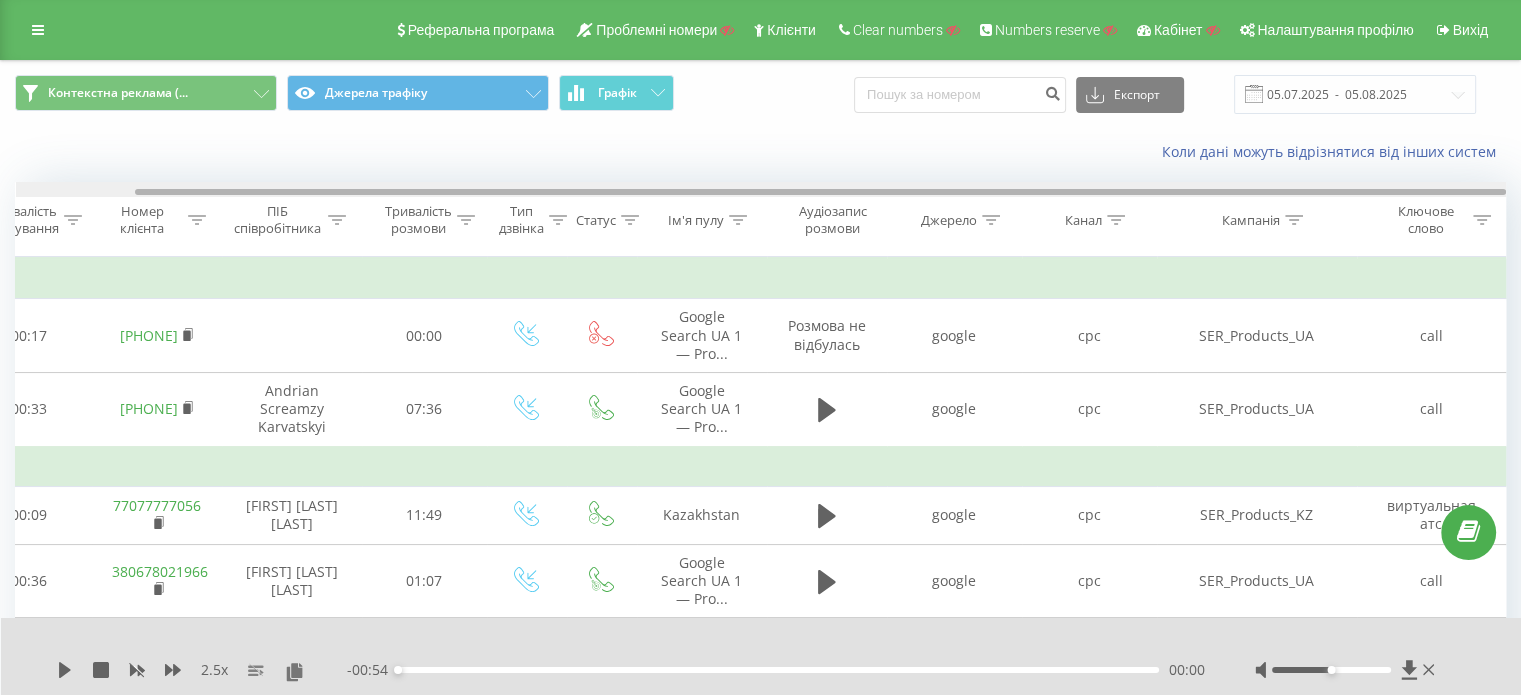 drag, startPoint x: 896, startPoint y: 190, endPoint x: 1064, endPoint y: 182, distance: 168.19037 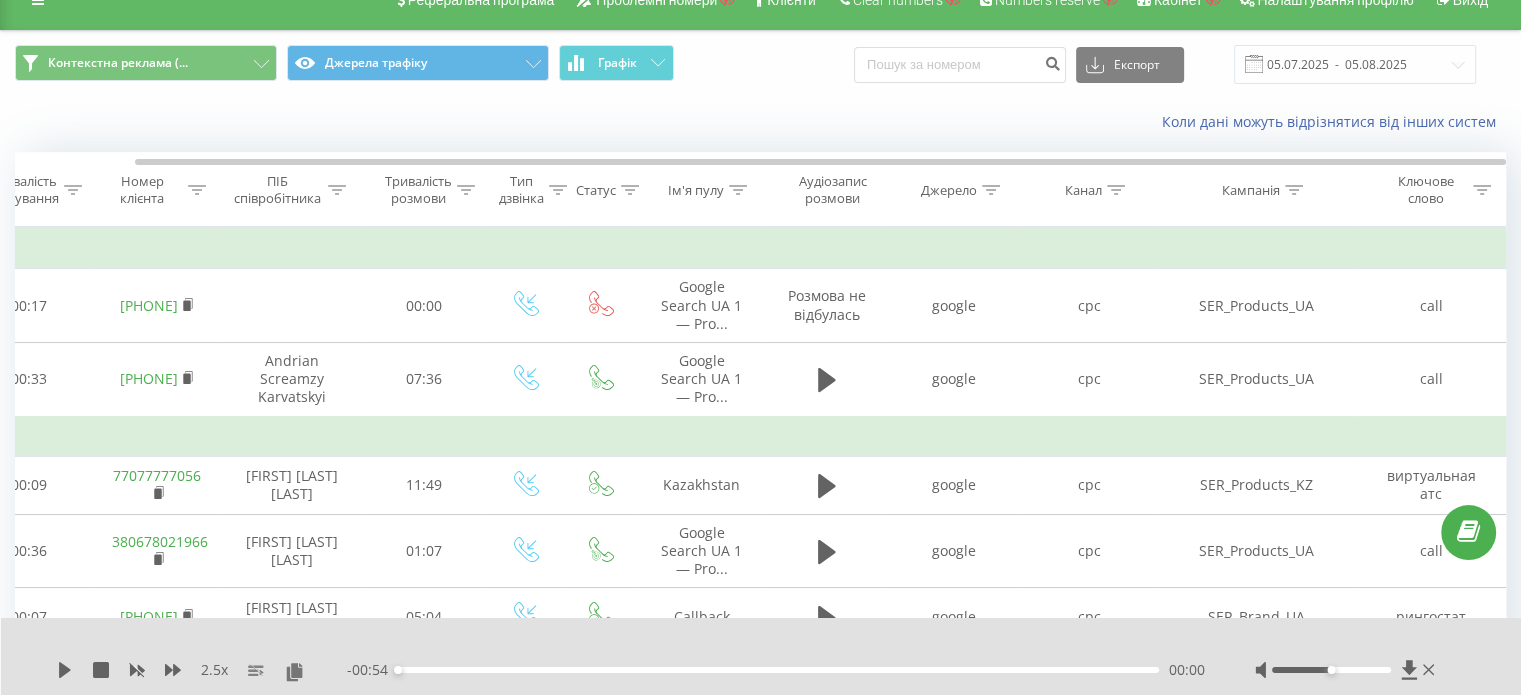 scroll, scrollTop: 0, scrollLeft: 0, axis: both 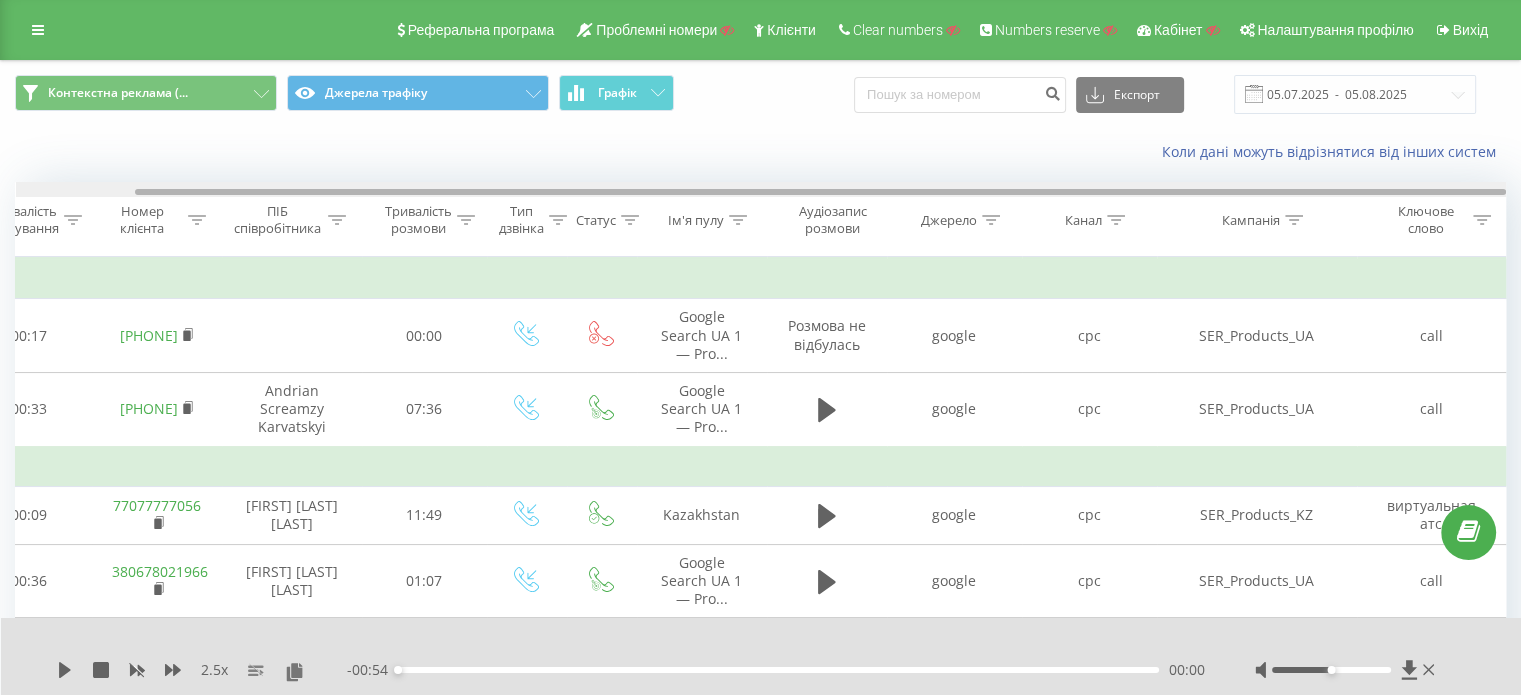 drag, startPoint x: 970, startPoint y: 195, endPoint x: 1172, endPoint y: 189, distance: 202.0891 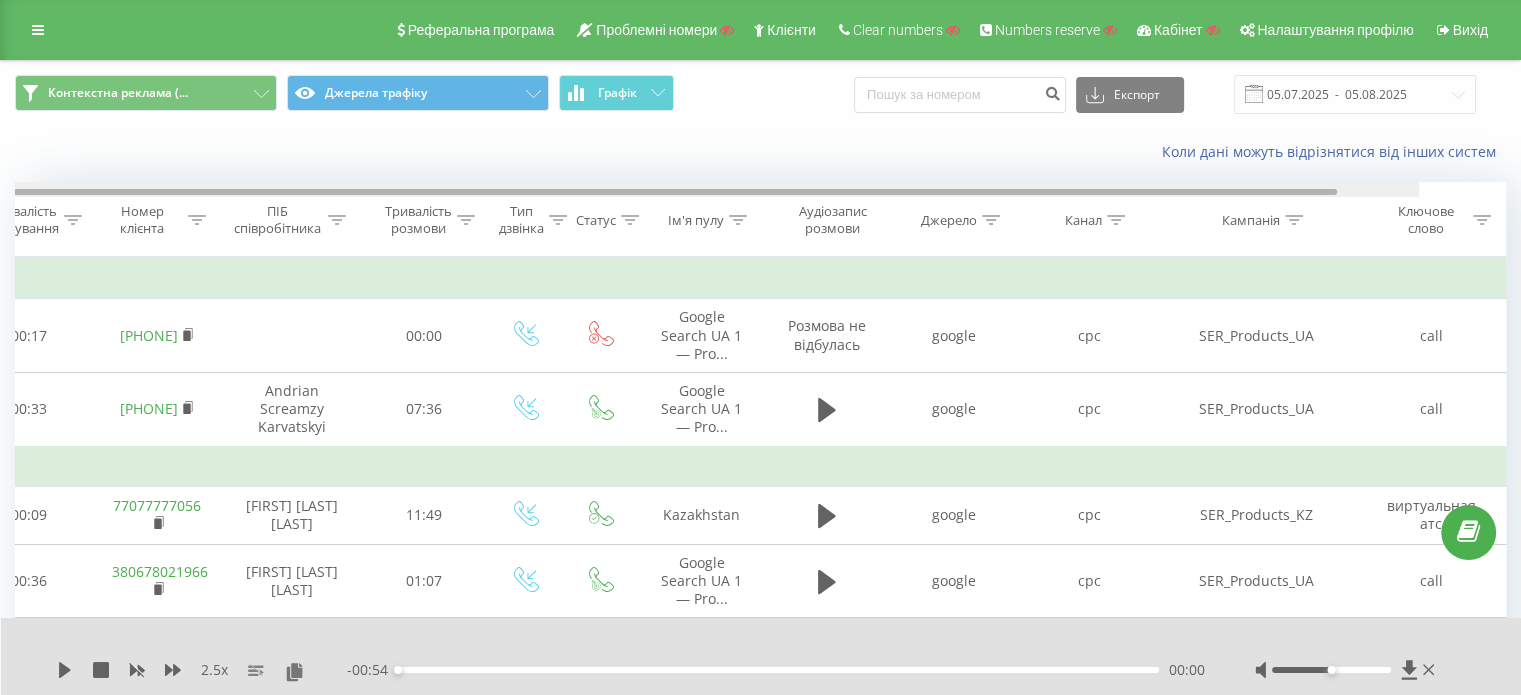 scroll, scrollTop: 0, scrollLeft: 16, axis: horizontal 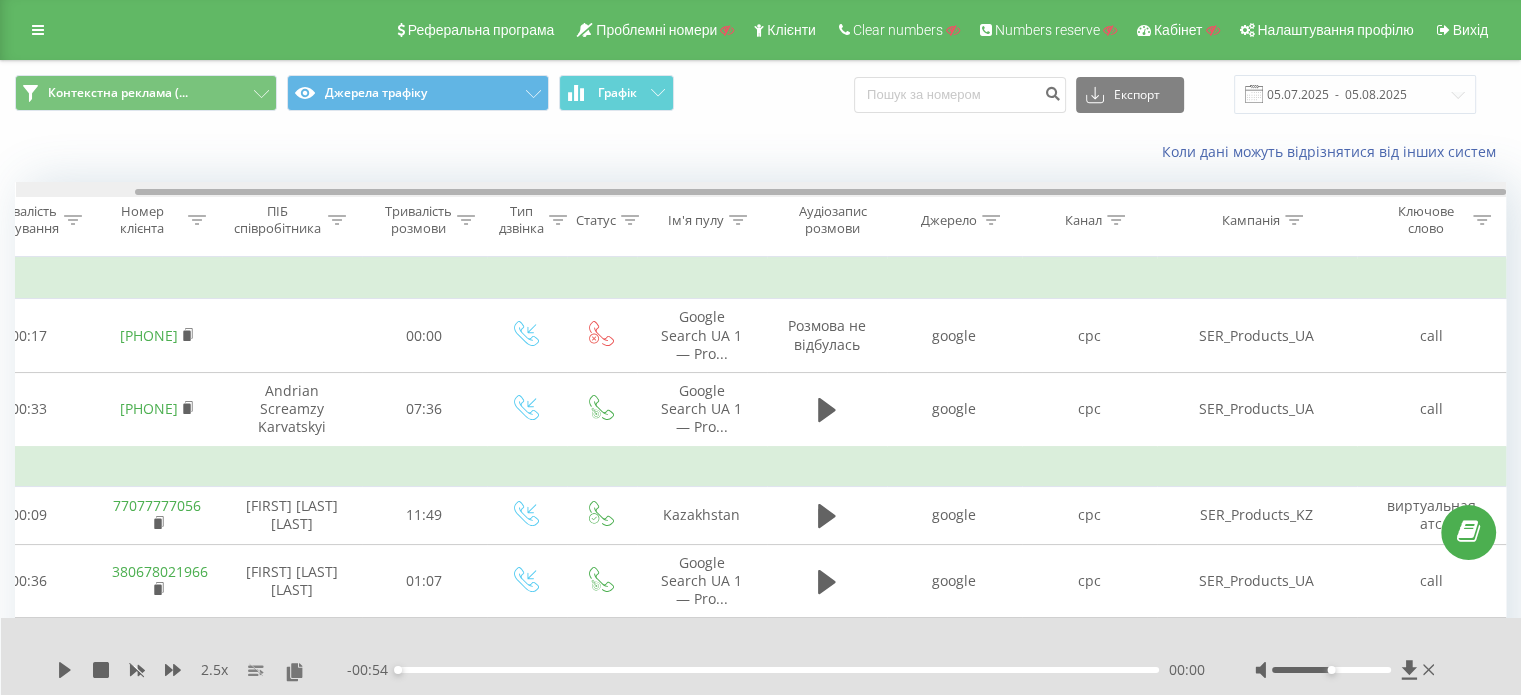 drag, startPoint x: 1137, startPoint y: 191, endPoint x: 1179, endPoint y: 189, distance: 42.047592 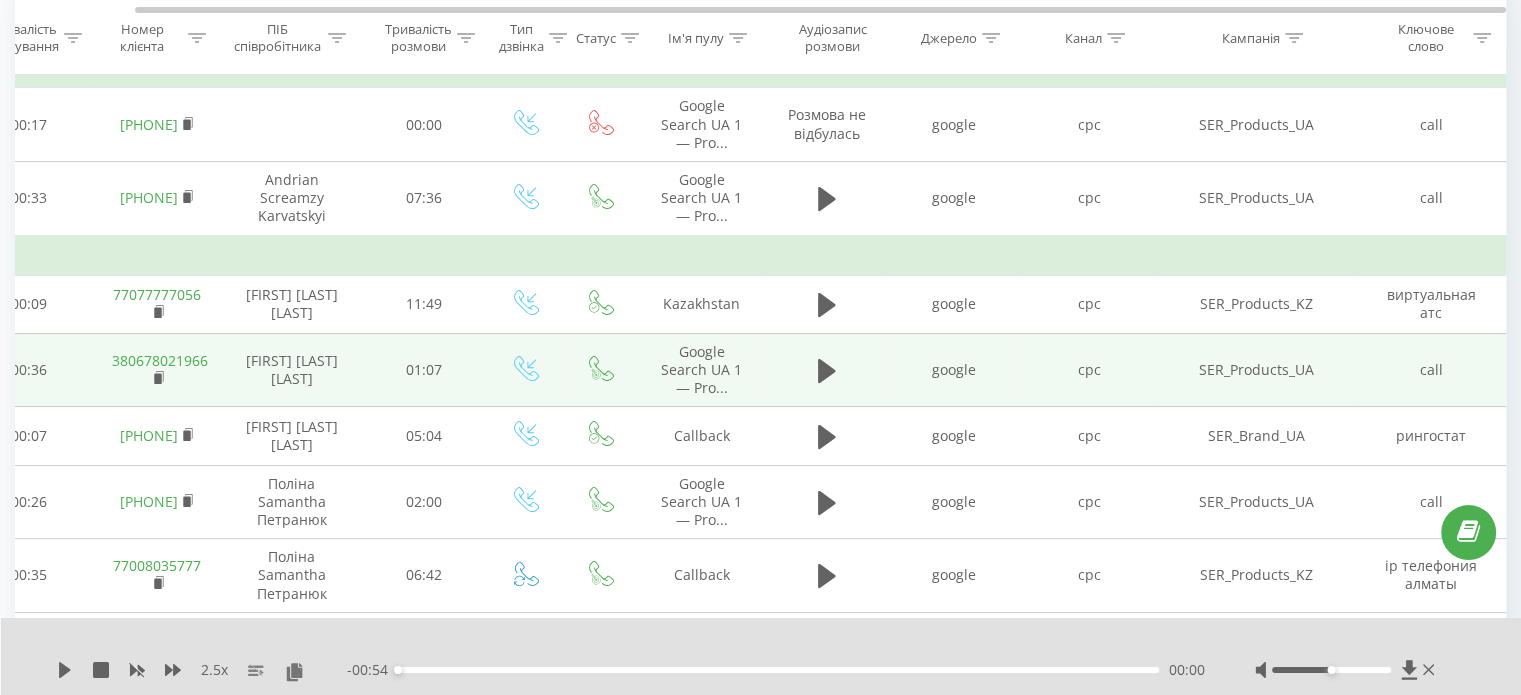 scroll, scrollTop: 0, scrollLeft: 0, axis: both 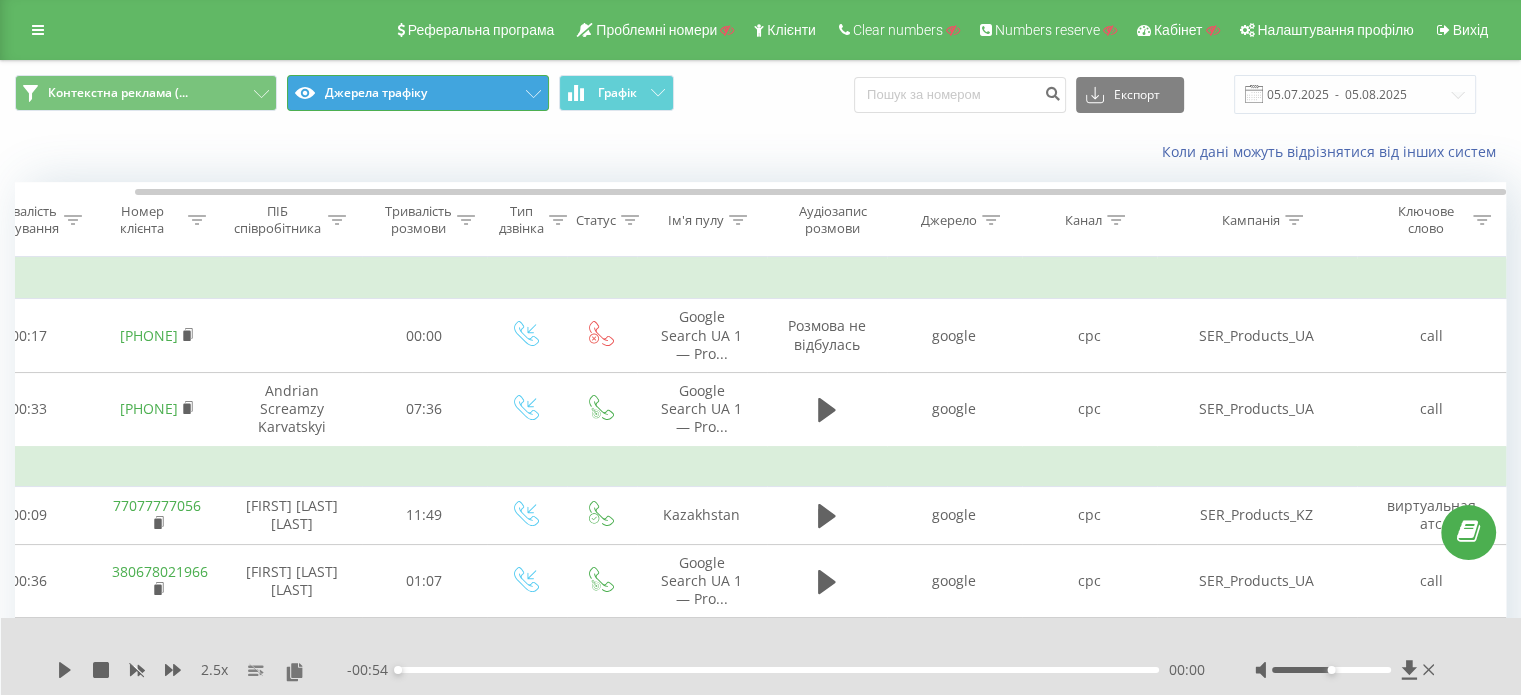 click on "Джерела трафіку" at bounding box center (418, 93) 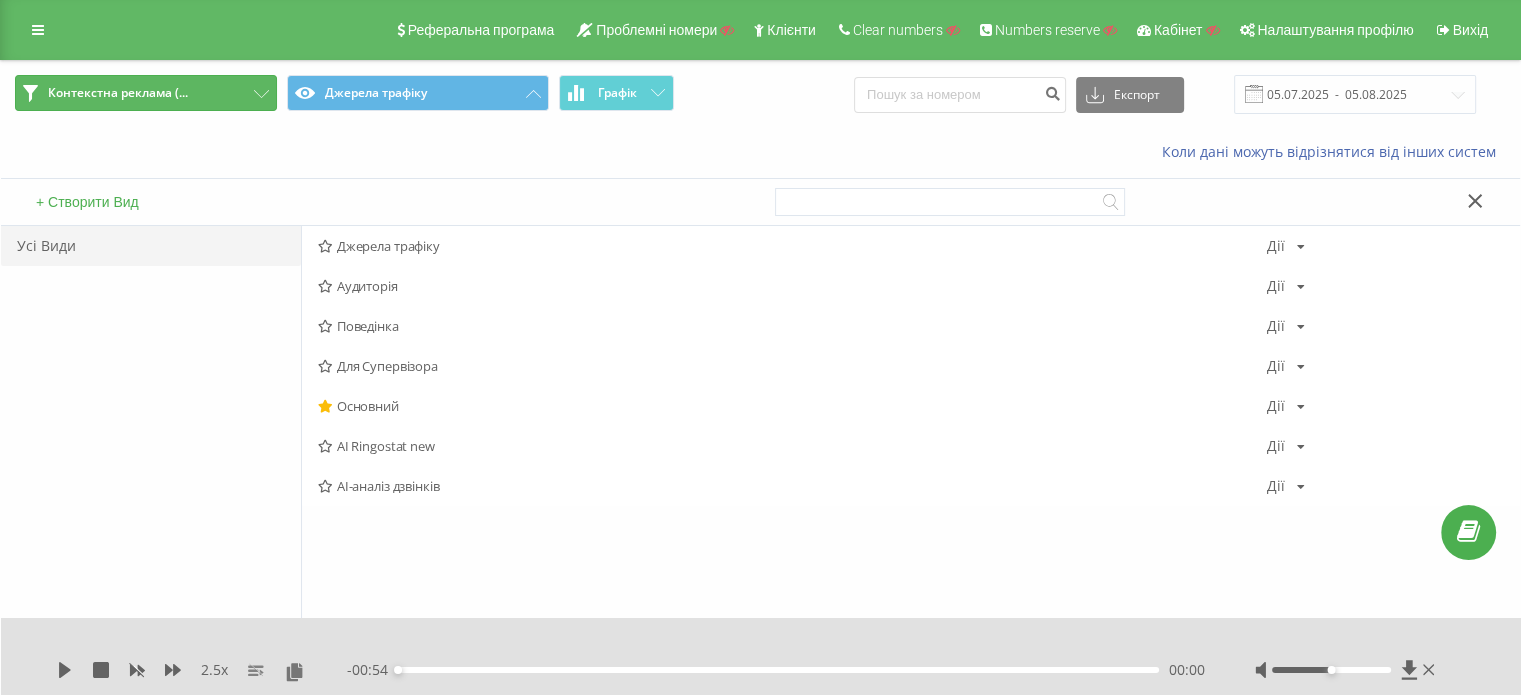 click on "Контекстна реклама (..." at bounding box center [118, 93] 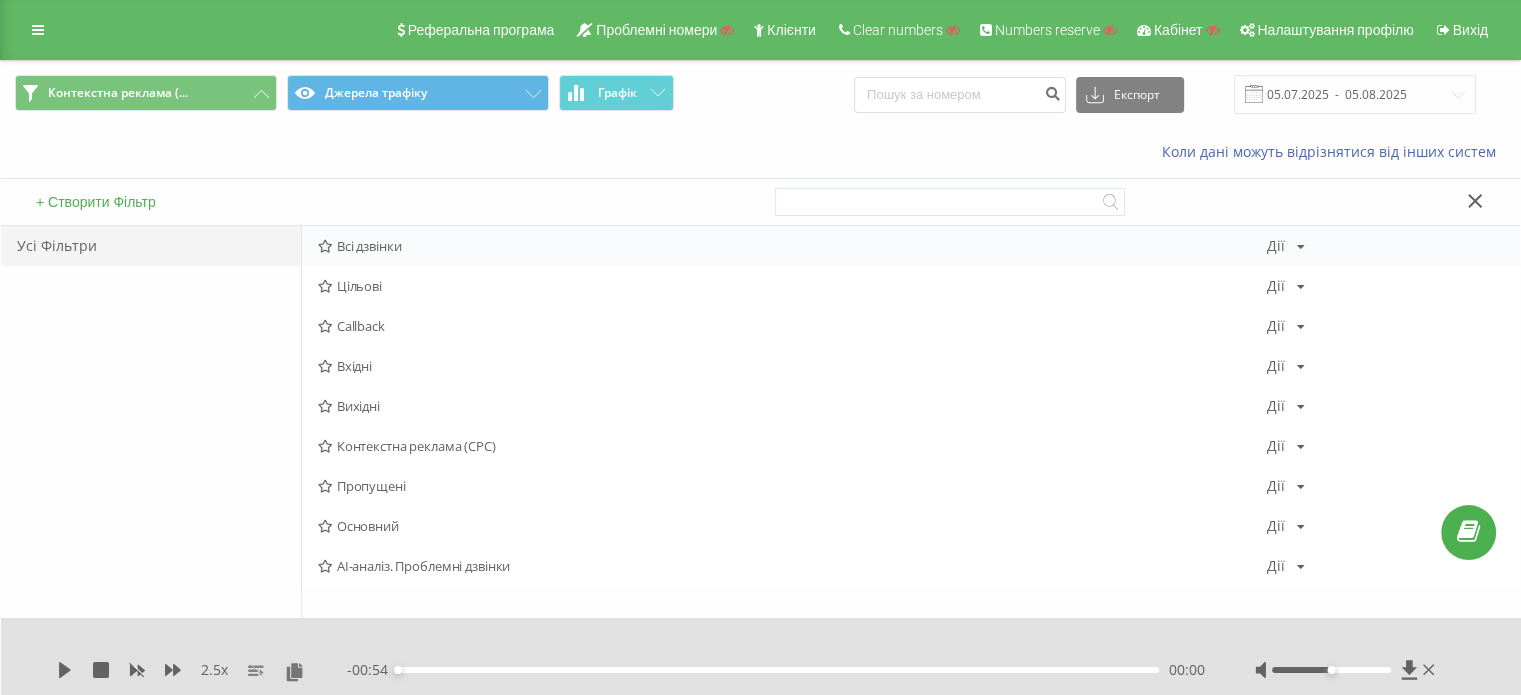 click on "Всі дзвінки" at bounding box center [792, 246] 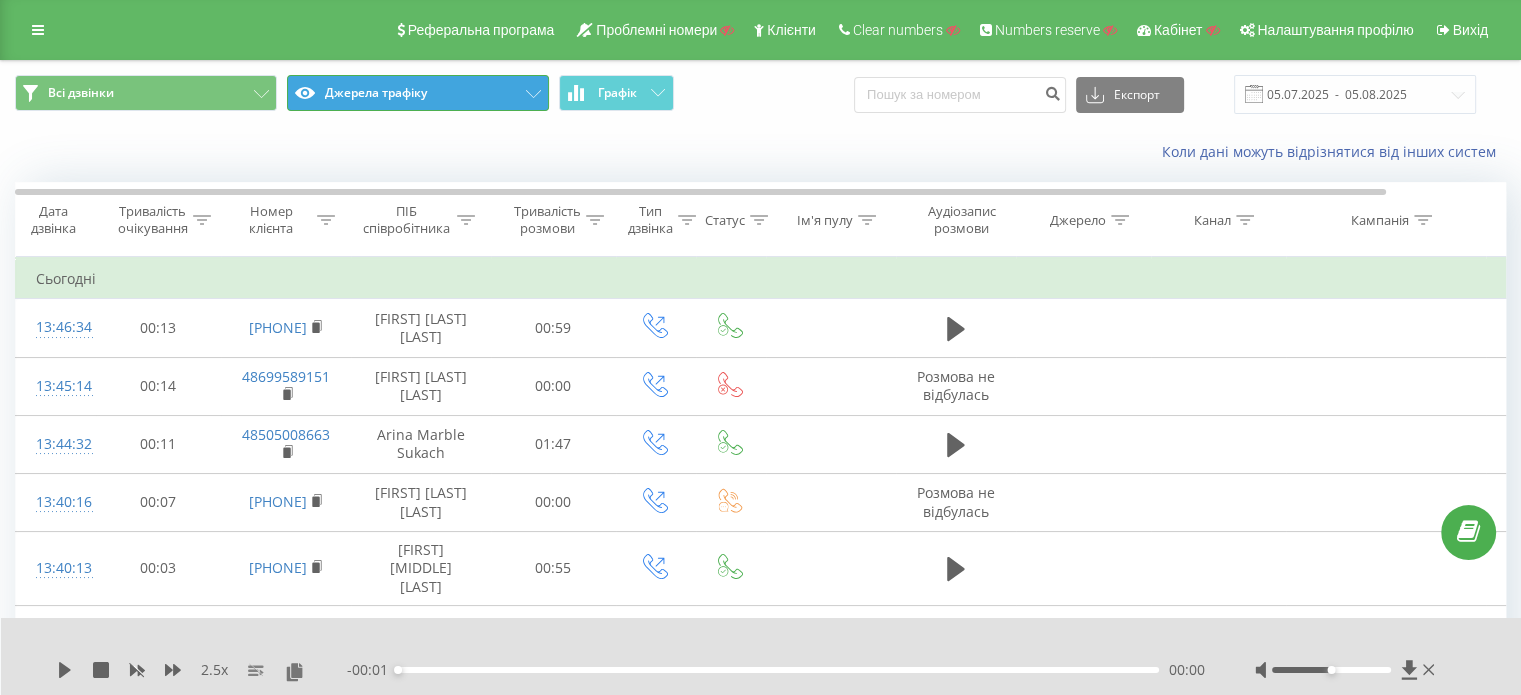 click on "Джерела трафіку" at bounding box center (418, 93) 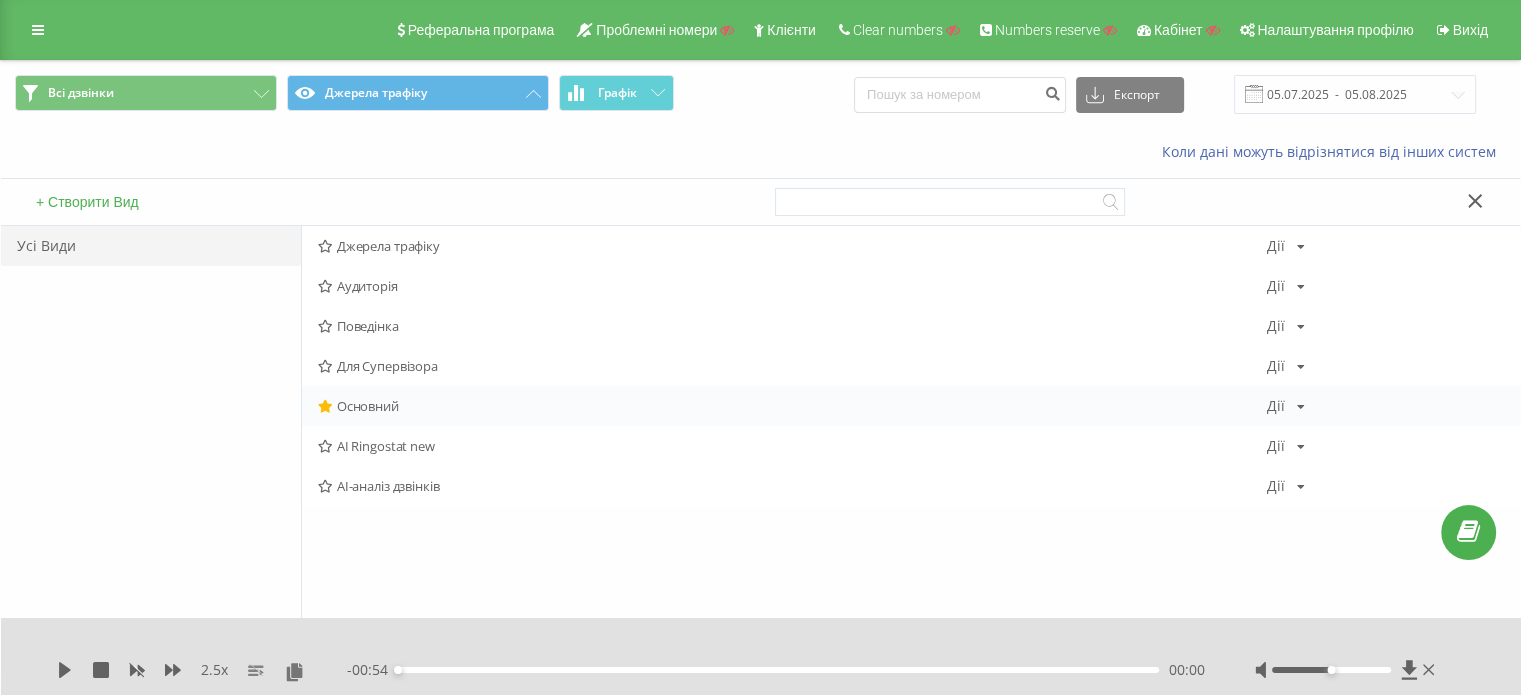 click on "Основний" at bounding box center [792, 406] 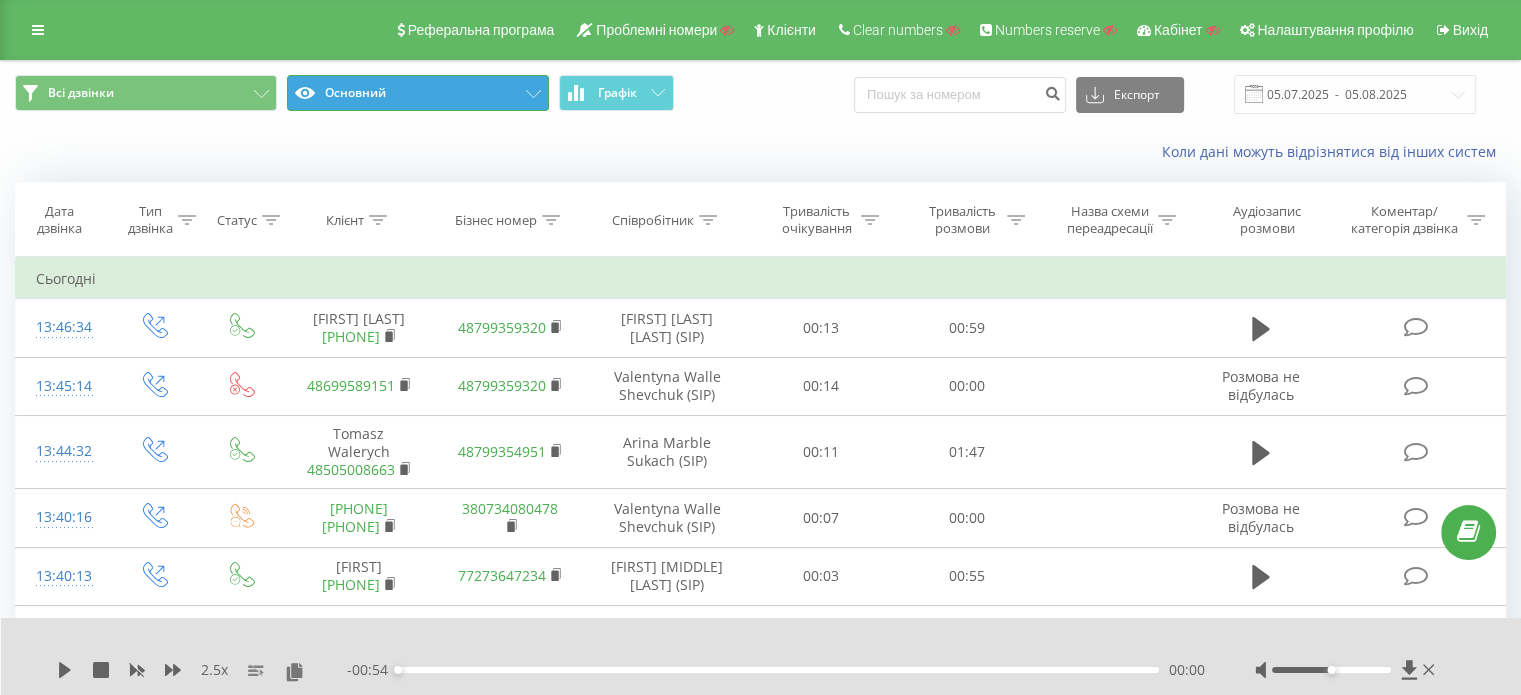 click on "Основний" at bounding box center (418, 93) 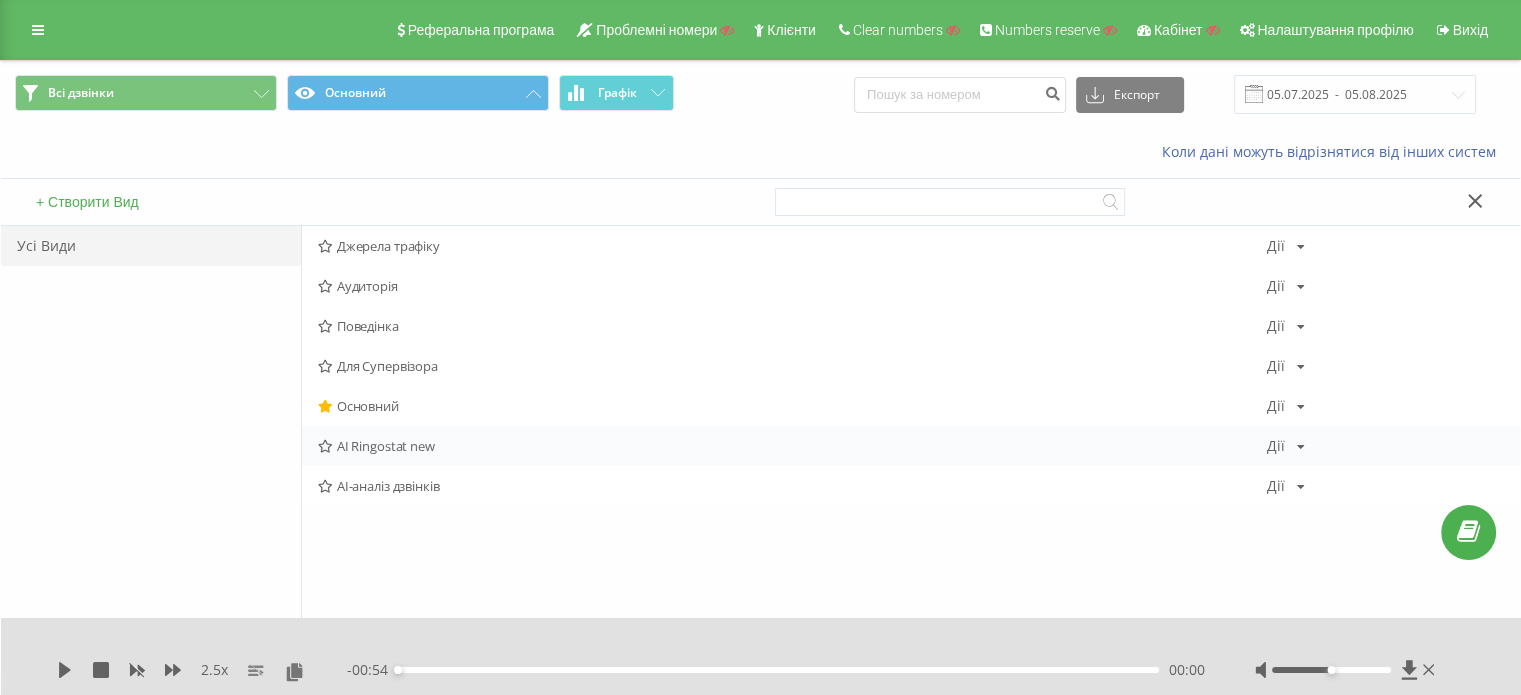 click on "AI Ringostat new" at bounding box center [792, 446] 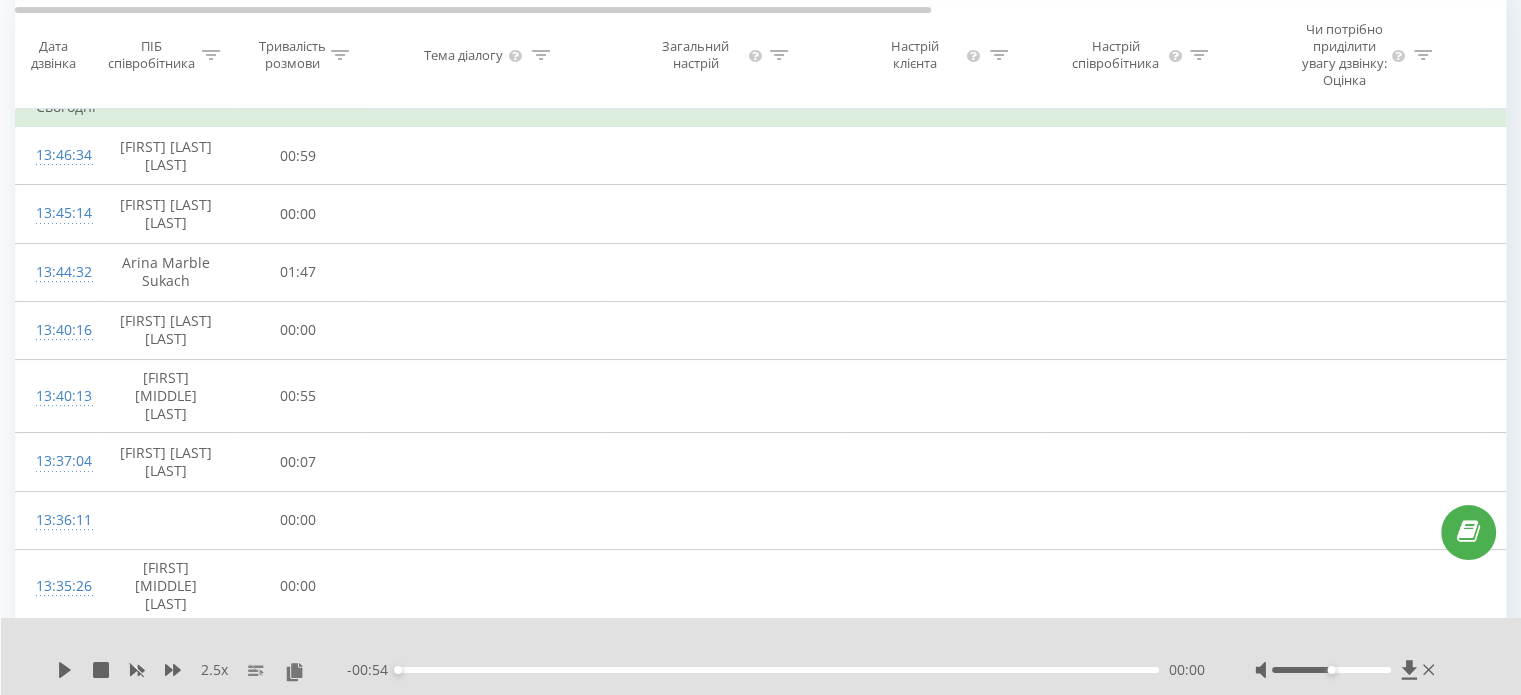 scroll, scrollTop: 71, scrollLeft: 0, axis: vertical 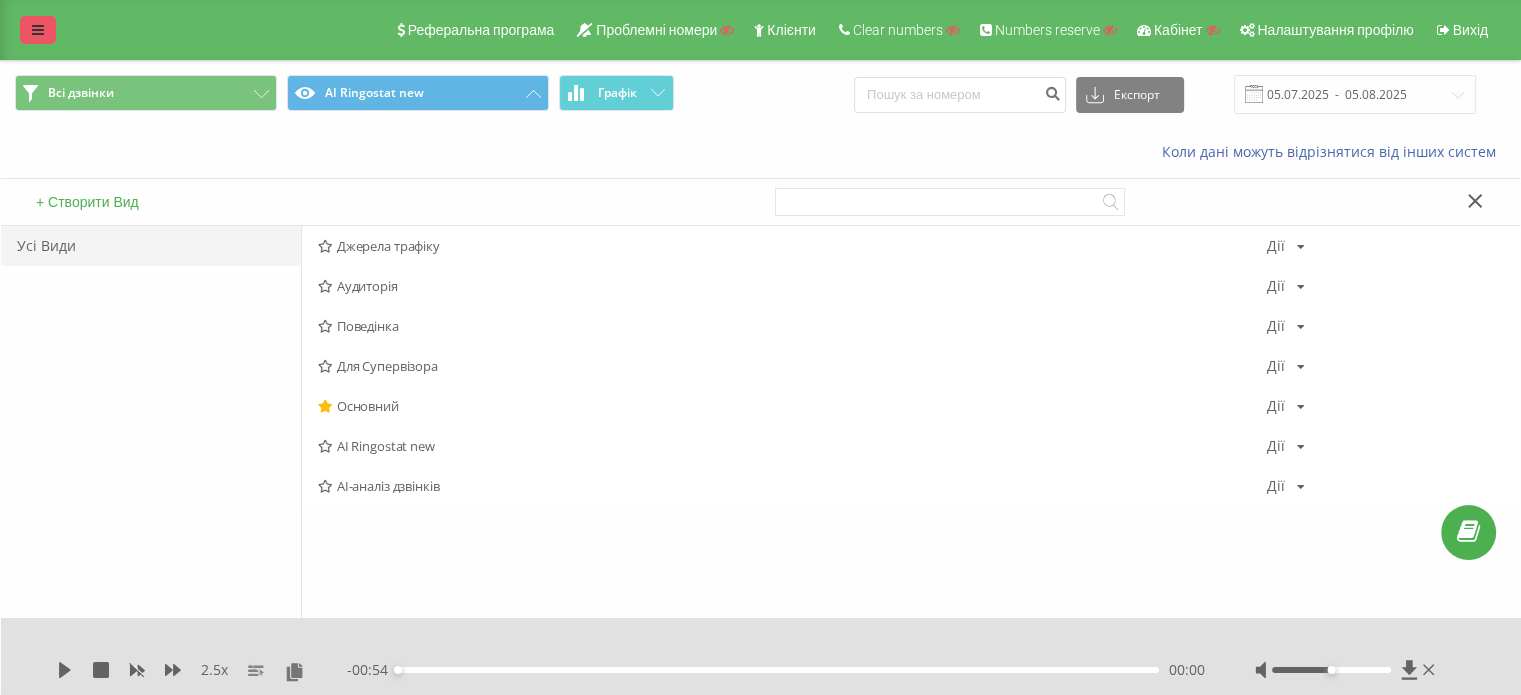click at bounding box center (38, 30) 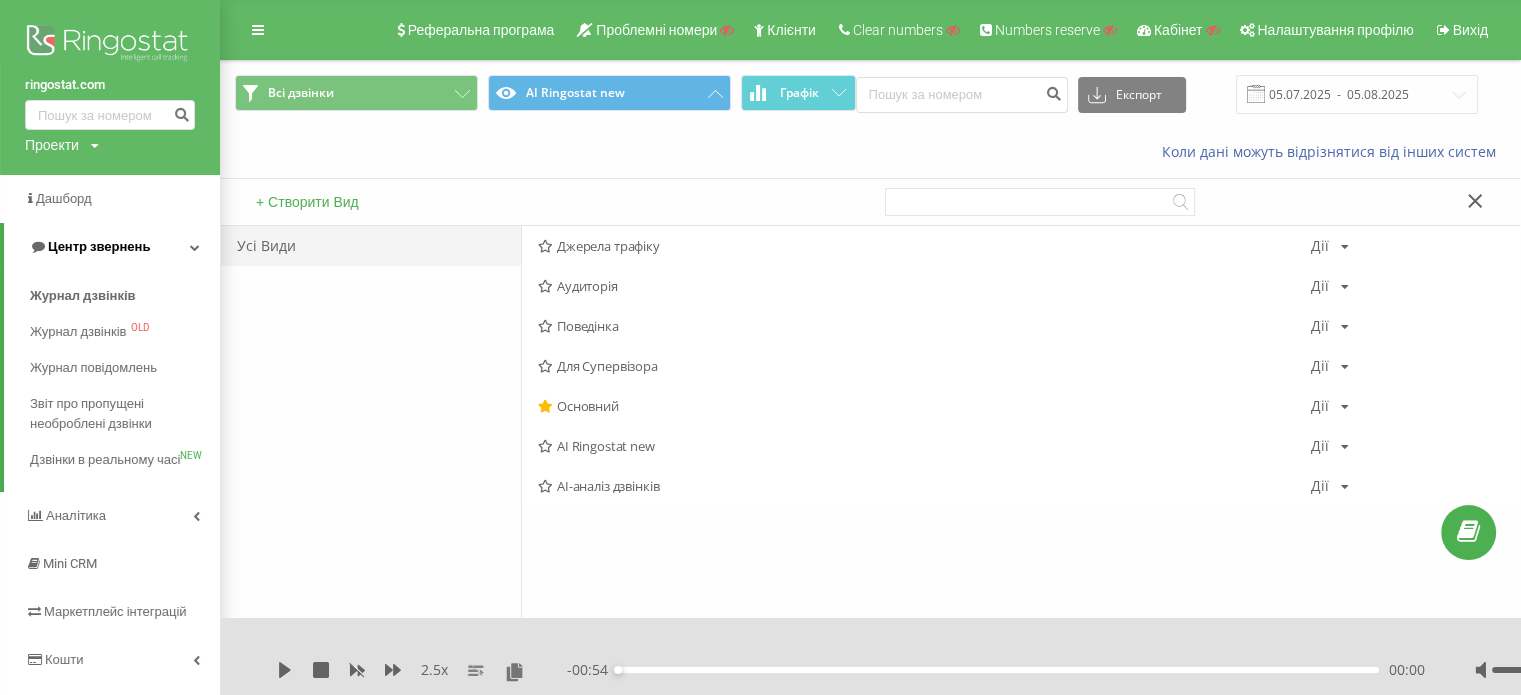 click on "Центр звернень" at bounding box center [99, 246] 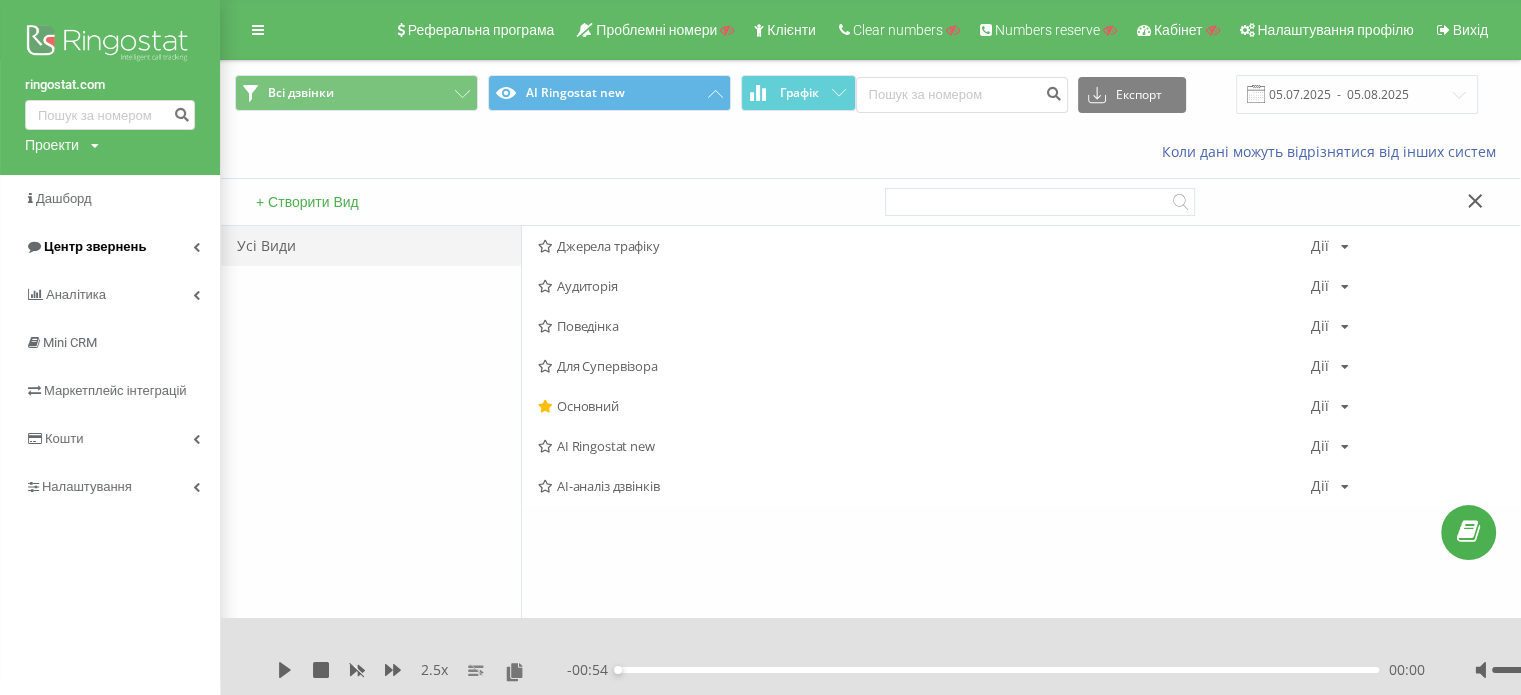 click on "Центр звернень" at bounding box center [95, 246] 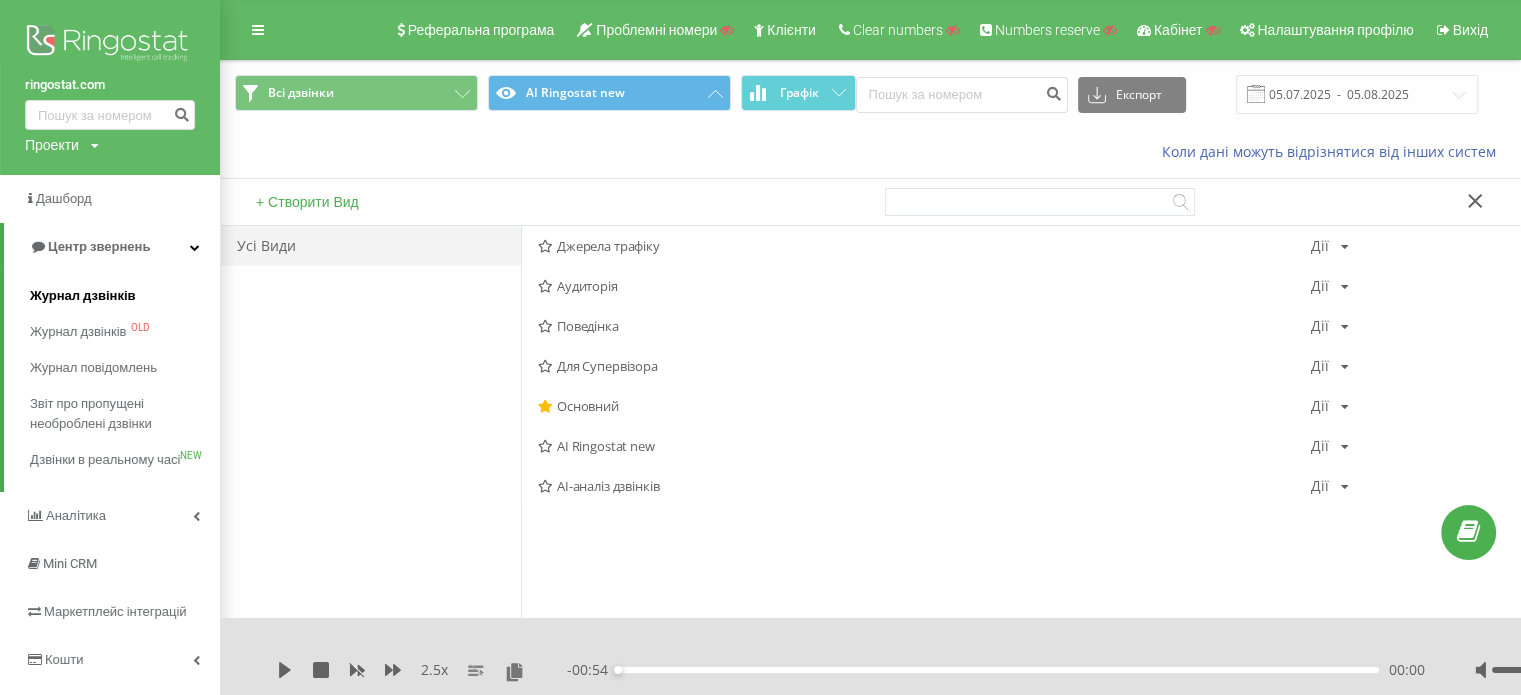 click on "Журнал дзвінків" at bounding box center (83, 296) 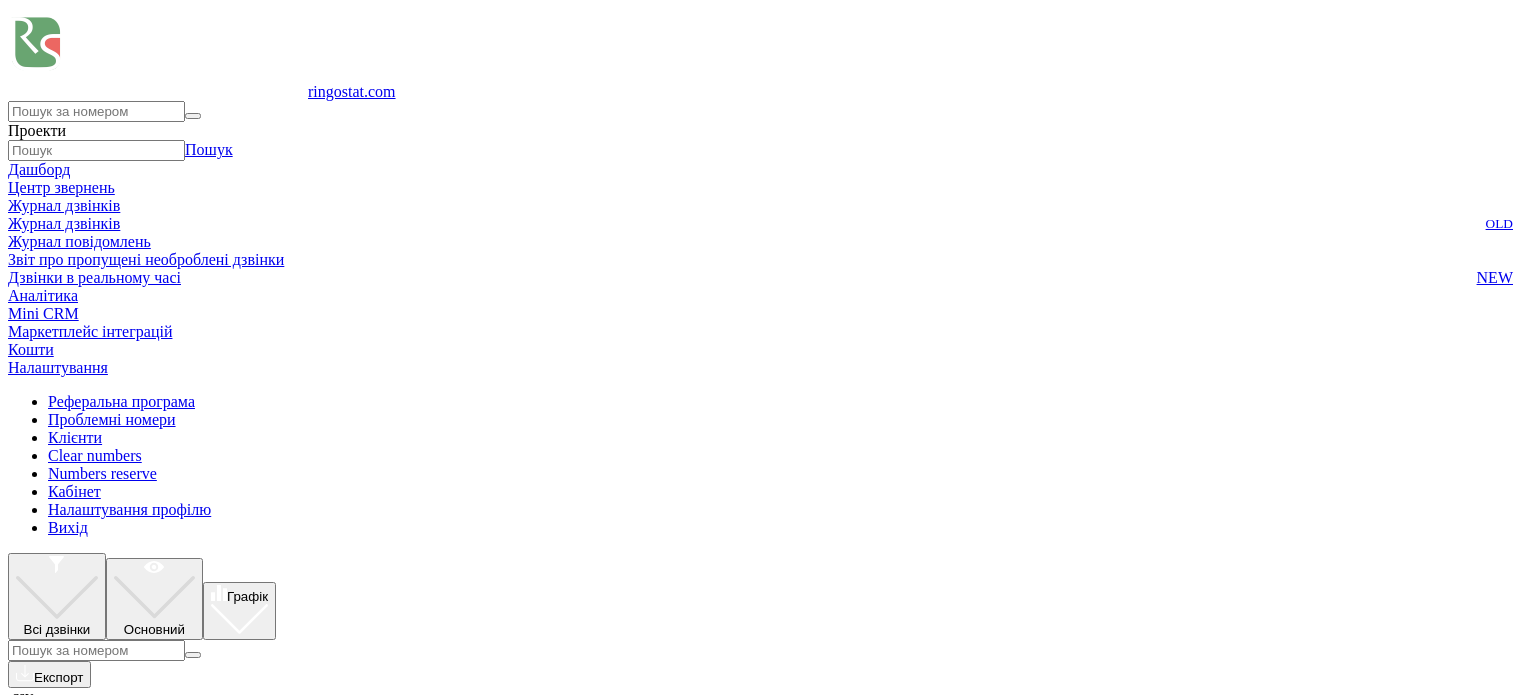 scroll, scrollTop: 0, scrollLeft: 0, axis: both 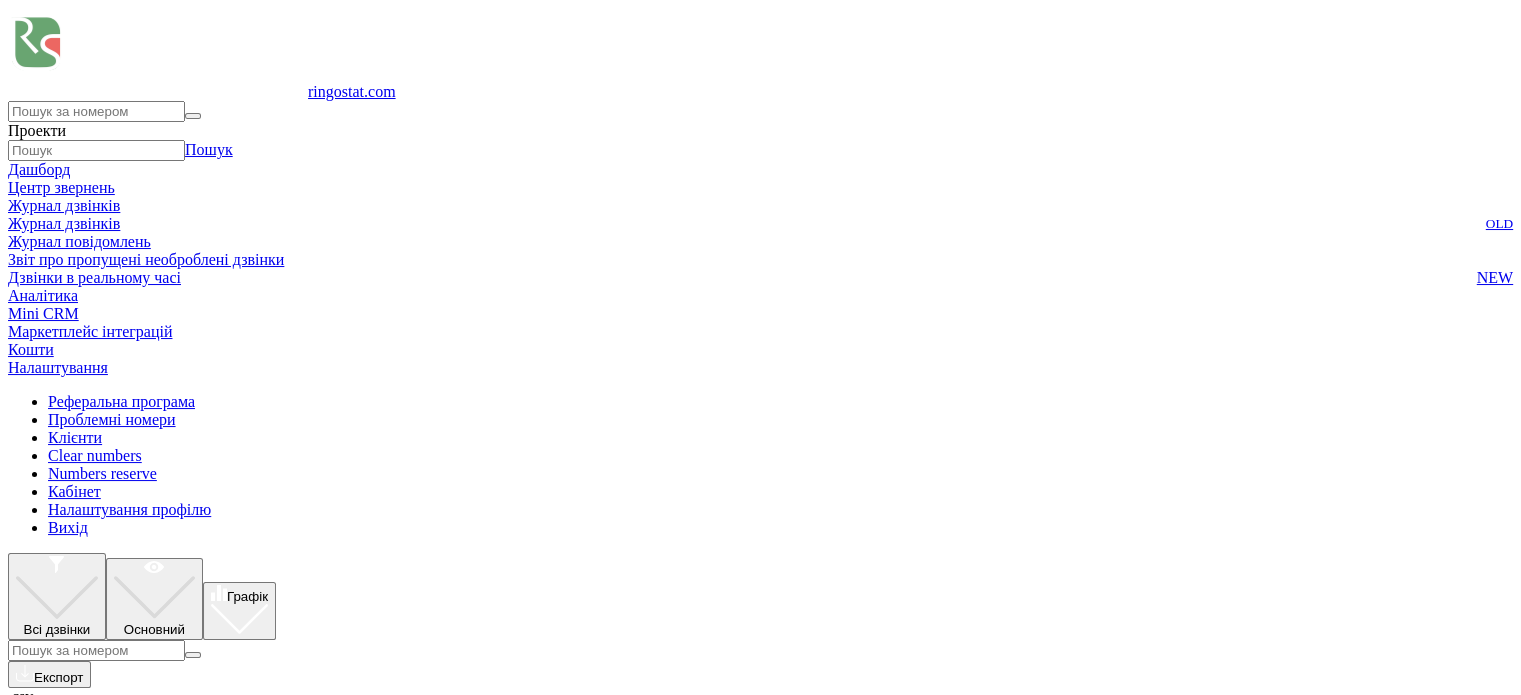 click on "Клієнт" at bounding box center (318, 802) 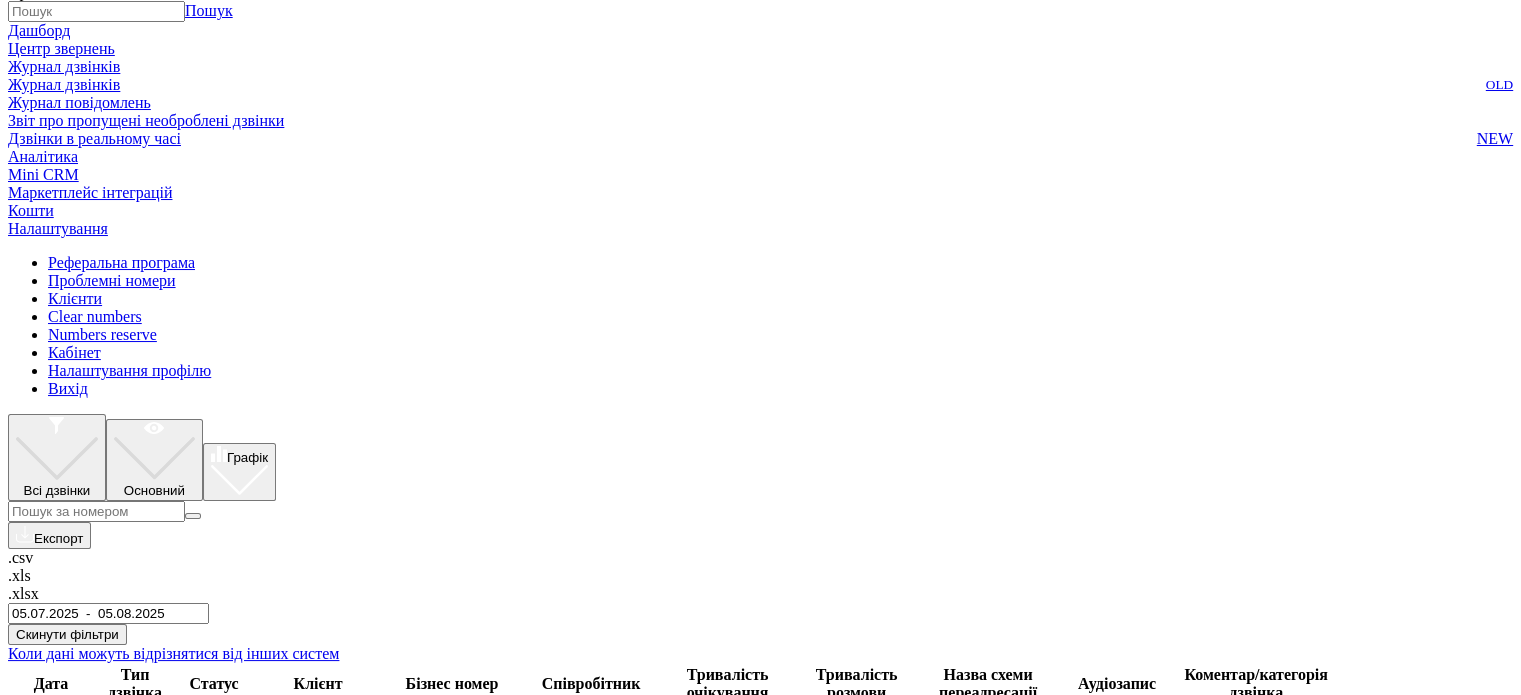 scroll, scrollTop: 158, scrollLeft: 0, axis: vertical 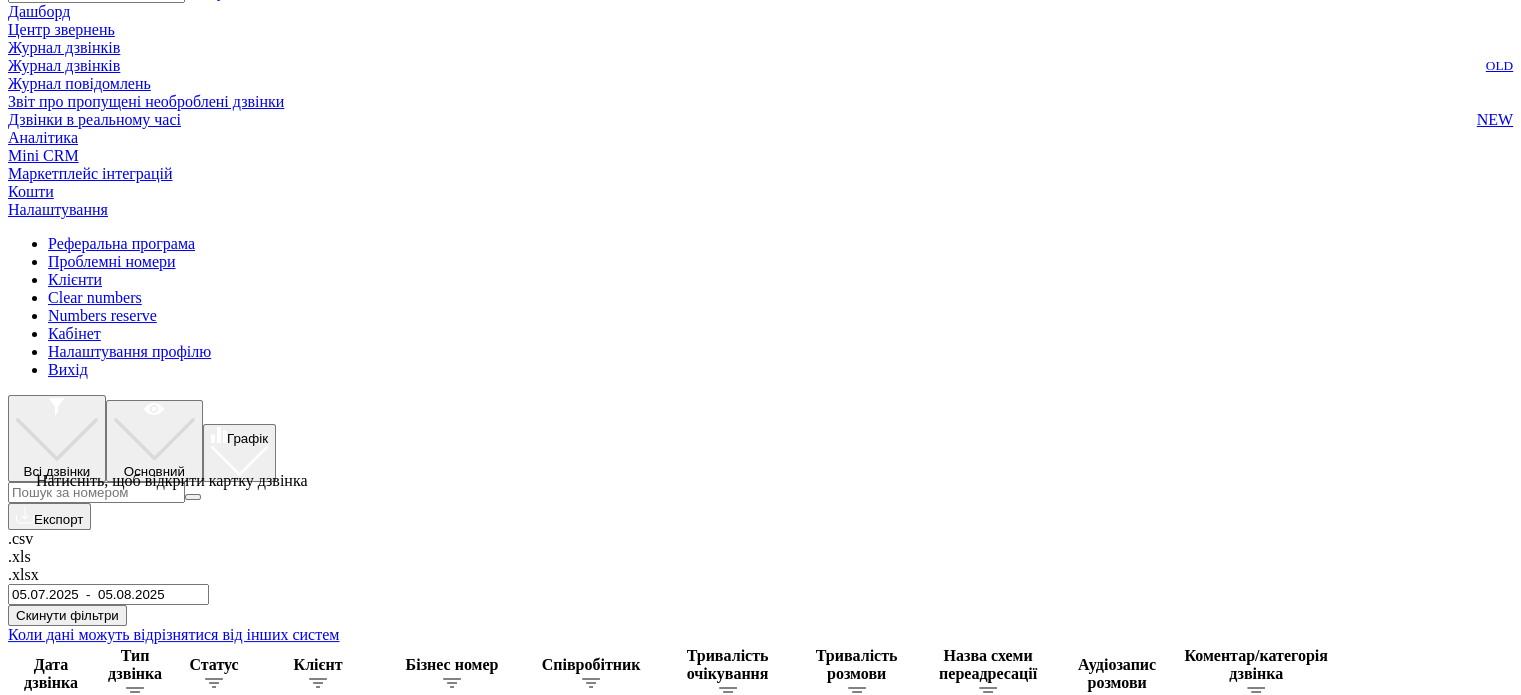 click on "13:50:06" at bounding box center (51, 1447) 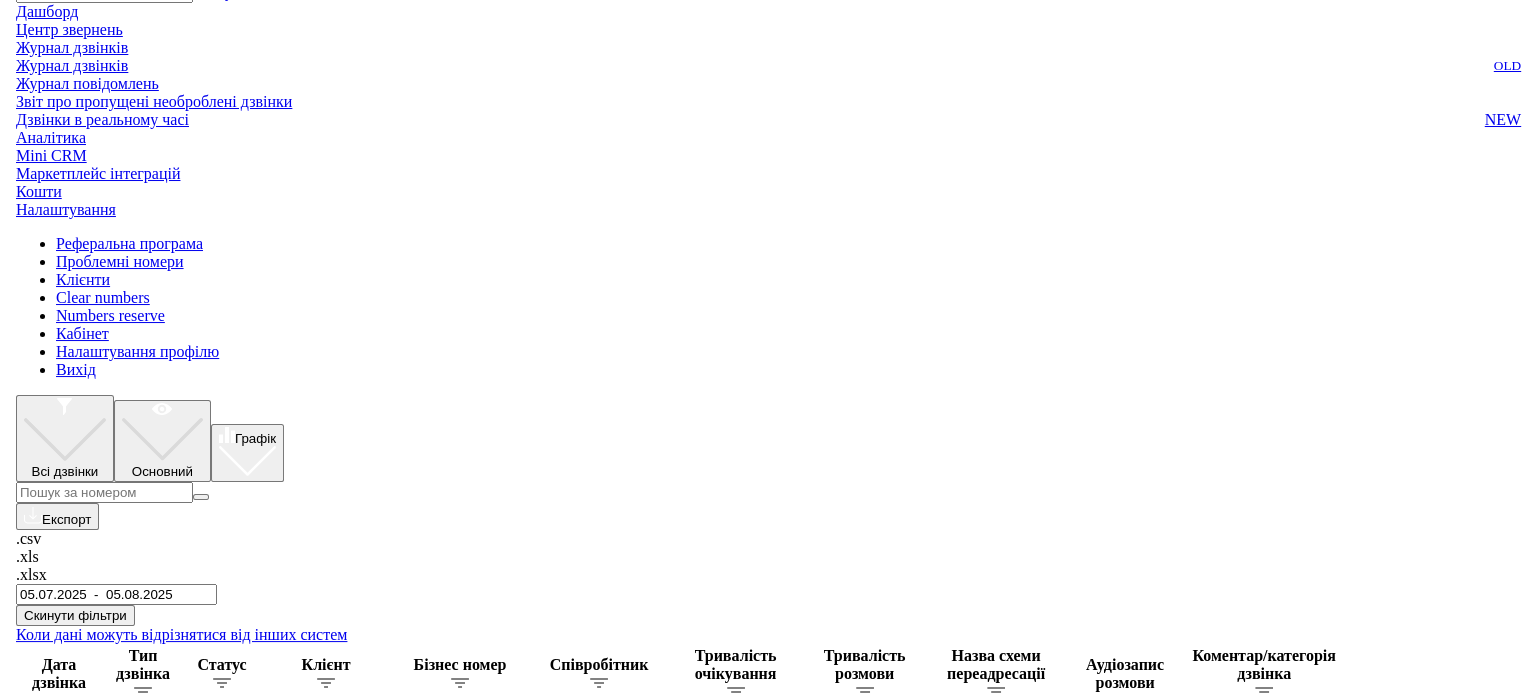 scroll, scrollTop: 86, scrollLeft: 0, axis: vertical 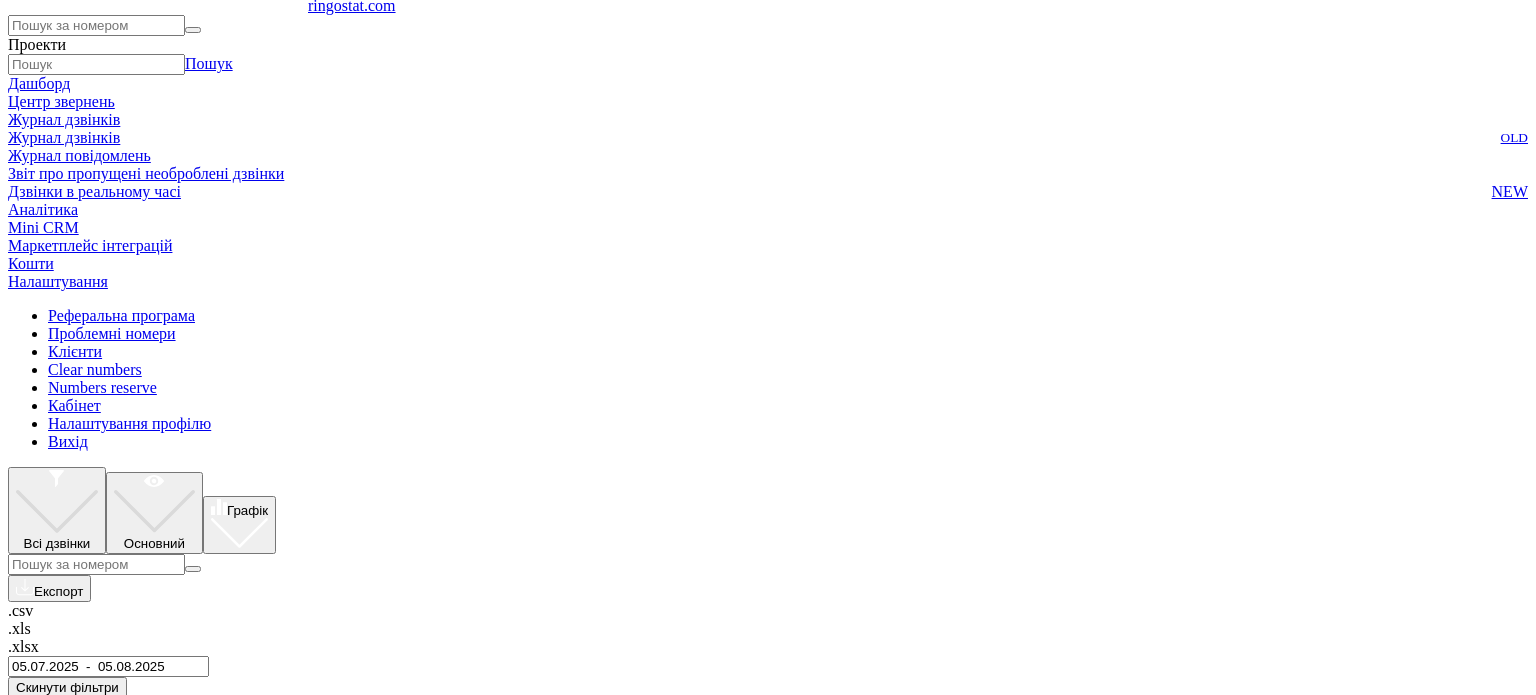 click on "Транскрипція" at bounding box center (768, 3329) 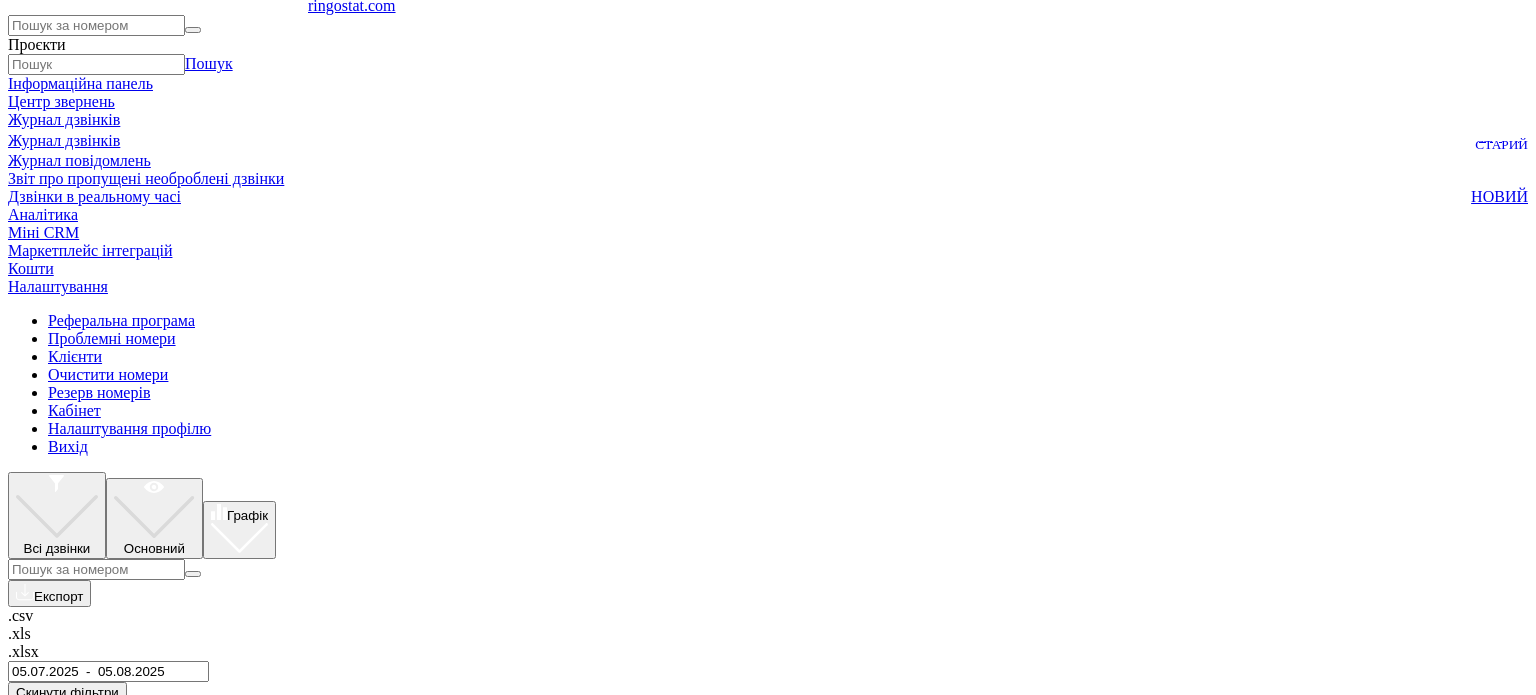 drag, startPoint x: 1196, startPoint y: 22, endPoint x: 1177, endPoint y: 70, distance: 51.62364 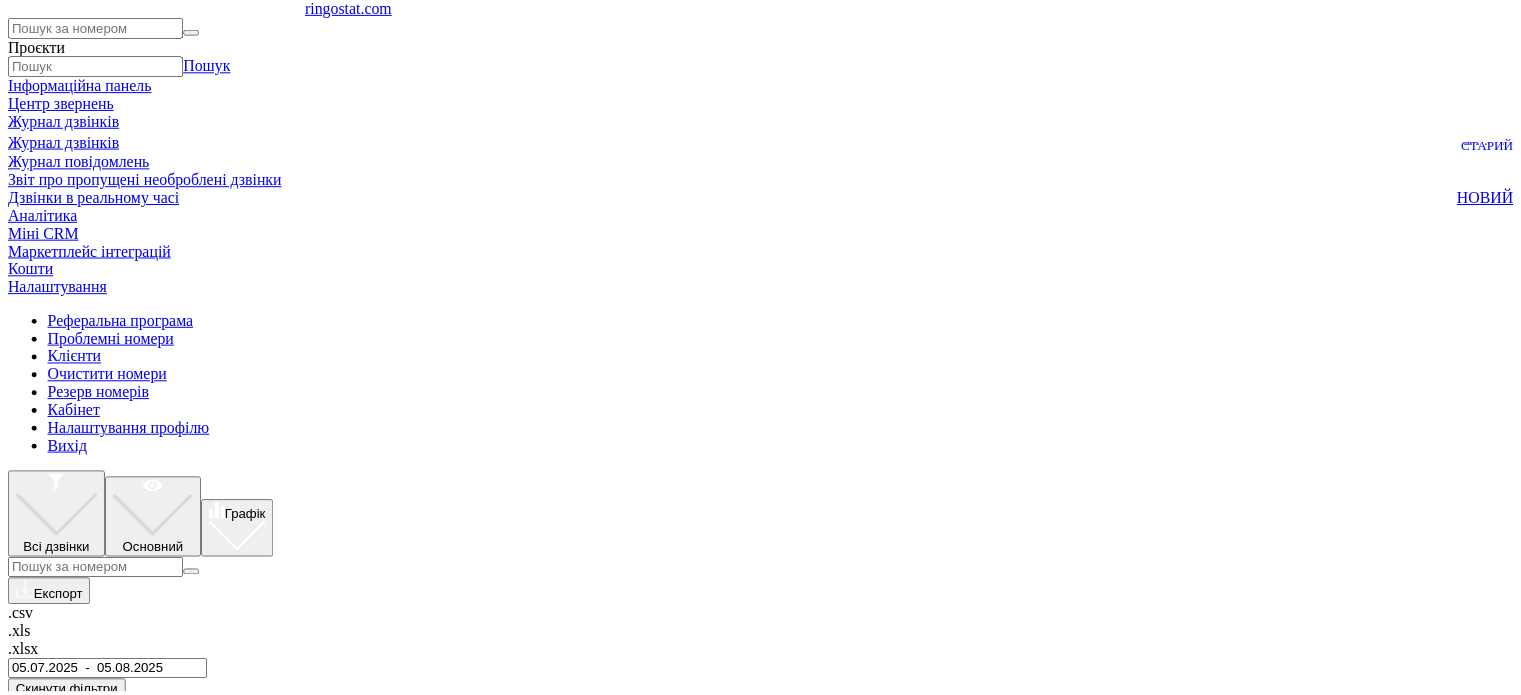 scroll, scrollTop: 369, scrollLeft: 0, axis: vertical 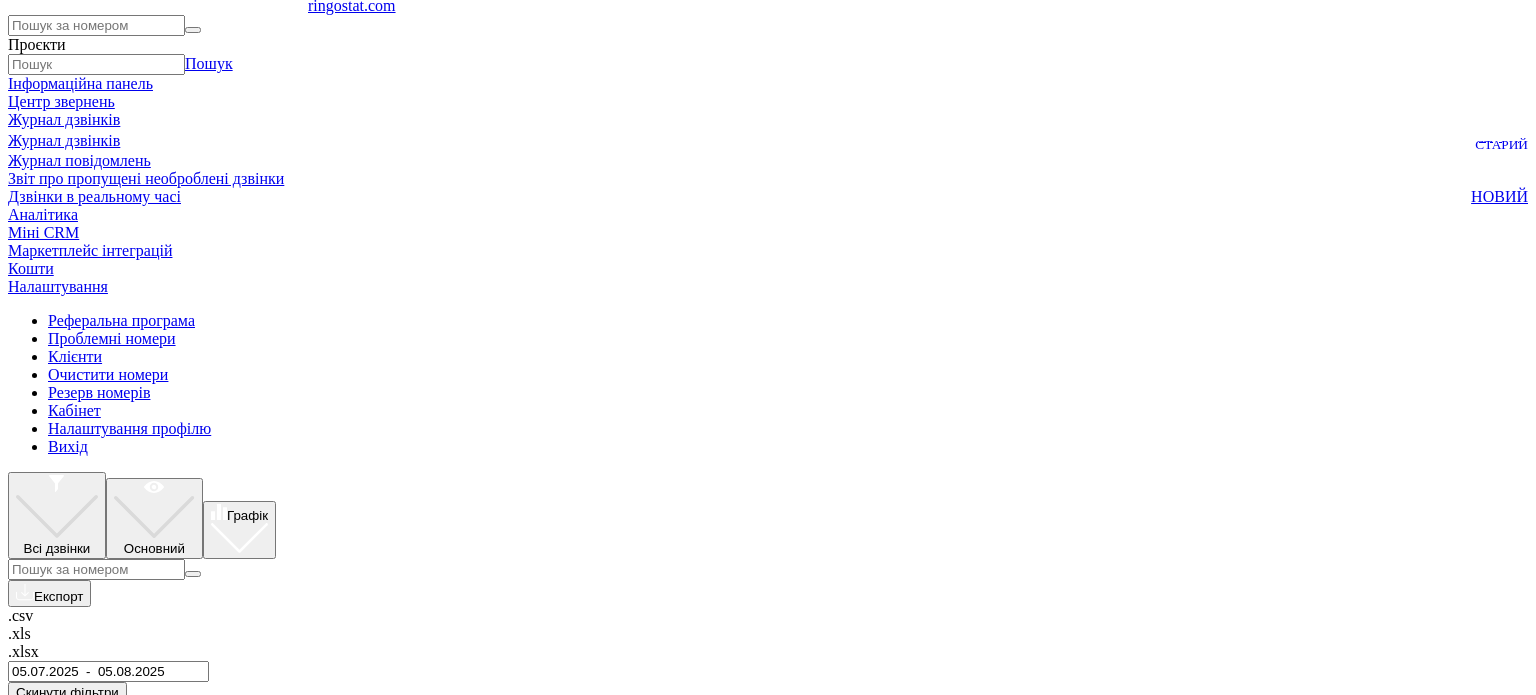 click on "Дзвінок :  ua10_-1753959006.25274   1  х -  04:26 00:00   00:00   Транскрипція 00:02 Доброго дня! 00:03 Мене звати Поліна, компанія RINGOSTAT. 00:05 Чим можу допомогти вам? 00:06 Доброго дня, Поліна, мене звати Костянтин, і плануємо, розглядаємо підключені Телефонії, і хотів отримати консультацію. 00:13 Звідти. 00:16 Бачу, у вас на сайті є декілька варіантів, щоб обрати фреші, хтось може щось розповісти, порадити. 00:31 Звісно. 00:31 Константина, розкажіть, будь ласка, як у вас зараз це працює, якщо раніше користувалось, чи, можливо, є розуміння по реалізації, як би вам хотілося, щоб це виглядало? 00:39 00:41 Гаразд. 7" at bounding box center [768, 29102] 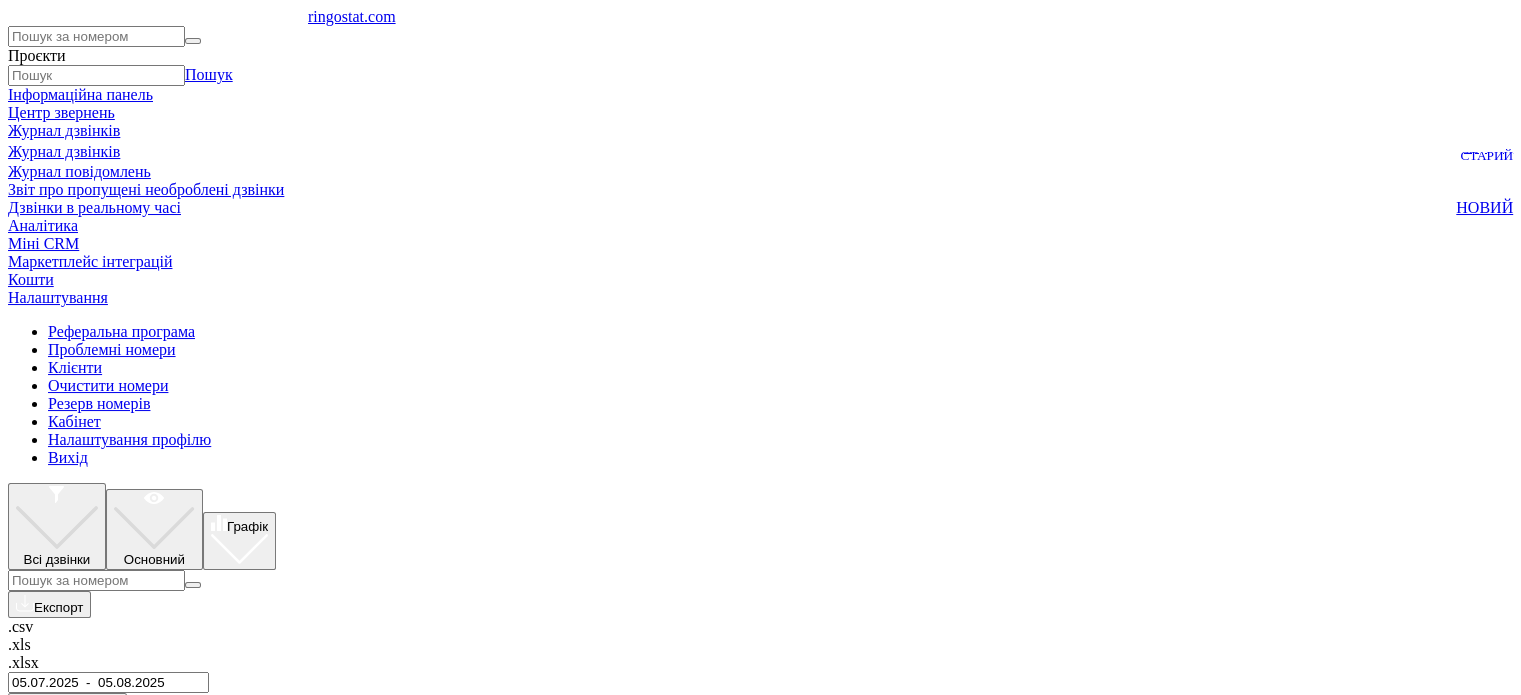scroll, scrollTop: 0, scrollLeft: 0, axis: both 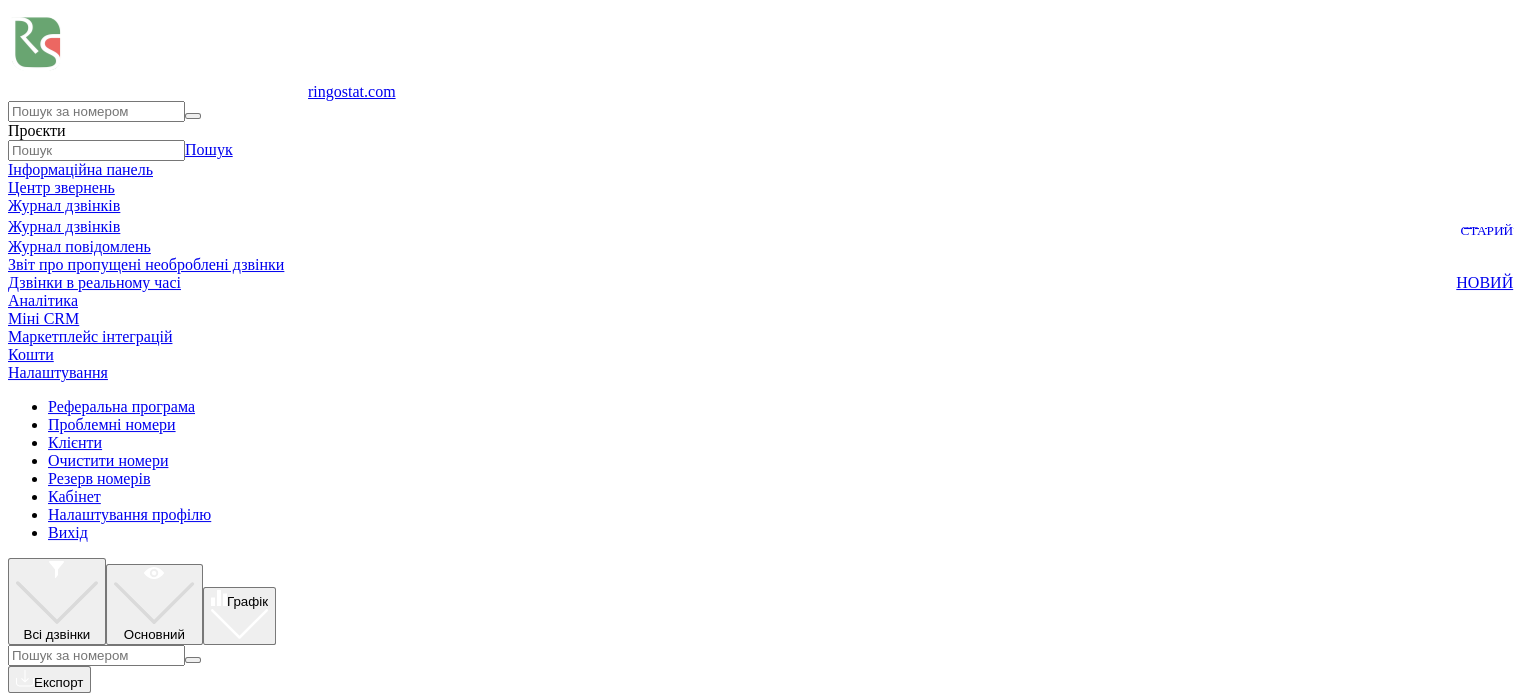 click at bounding box center (8, 398) 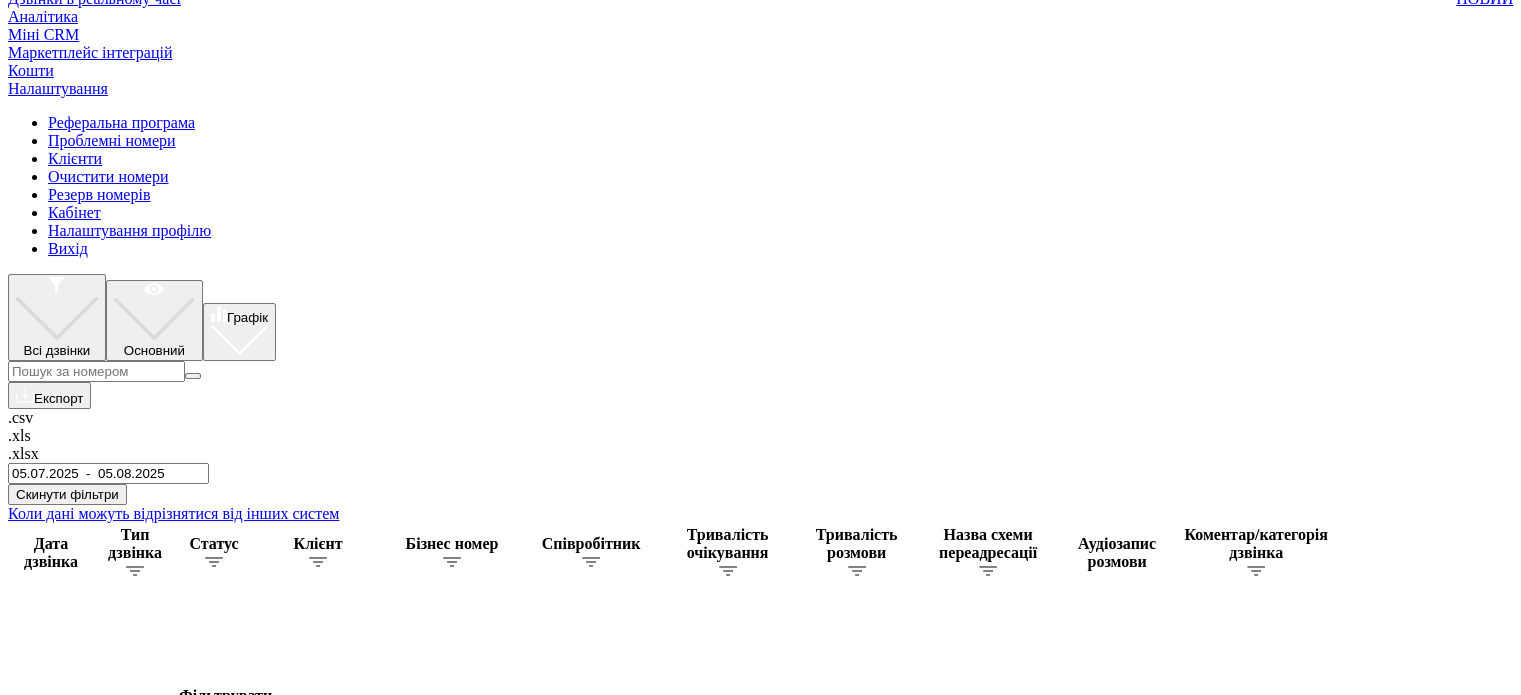 click on "Налаштування" at bounding box center [58, 88] 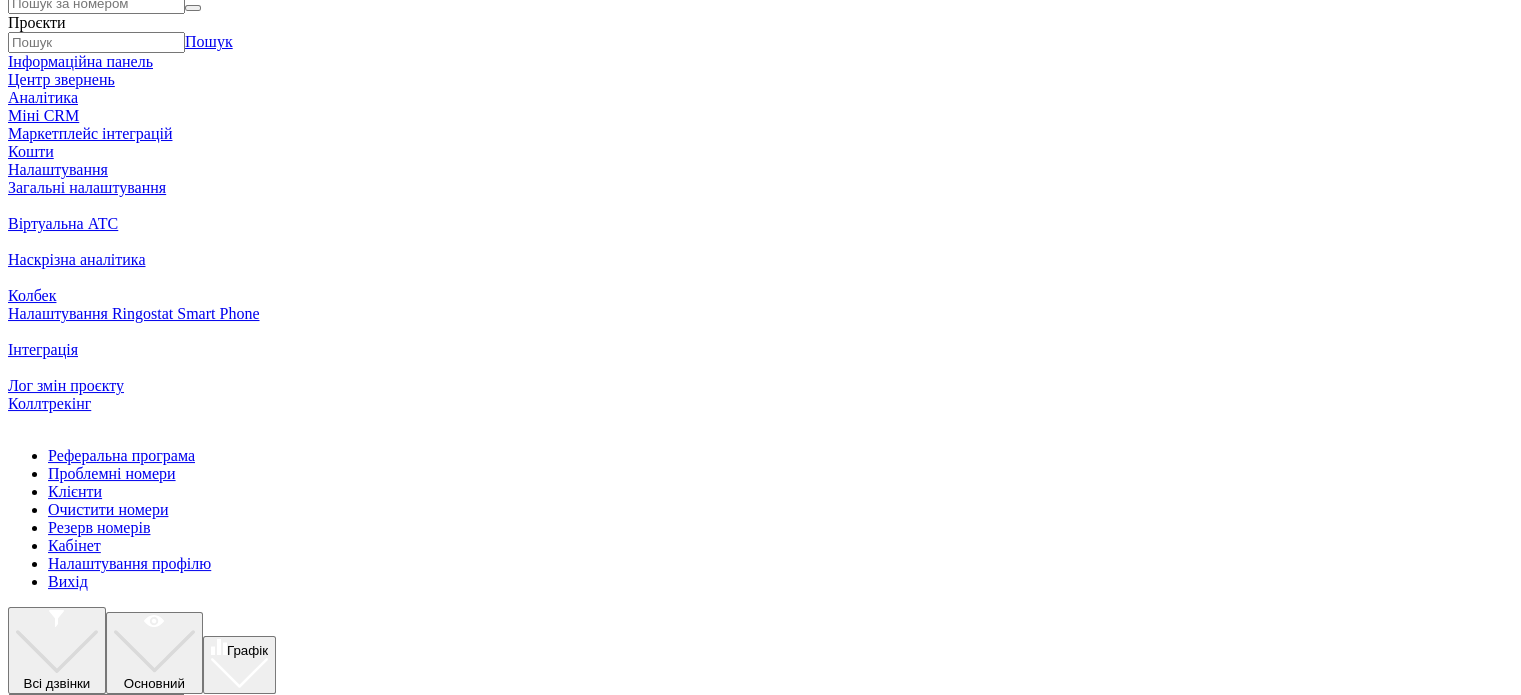scroll, scrollTop: 144, scrollLeft: 0, axis: vertical 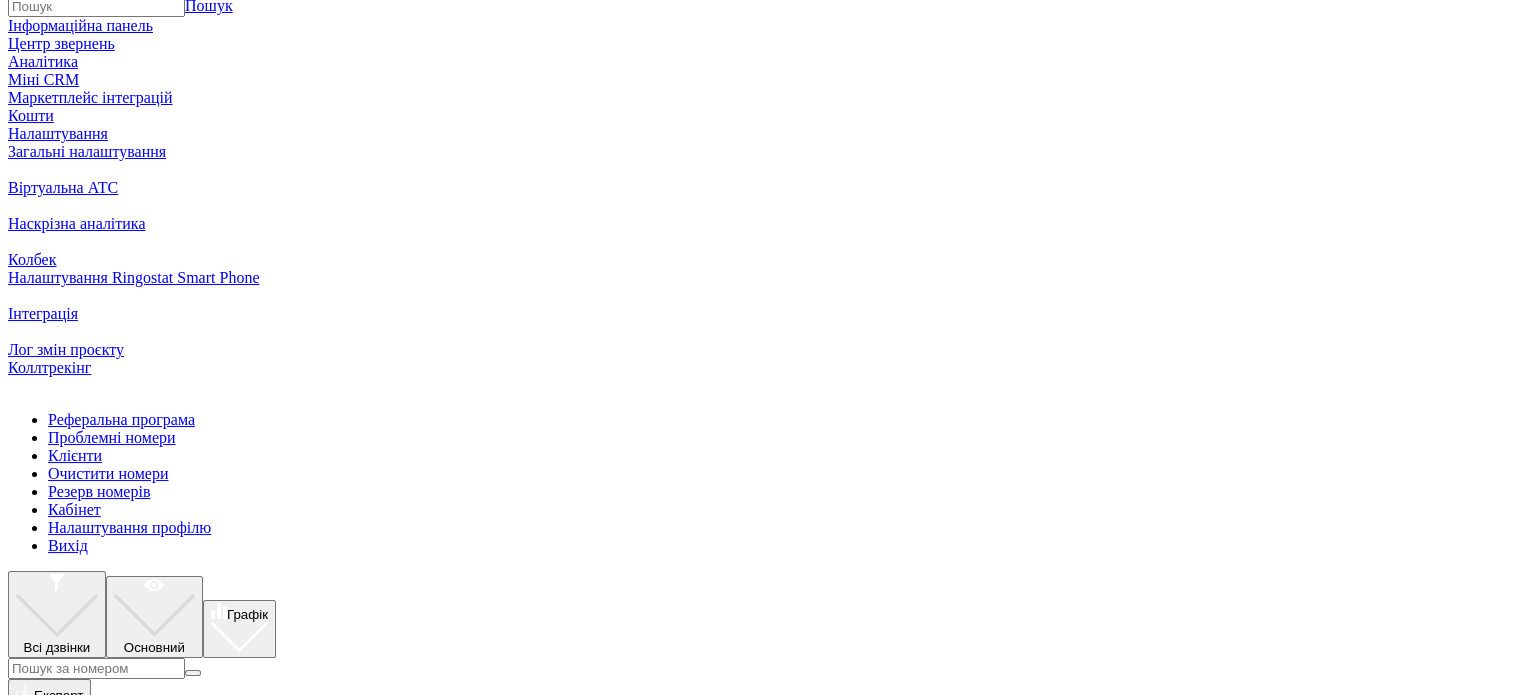 click on "Загальні налаштування" at bounding box center (87, 152) 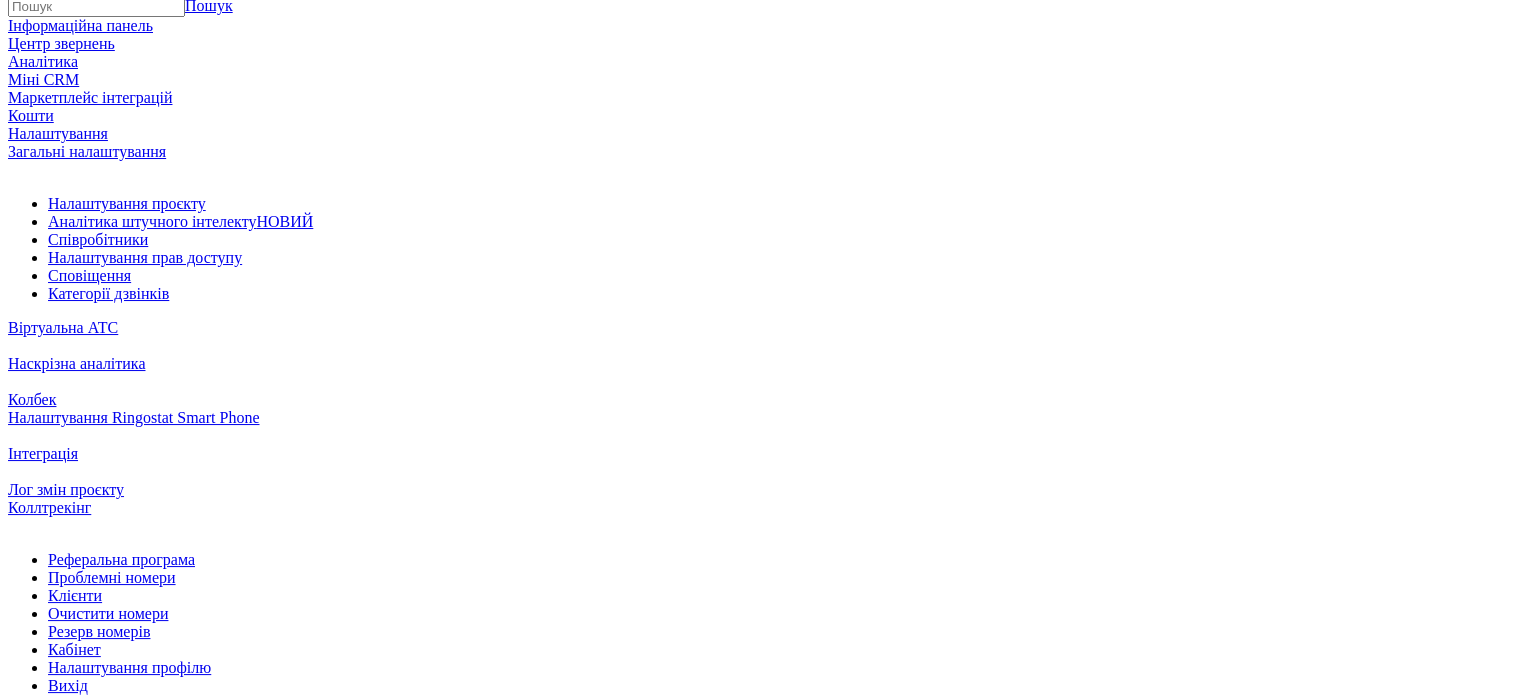 click on "Аналітика штучного інтелекту" at bounding box center (152, 221) 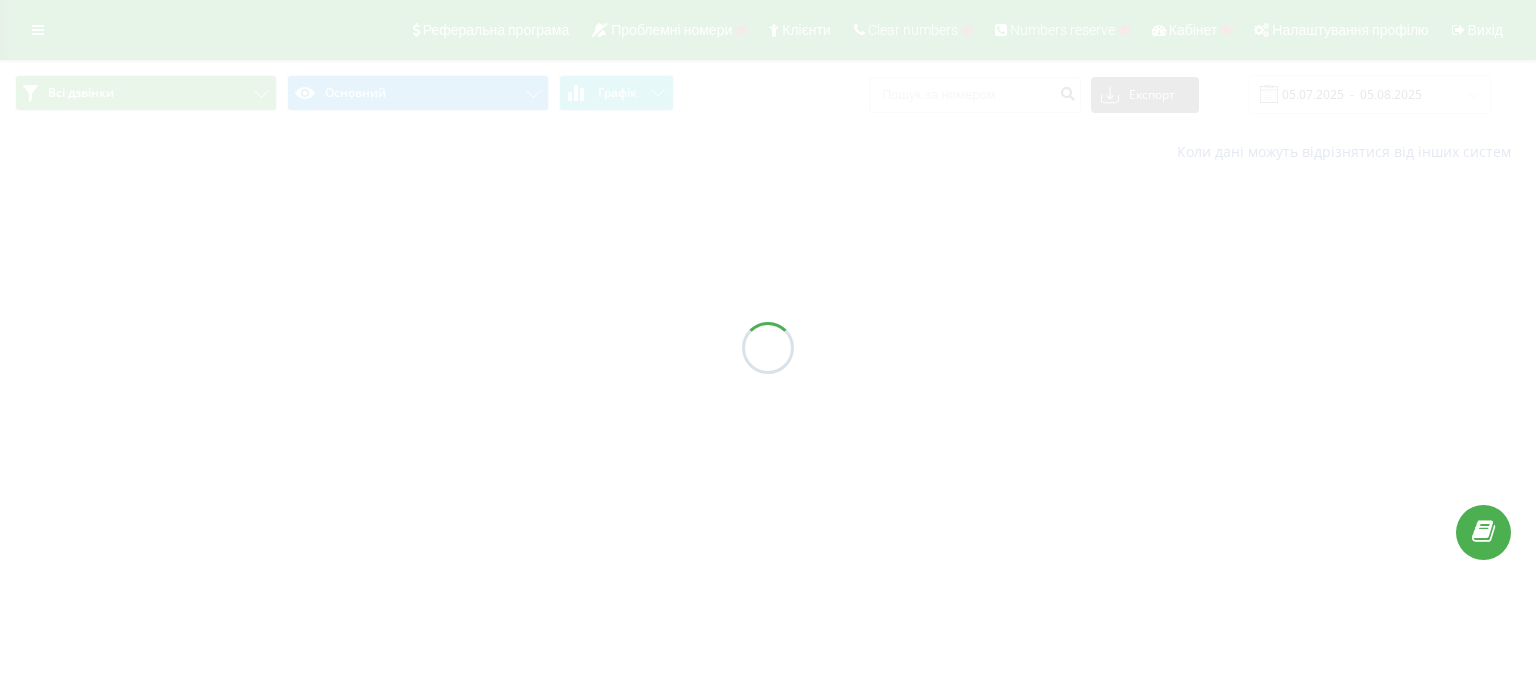 scroll, scrollTop: 0, scrollLeft: 0, axis: both 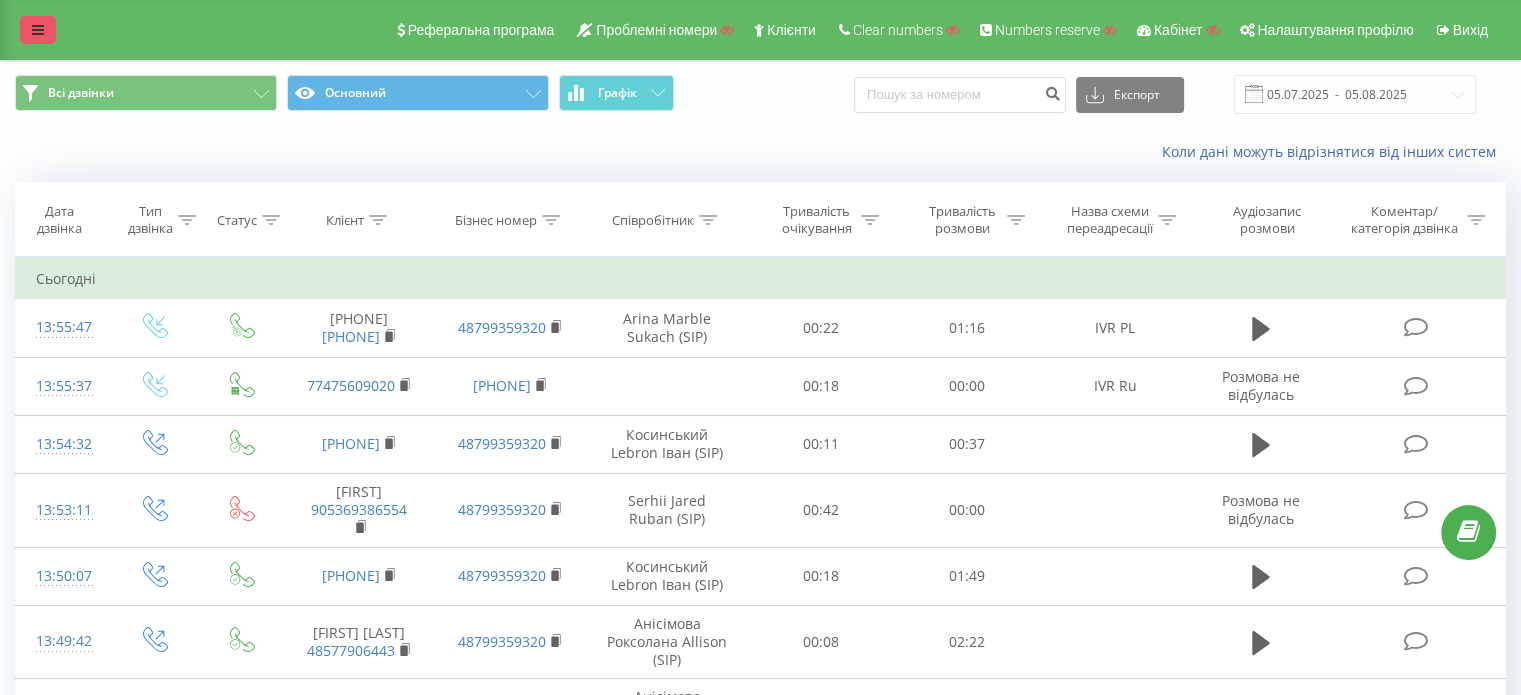 click at bounding box center (38, 30) 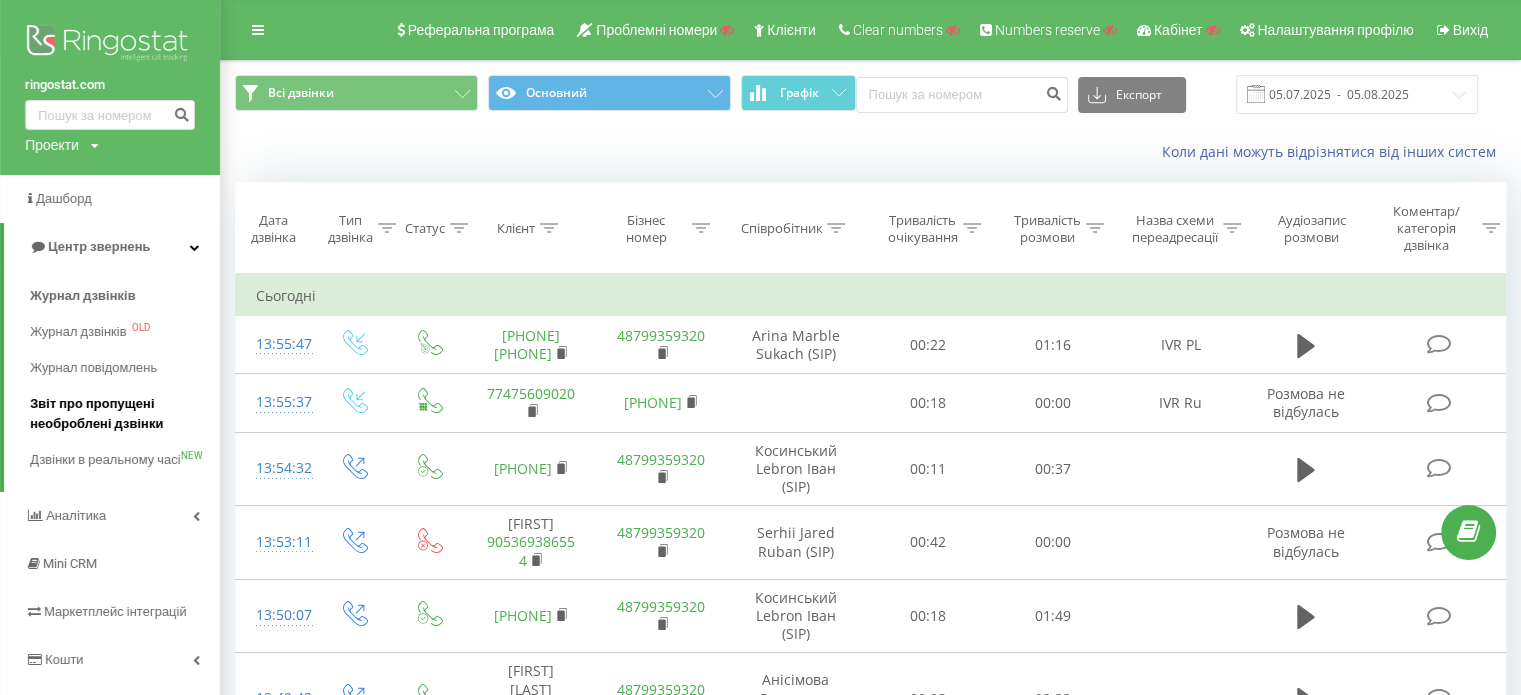 click on "Звіт про пропущені необроблені дзвінки" at bounding box center (120, 414) 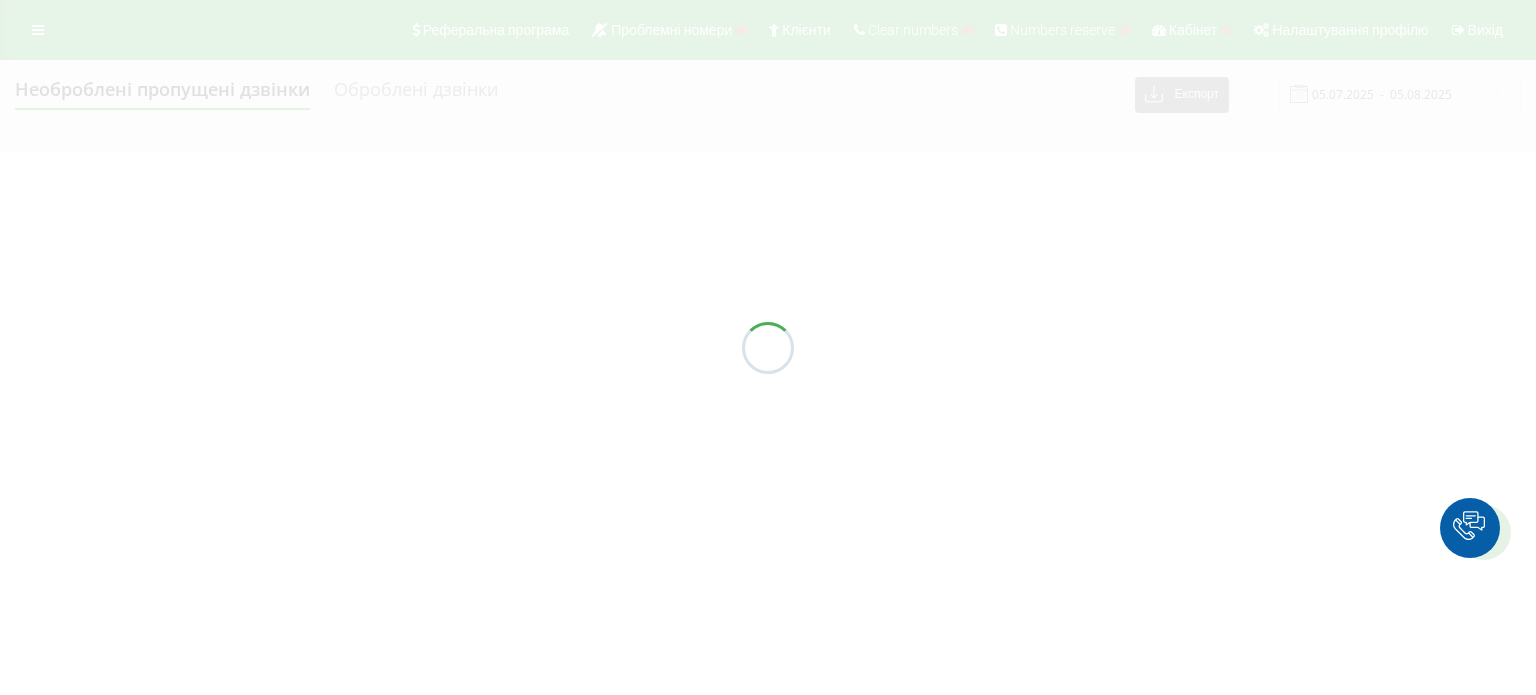 scroll, scrollTop: 0, scrollLeft: 0, axis: both 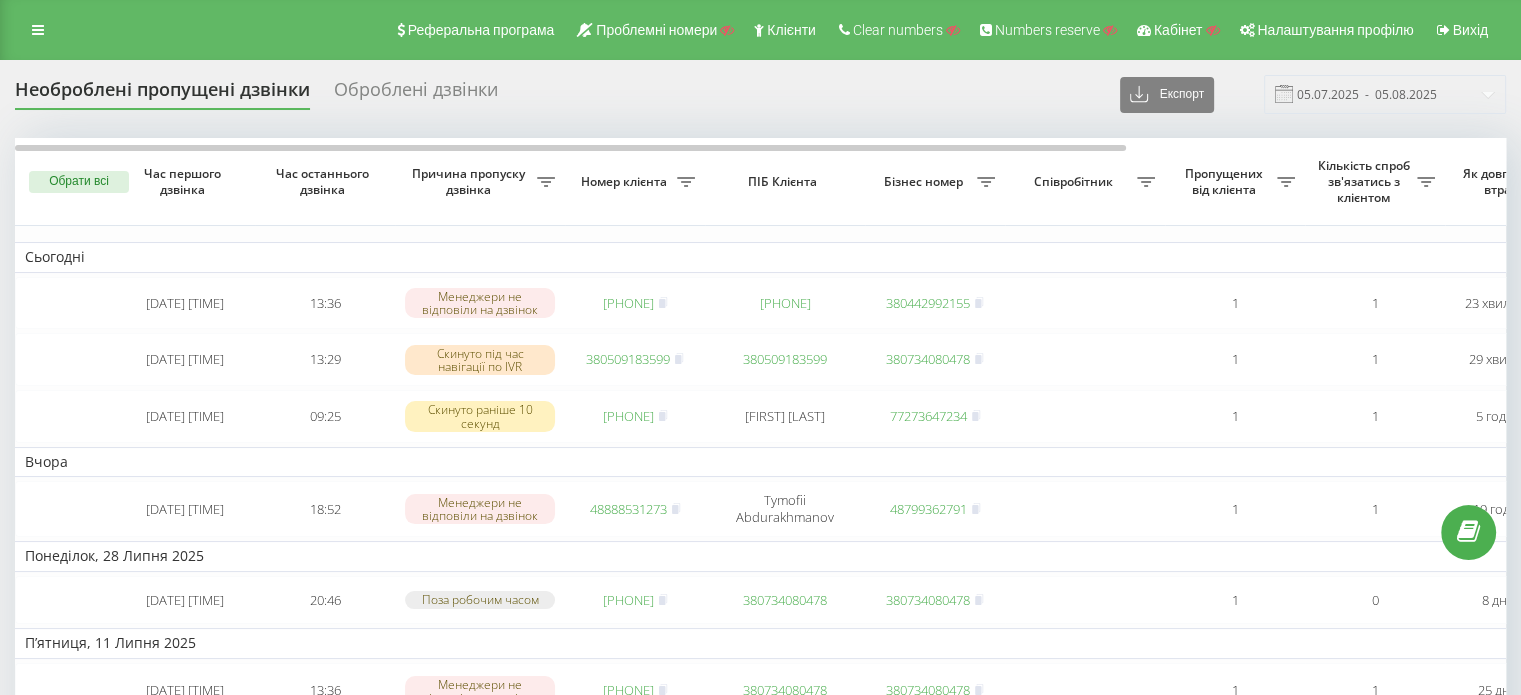 click on "Оброблені дзвінки" at bounding box center [416, 94] 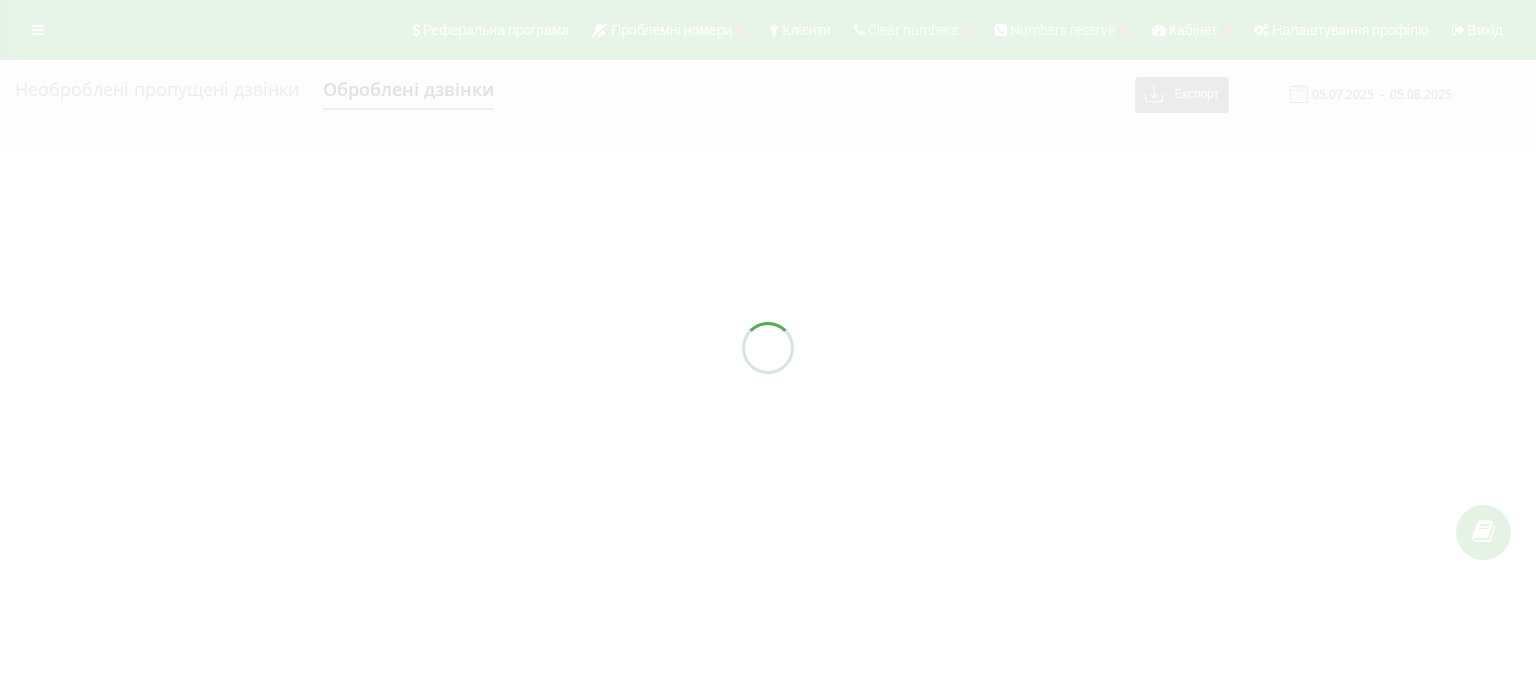 scroll, scrollTop: 0, scrollLeft: 0, axis: both 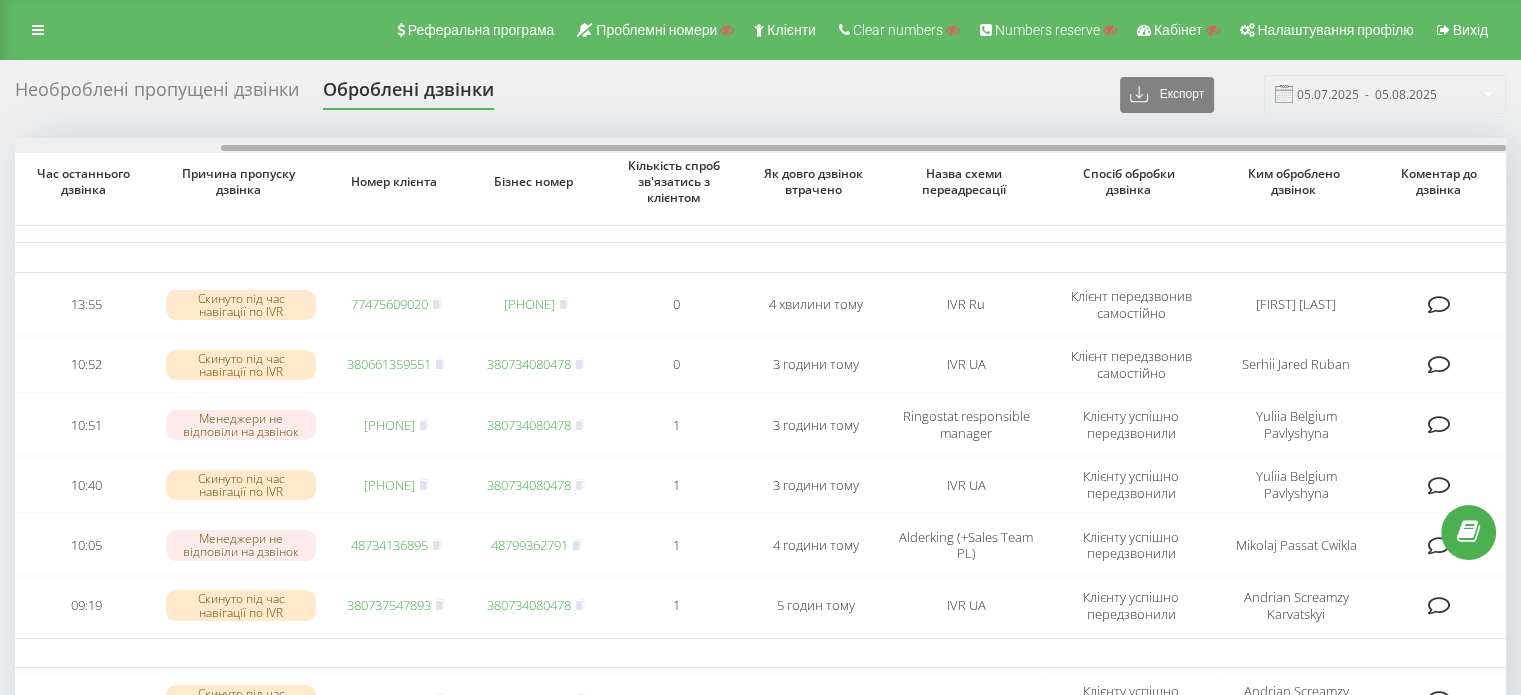 drag, startPoint x: 726, startPoint y: 144, endPoint x: 1217, endPoint y: 236, distance: 499.5448 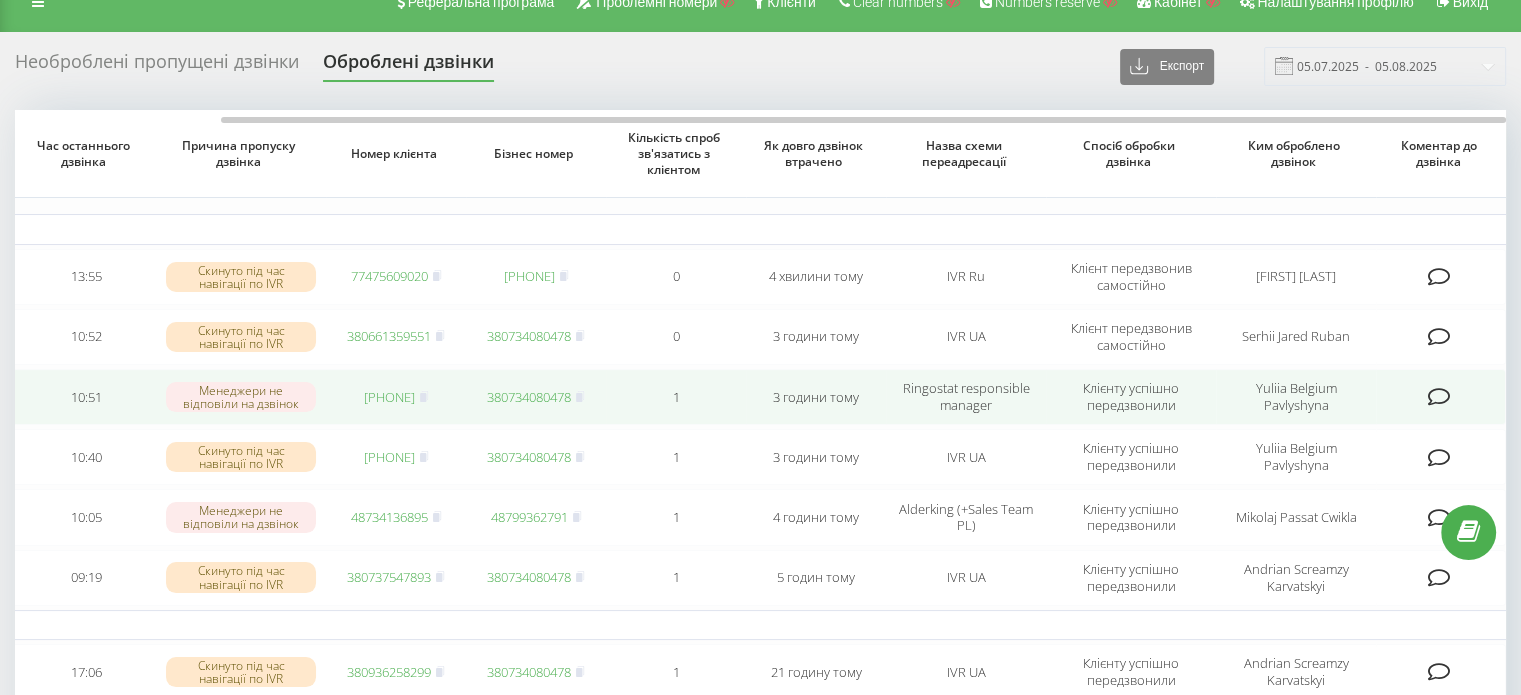 scroll, scrollTop: 0, scrollLeft: 0, axis: both 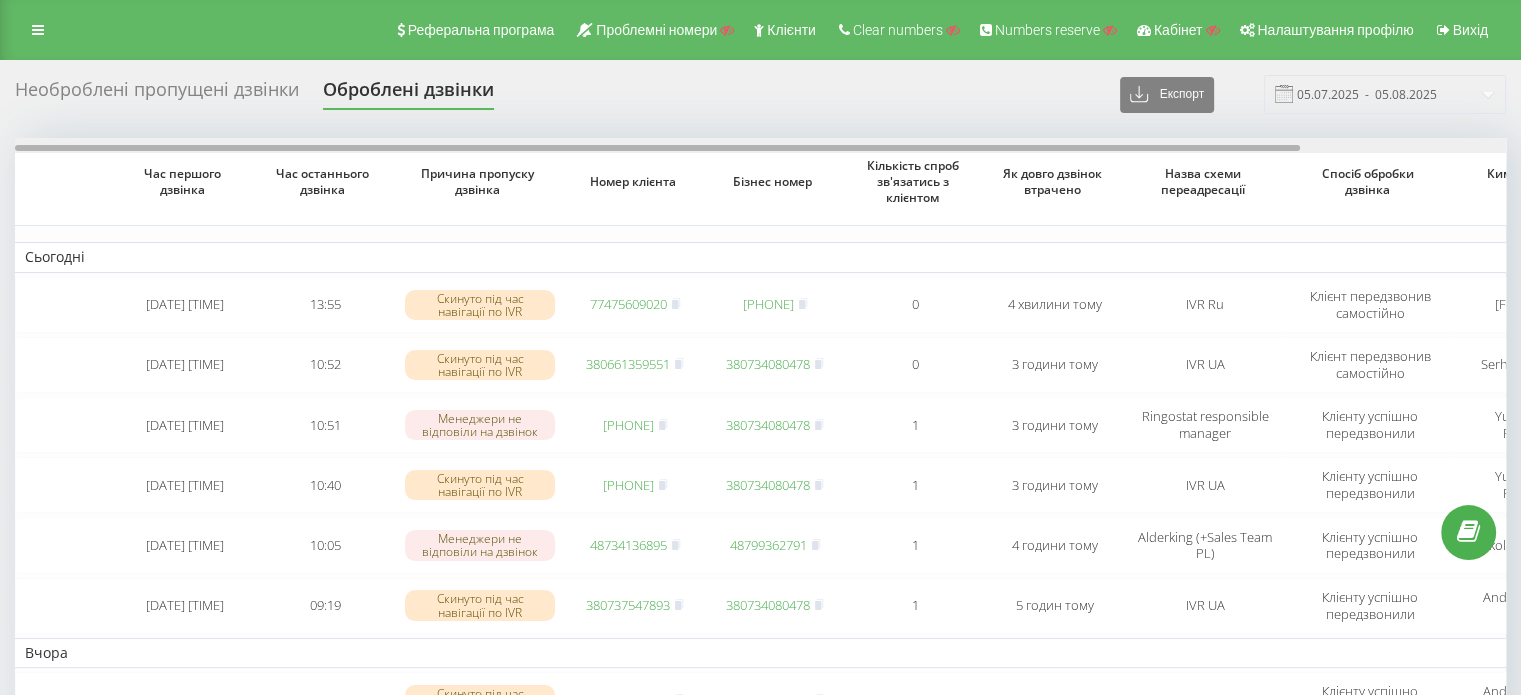 drag, startPoint x: 1124, startPoint y: 149, endPoint x: 778, endPoint y: 183, distance: 347.6665 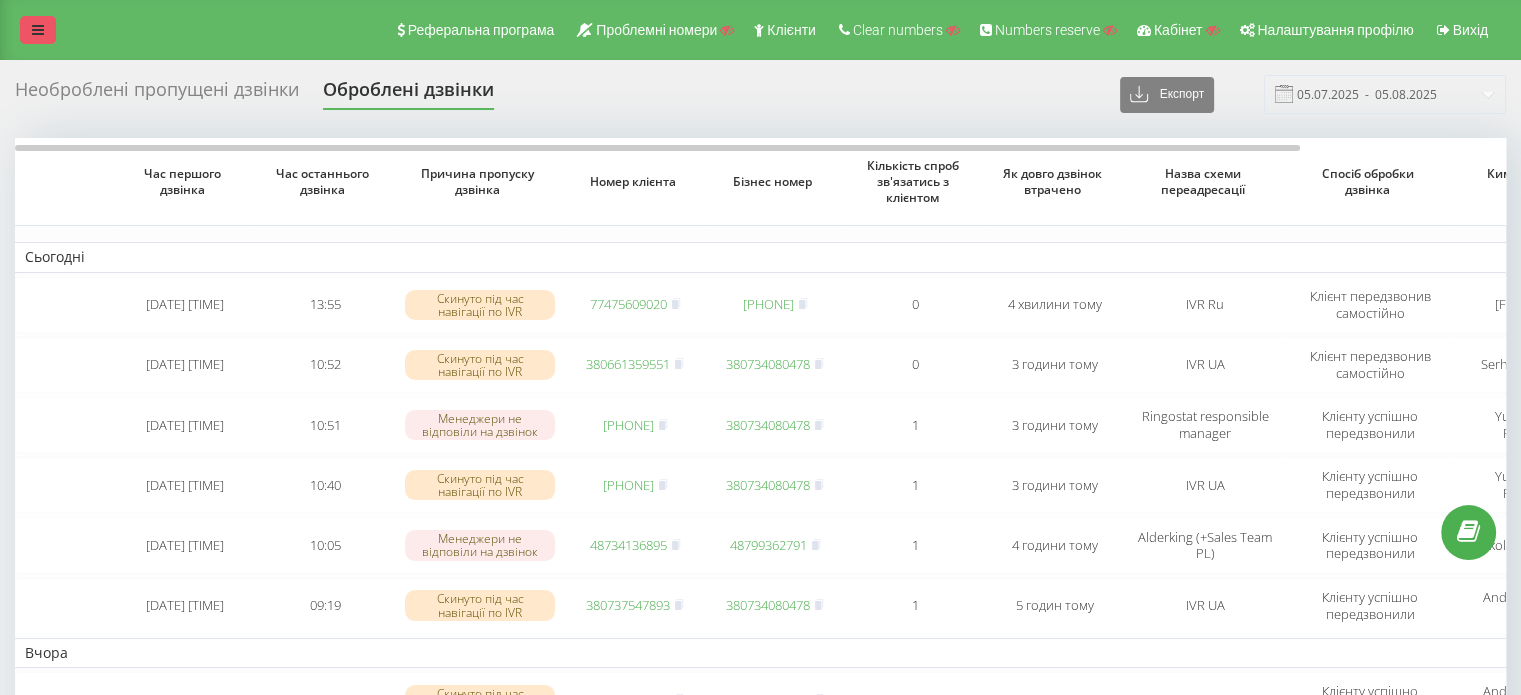 click at bounding box center [38, 30] 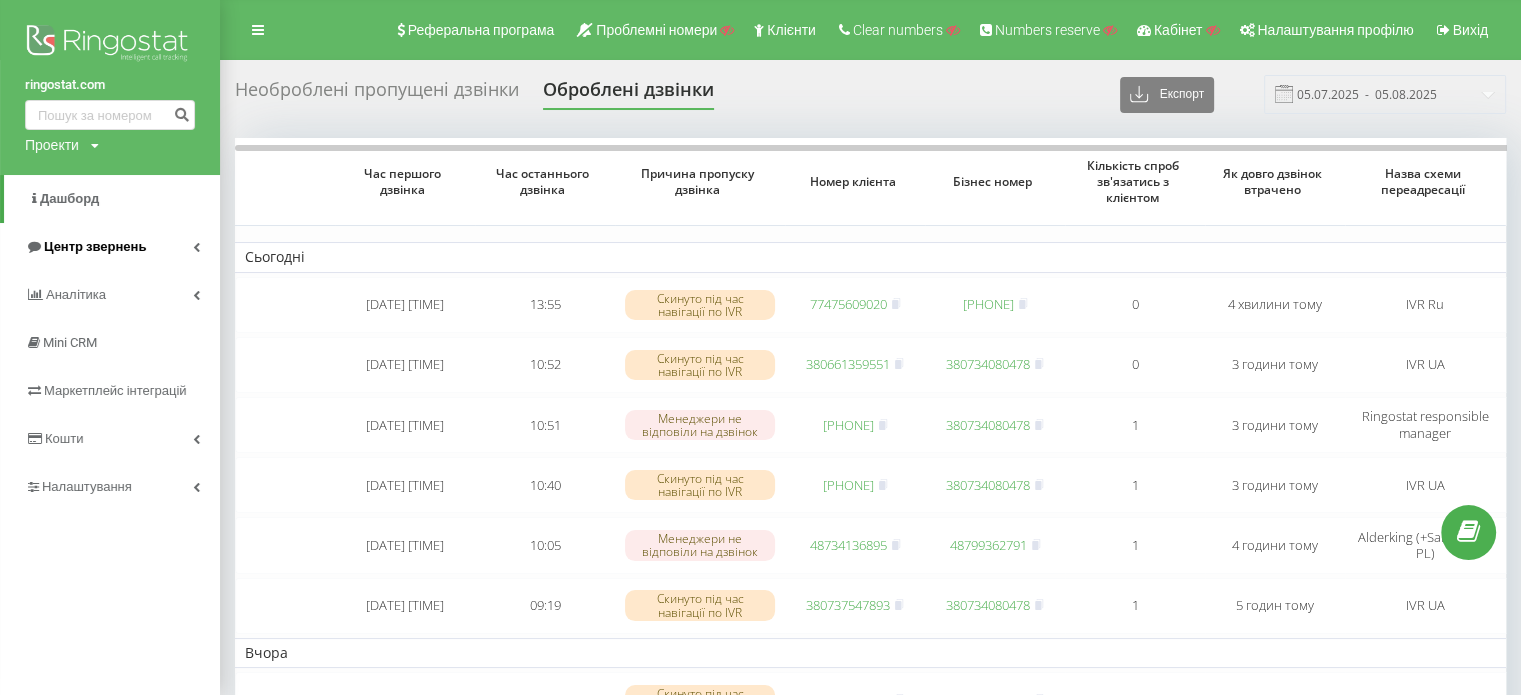 click on "Центр звернень" at bounding box center [95, 246] 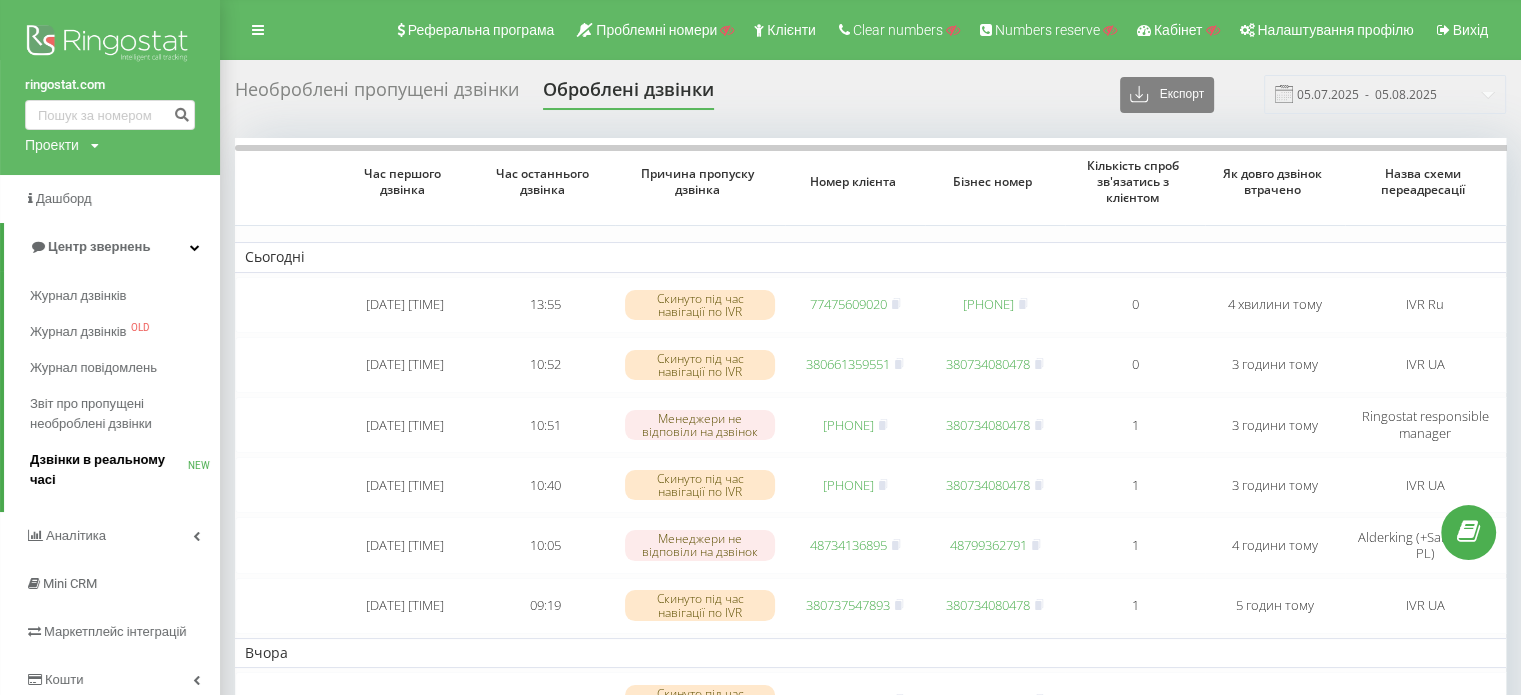 click on "Дзвінки в реальному часі" at bounding box center (109, 470) 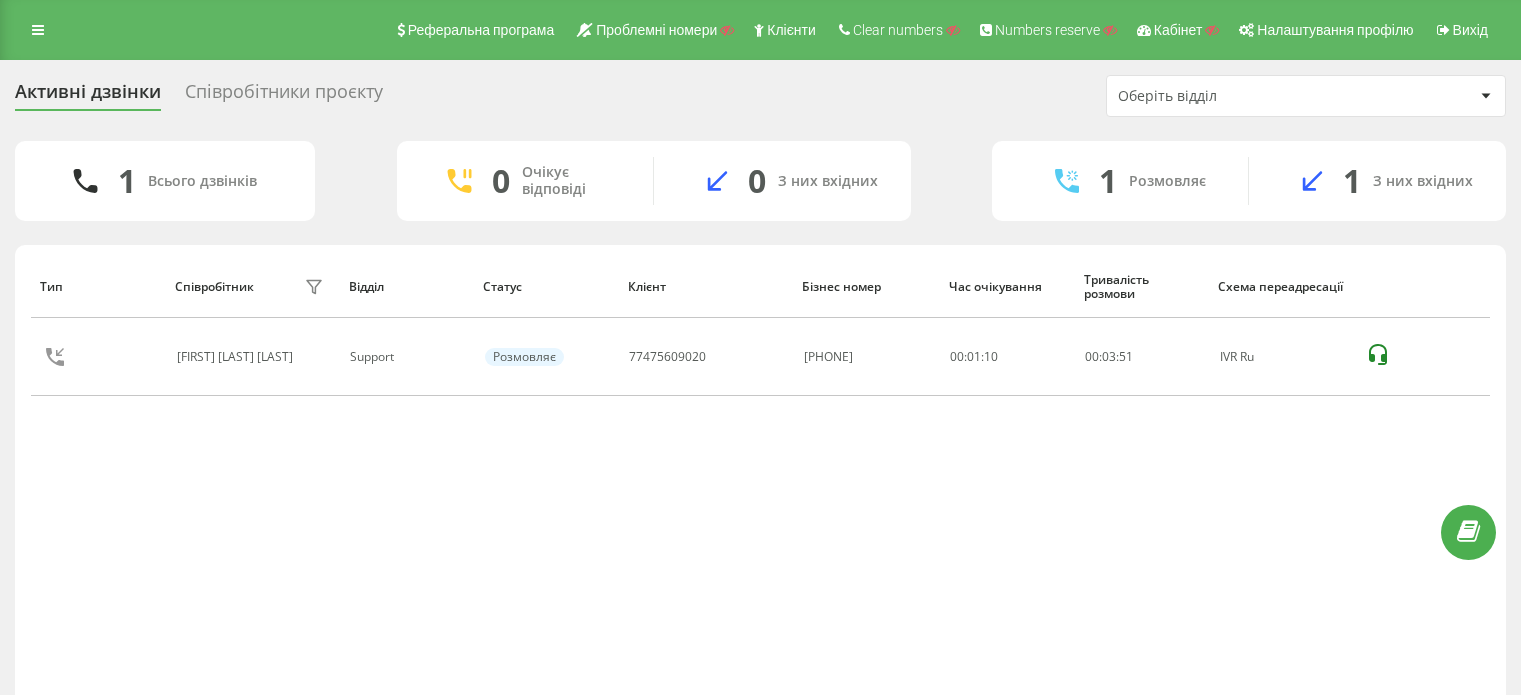 scroll, scrollTop: 0, scrollLeft: 0, axis: both 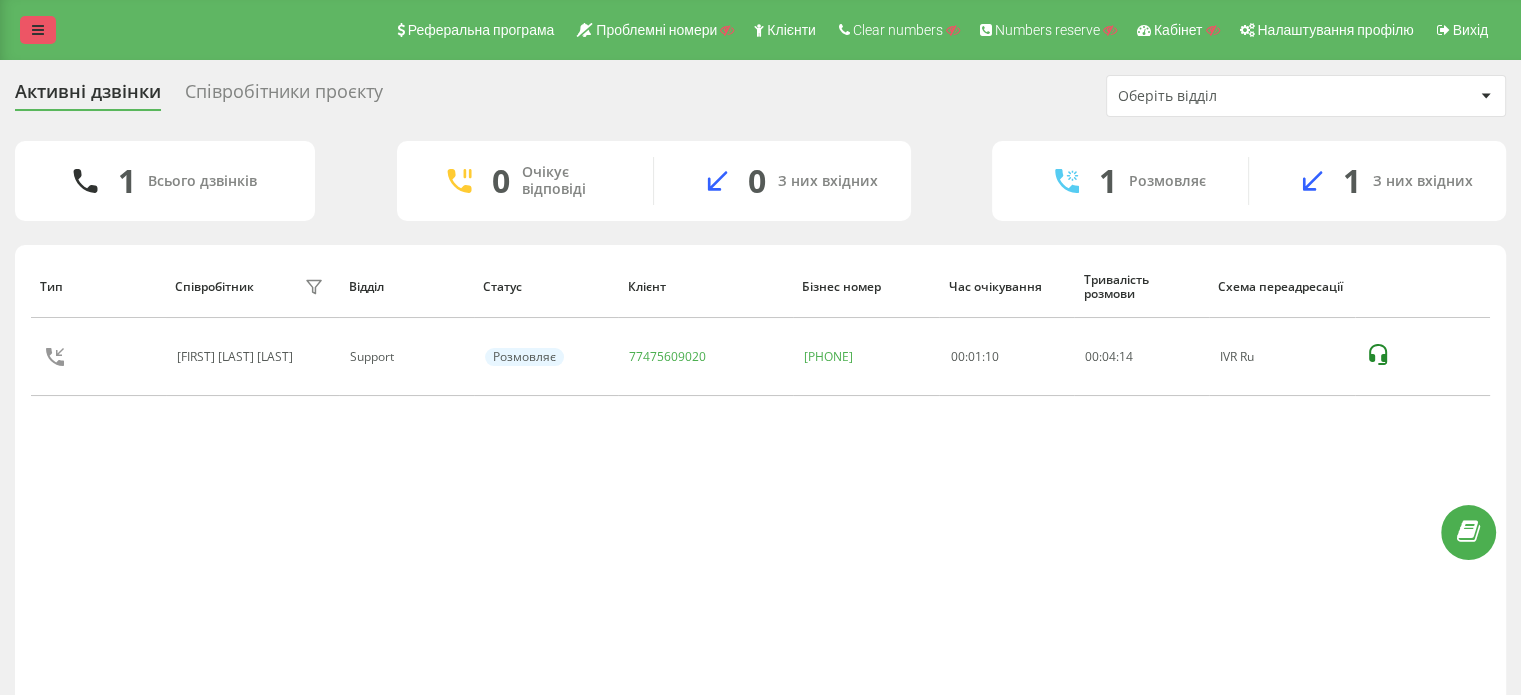click at bounding box center [38, 30] 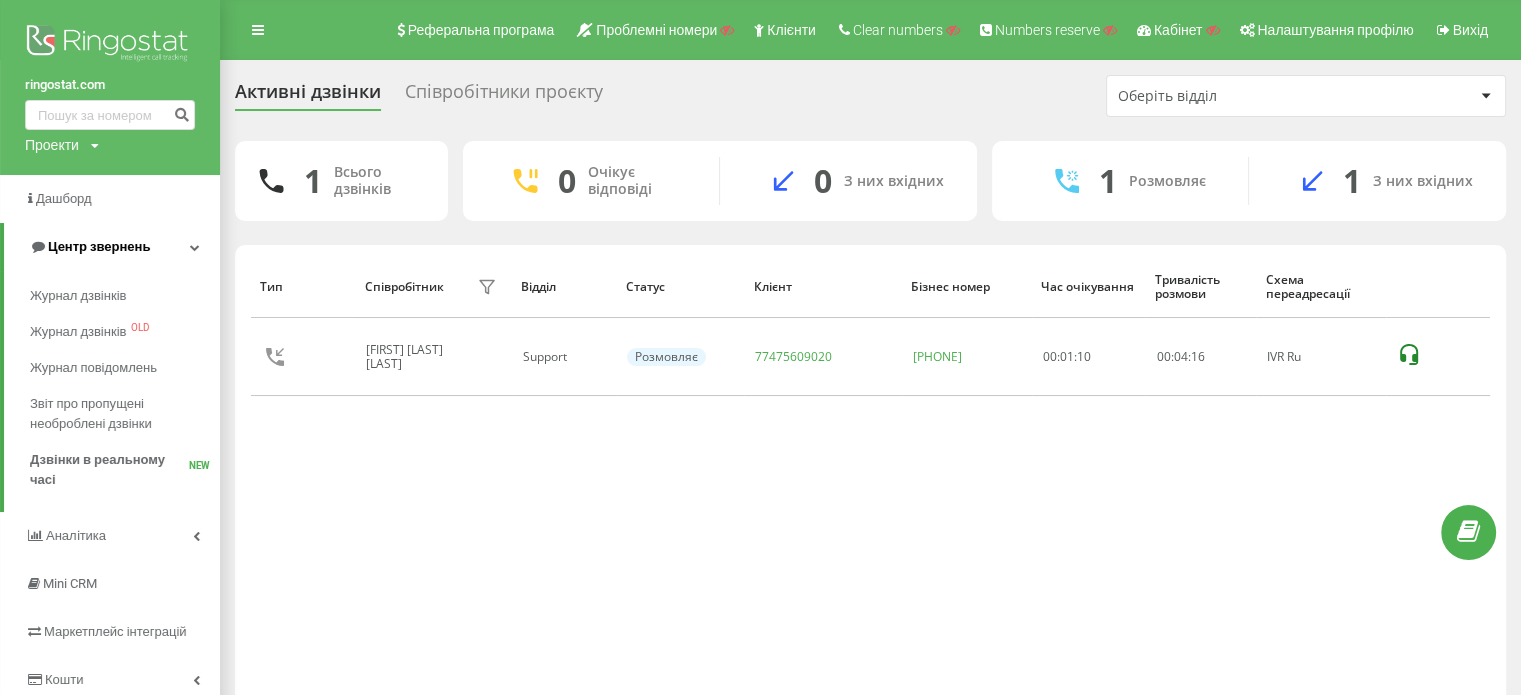 click on "Центр звернень" at bounding box center [99, 246] 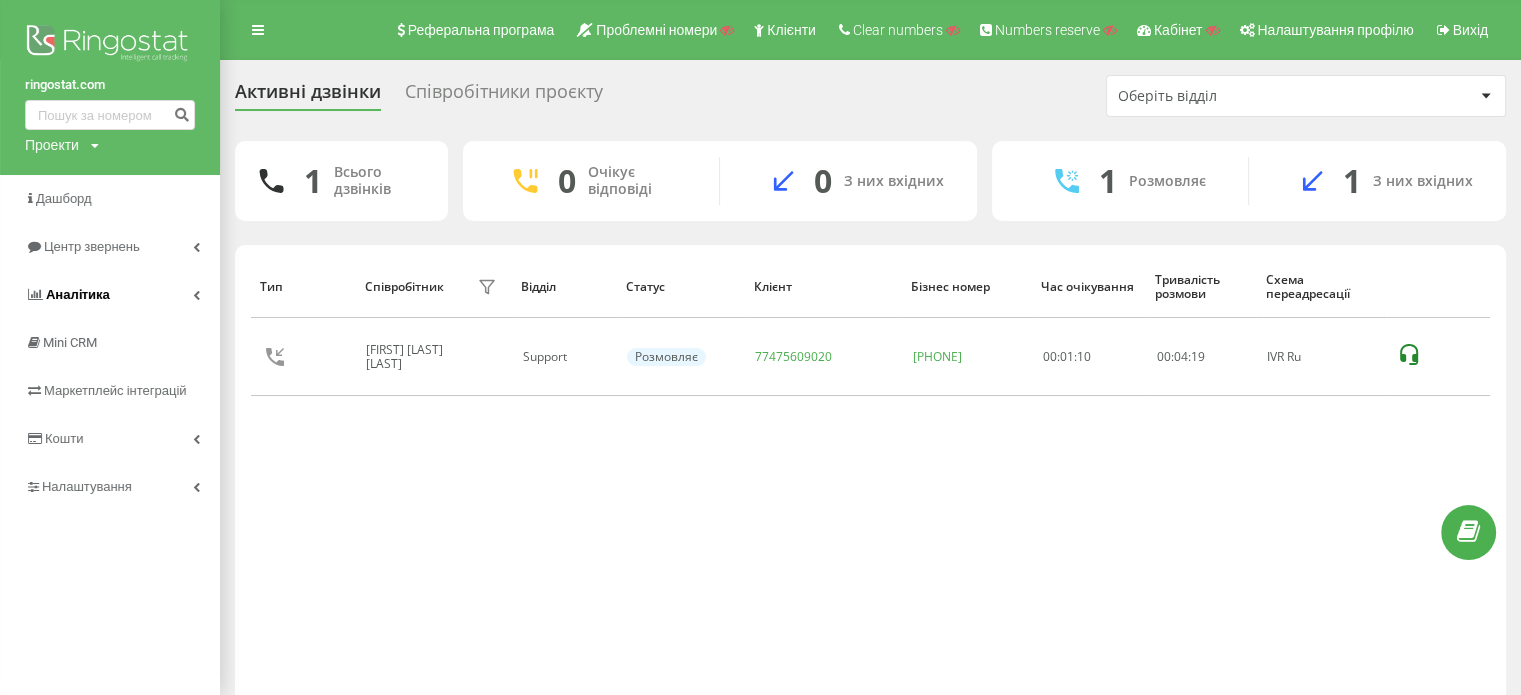 click on "Аналiтика" at bounding box center (110, 295) 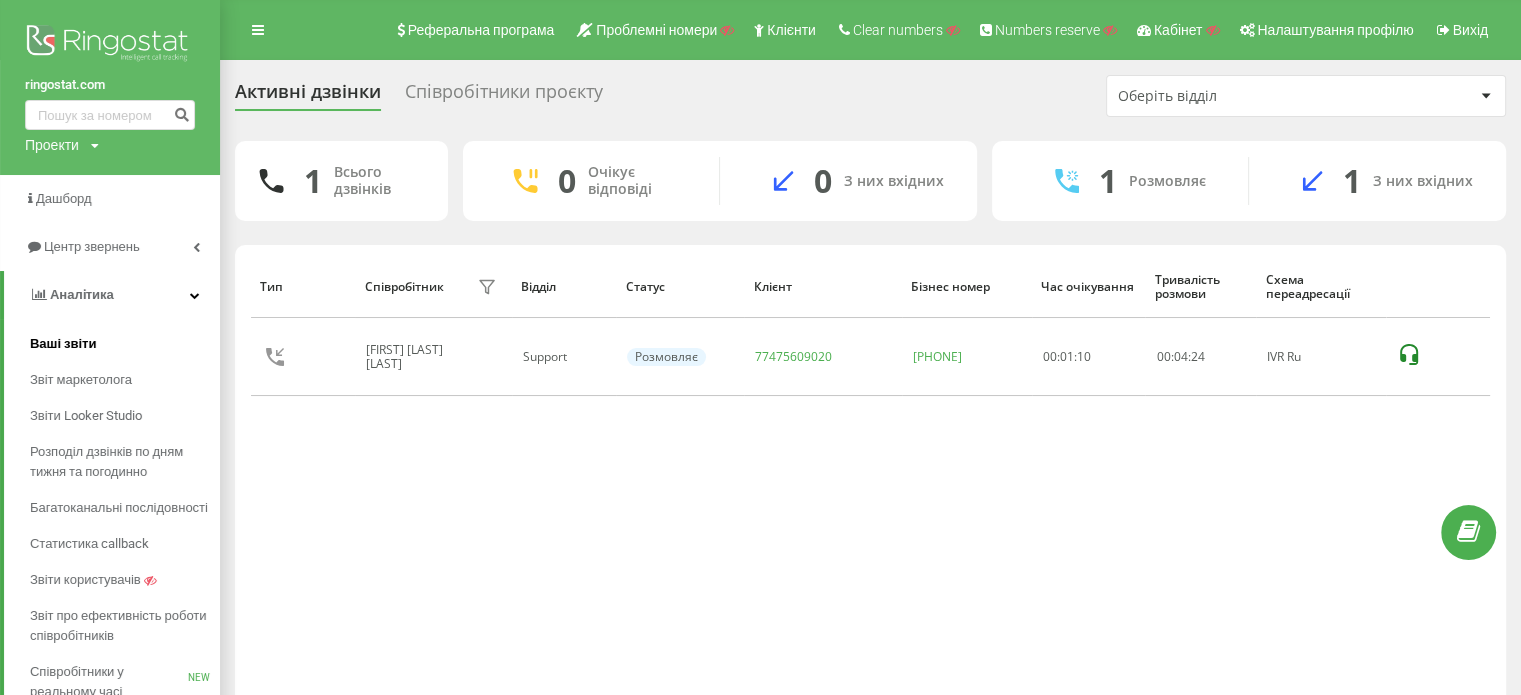 click on "Ваші звіти" at bounding box center [63, 344] 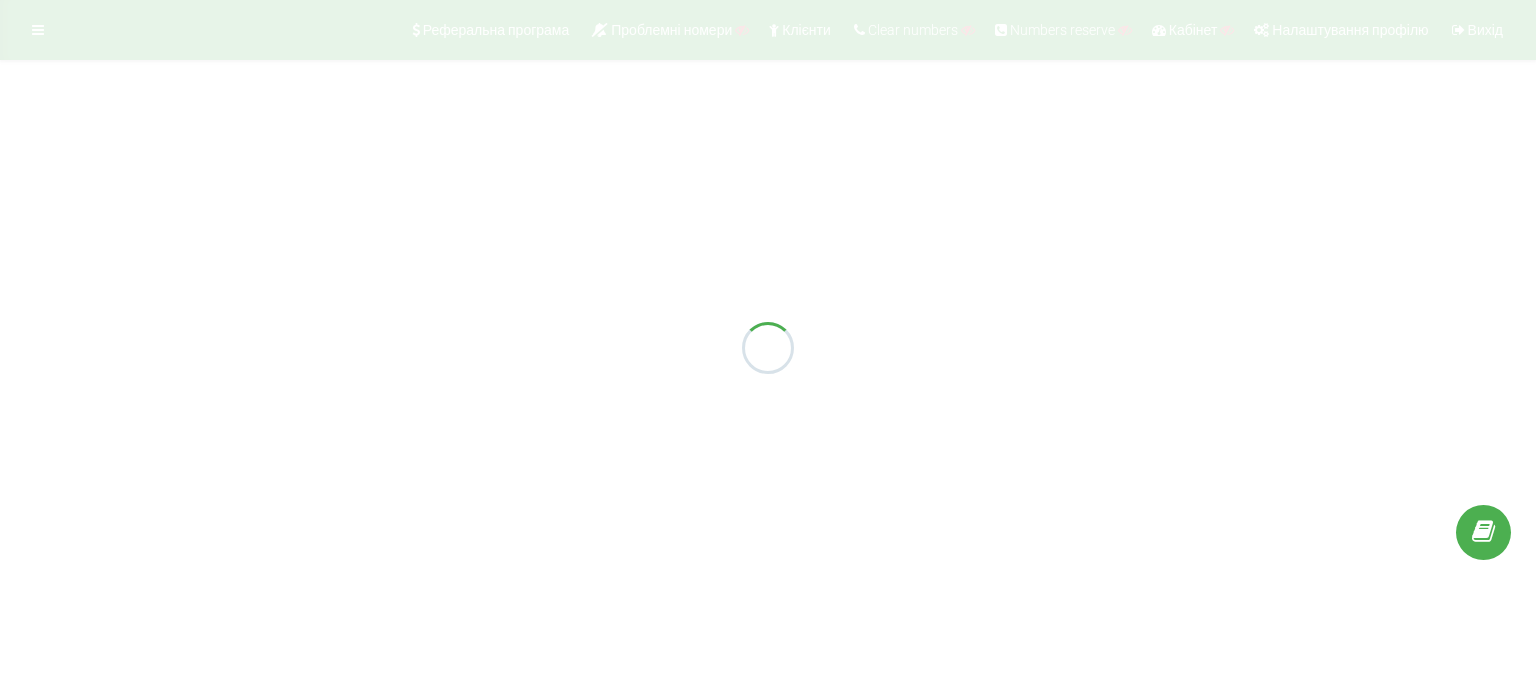 scroll, scrollTop: 0, scrollLeft: 0, axis: both 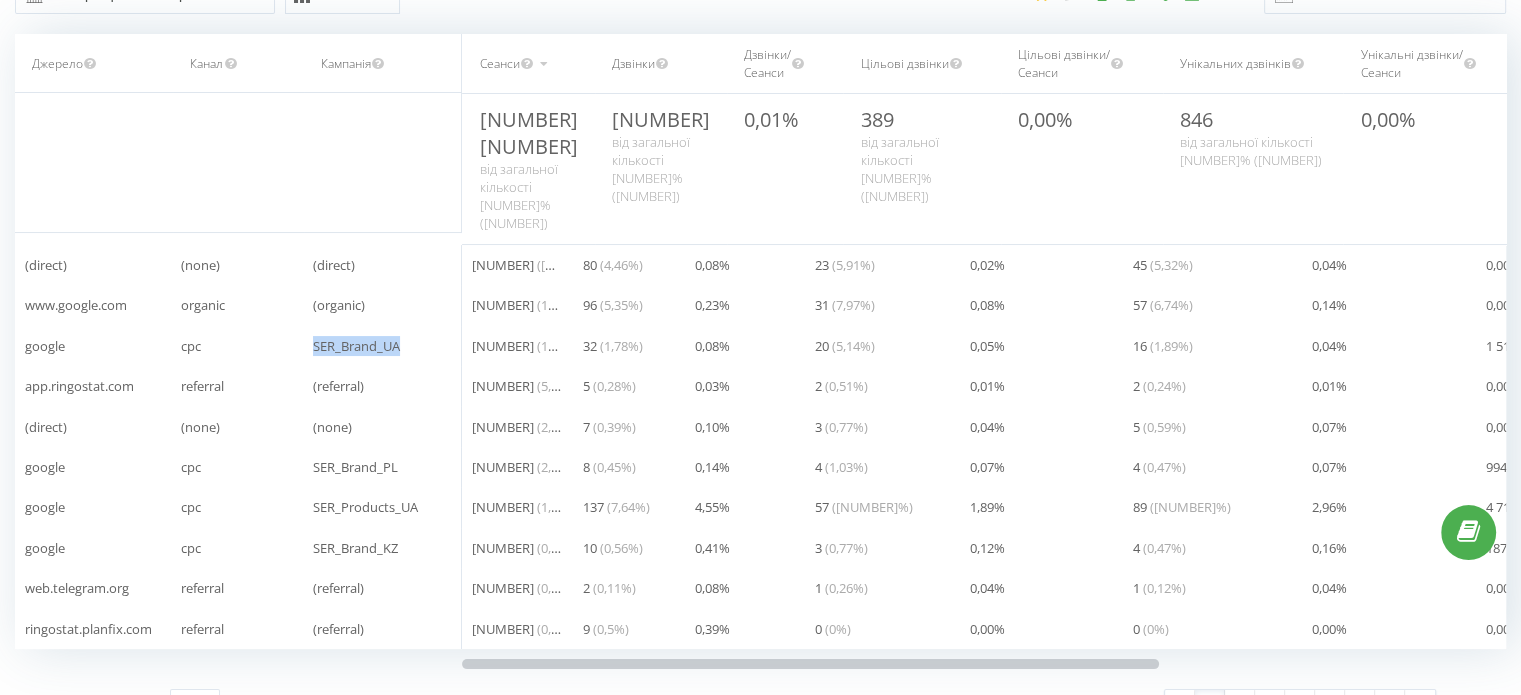 drag, startPoint x: 312, startPoint y: 331, endPoint x: 428, endPoint y: 331, distance: 116 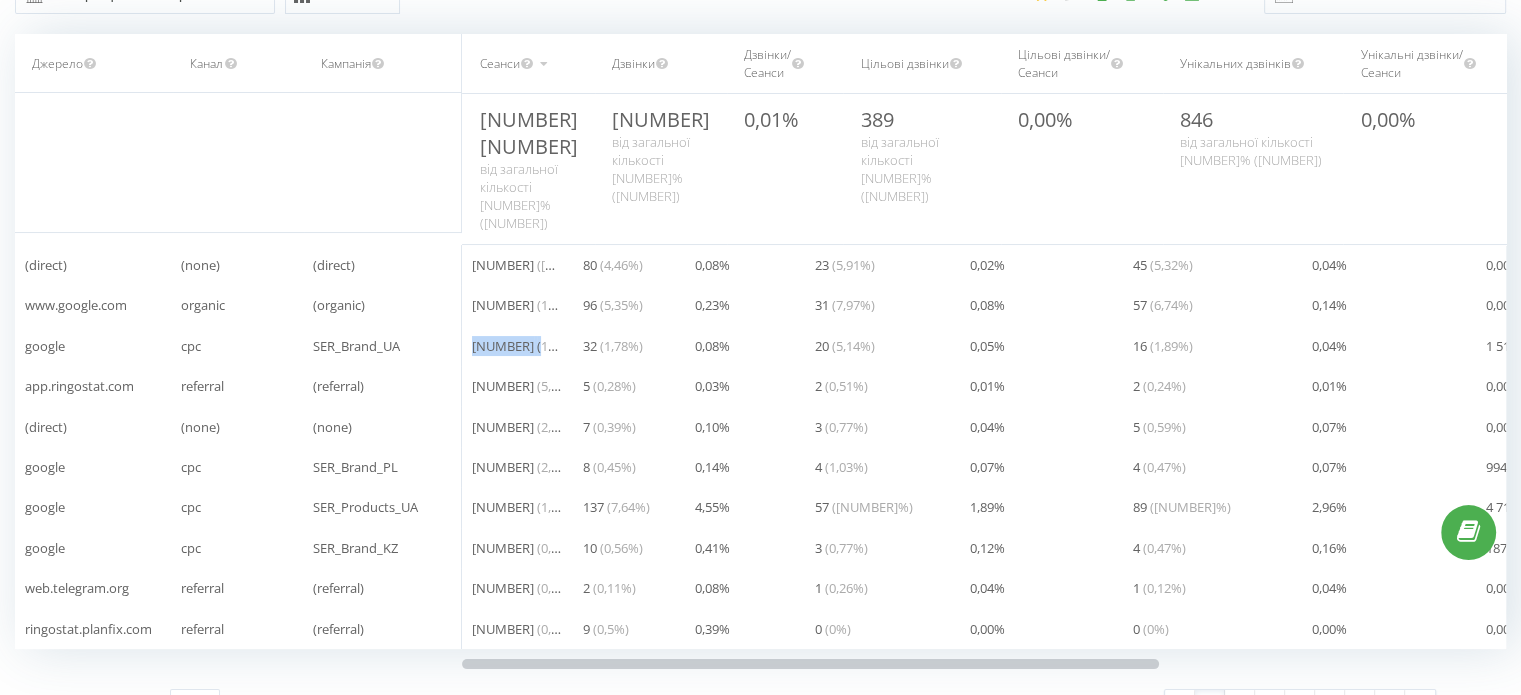 drag, startPoint x: 471, startPoint y: 328, endPoint x: 522, endPoint y: 327, distance: 51.009804 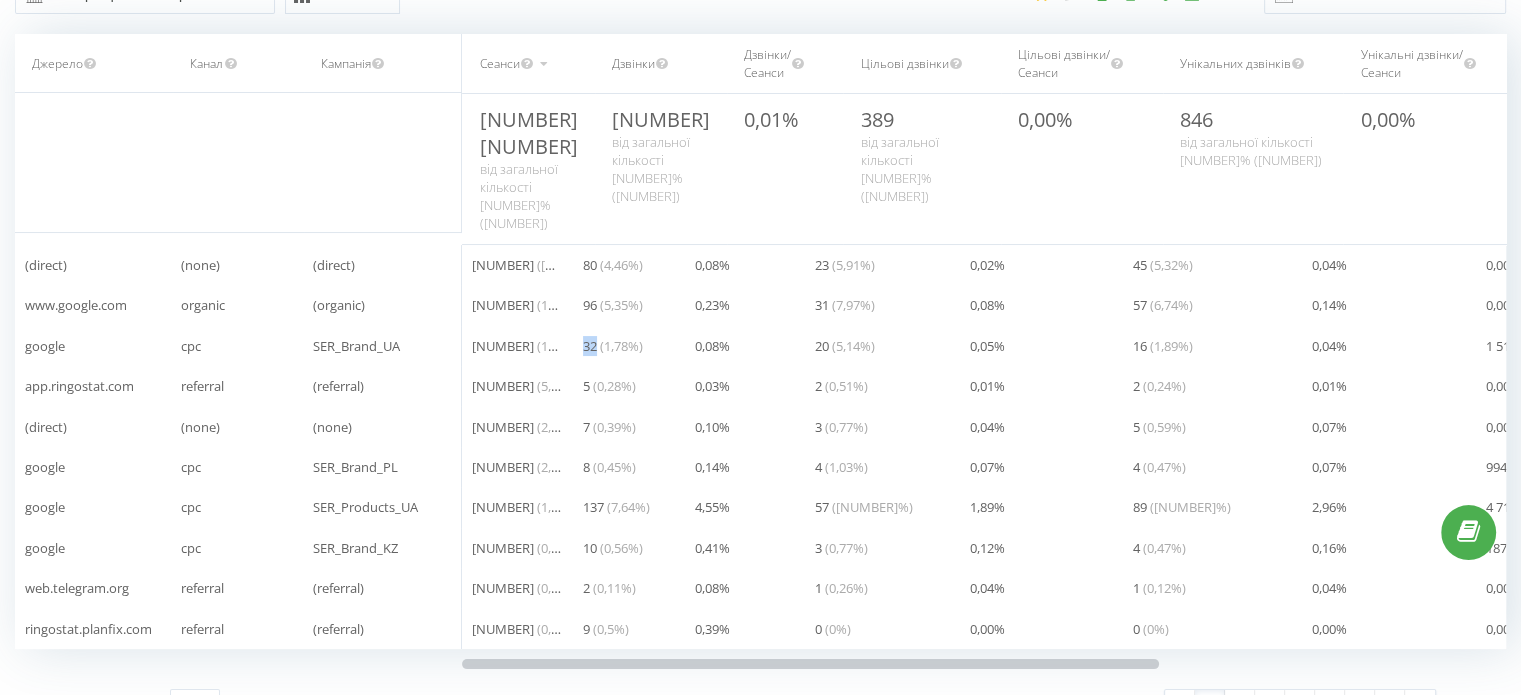 drag, startPoint x: 571, startPoint y: 338, endPoint x: 599, endPoint y: 333, distance: 28.442924 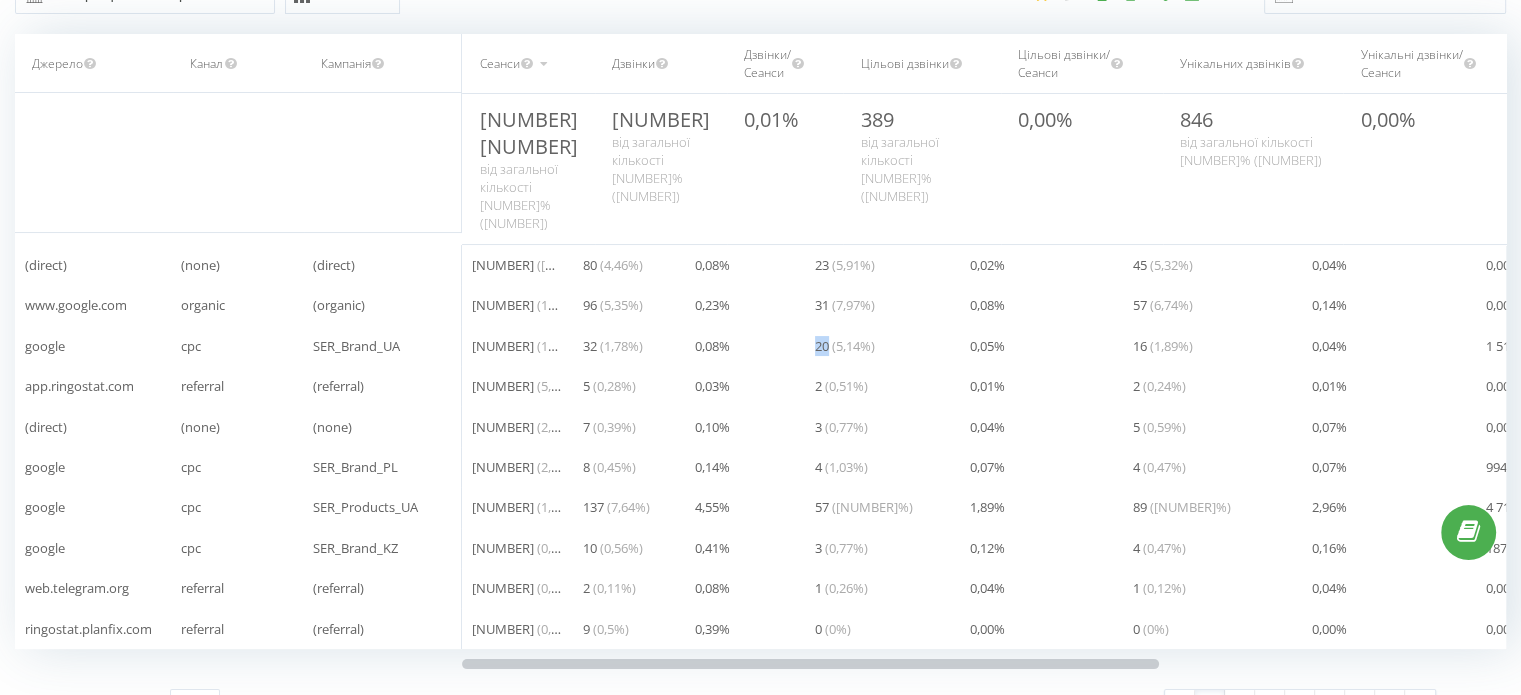 drag, startPoint x: 802, startPoint y: 332, endPoint x: 829, endPoint y: 328, distance: 27.294687 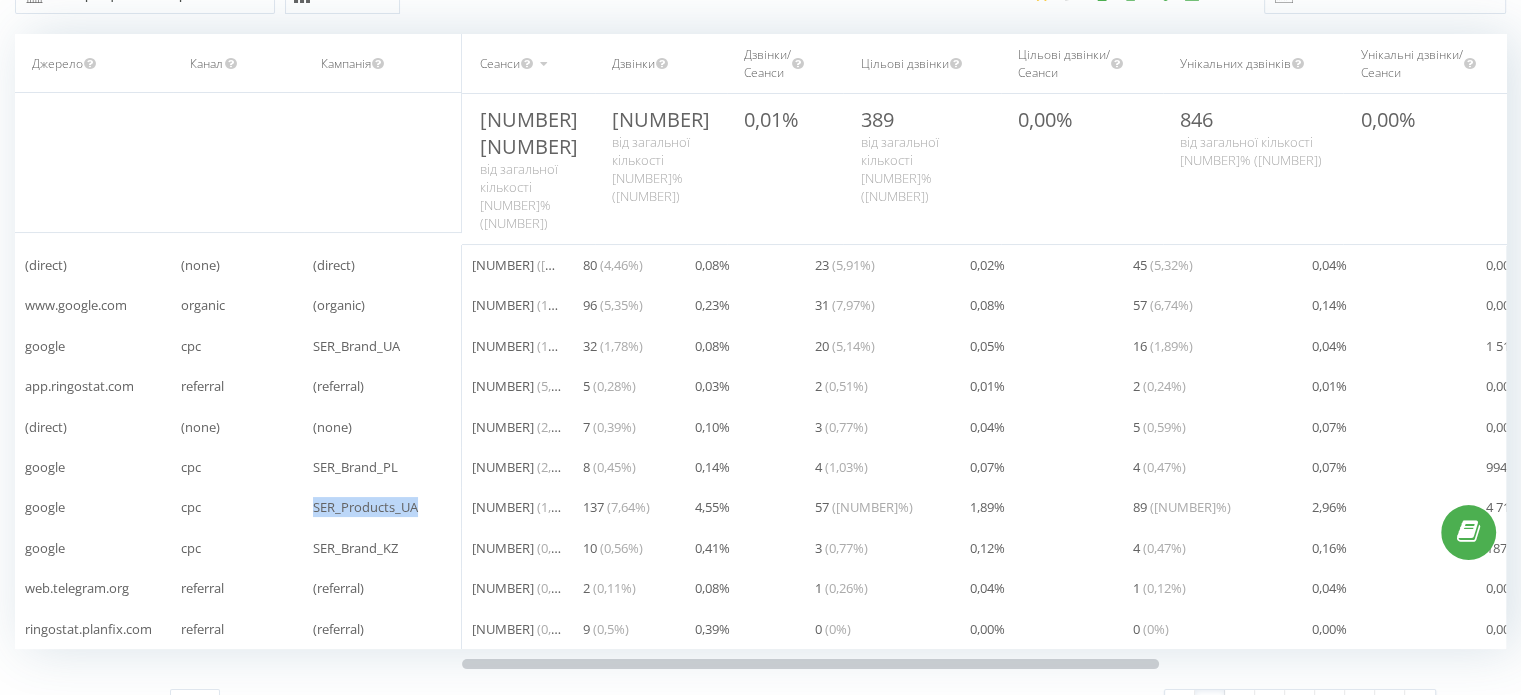drag, startPoint x: 312, startPoint y: 491, endPoint x: 452, endPoint y: 489, distance: 140.01428 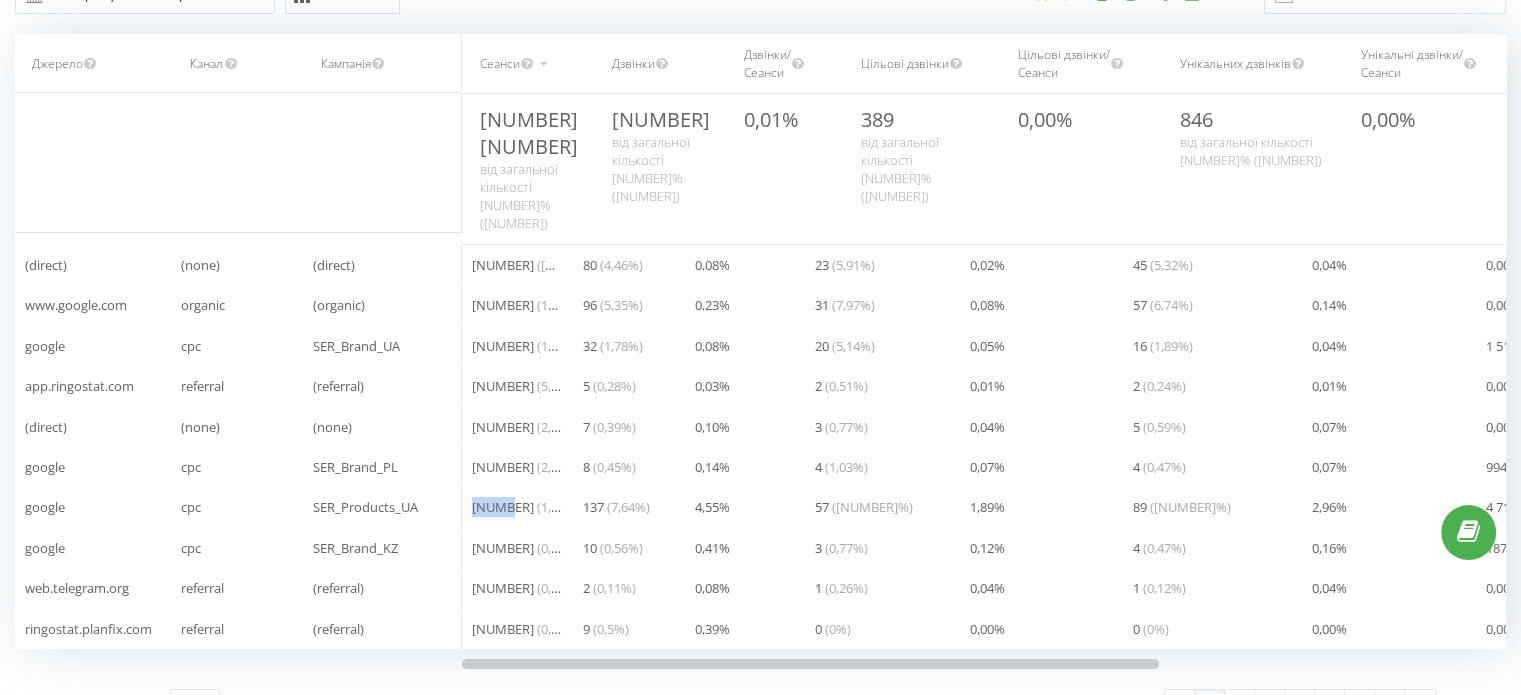 drag, startPoint x: 469, startPoint y: 491, endPoint x: 507, endPoint y: 491, distance: 38 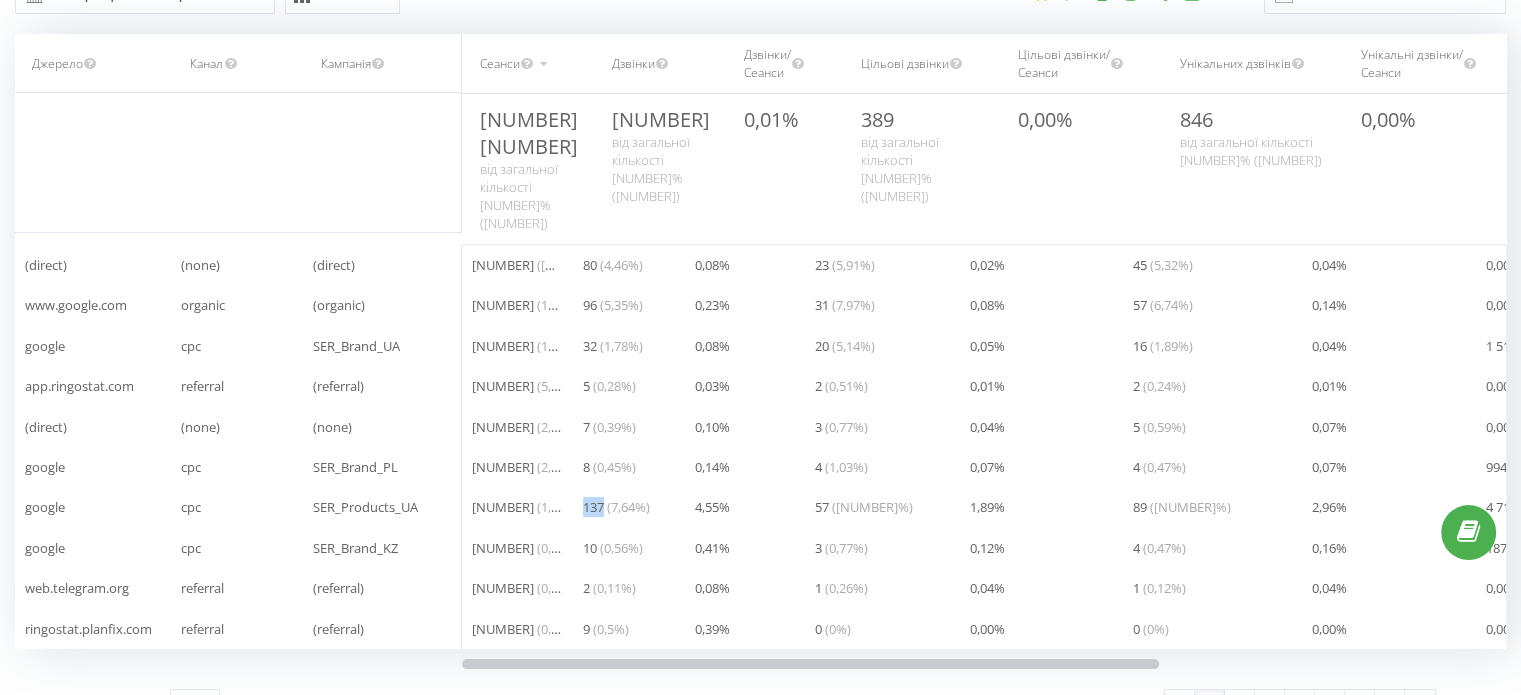 drag, startPoint x: 571, startPoint y: 493, endPoint x: 604, endPoint y: 490, distance: 33.13608 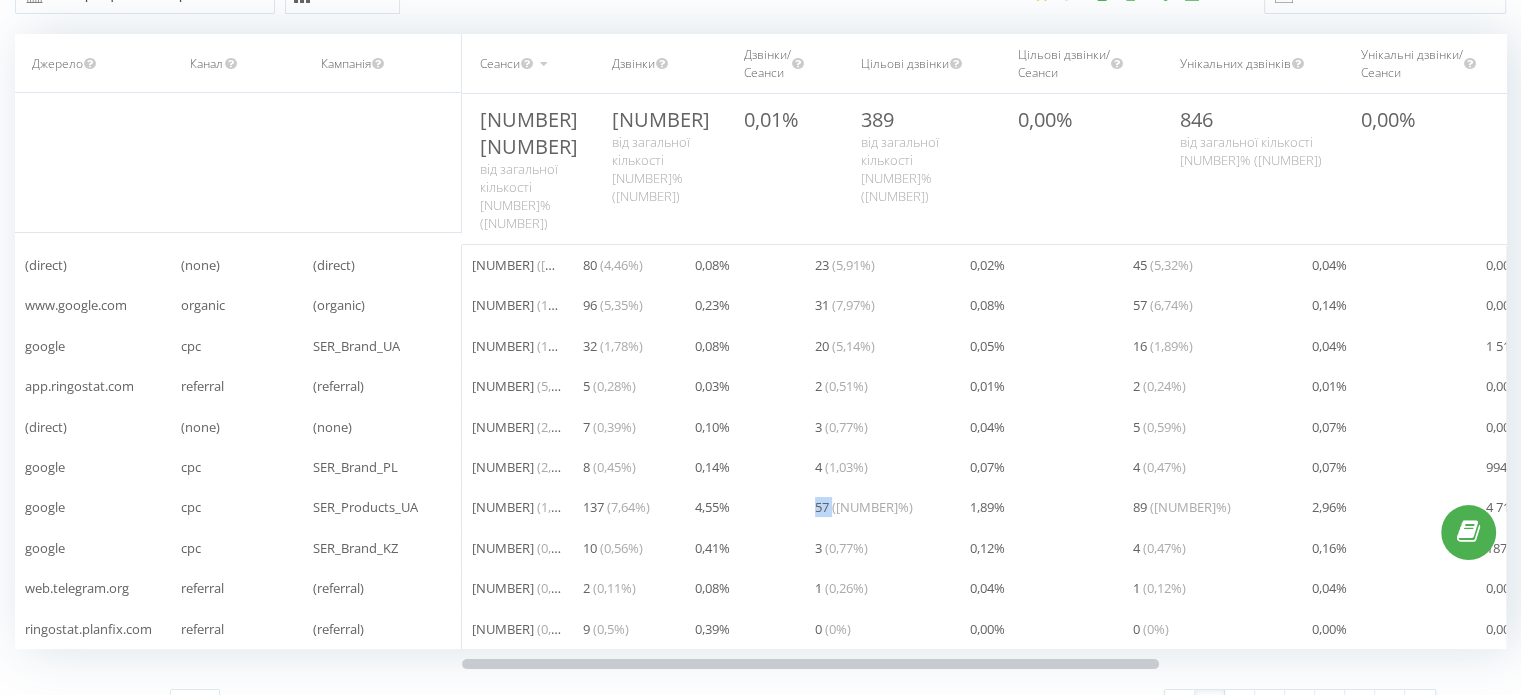 drag, startPoint x: 805, startPoint y: 495, endPoint x: 833, endPoint y: 495, distance: 28 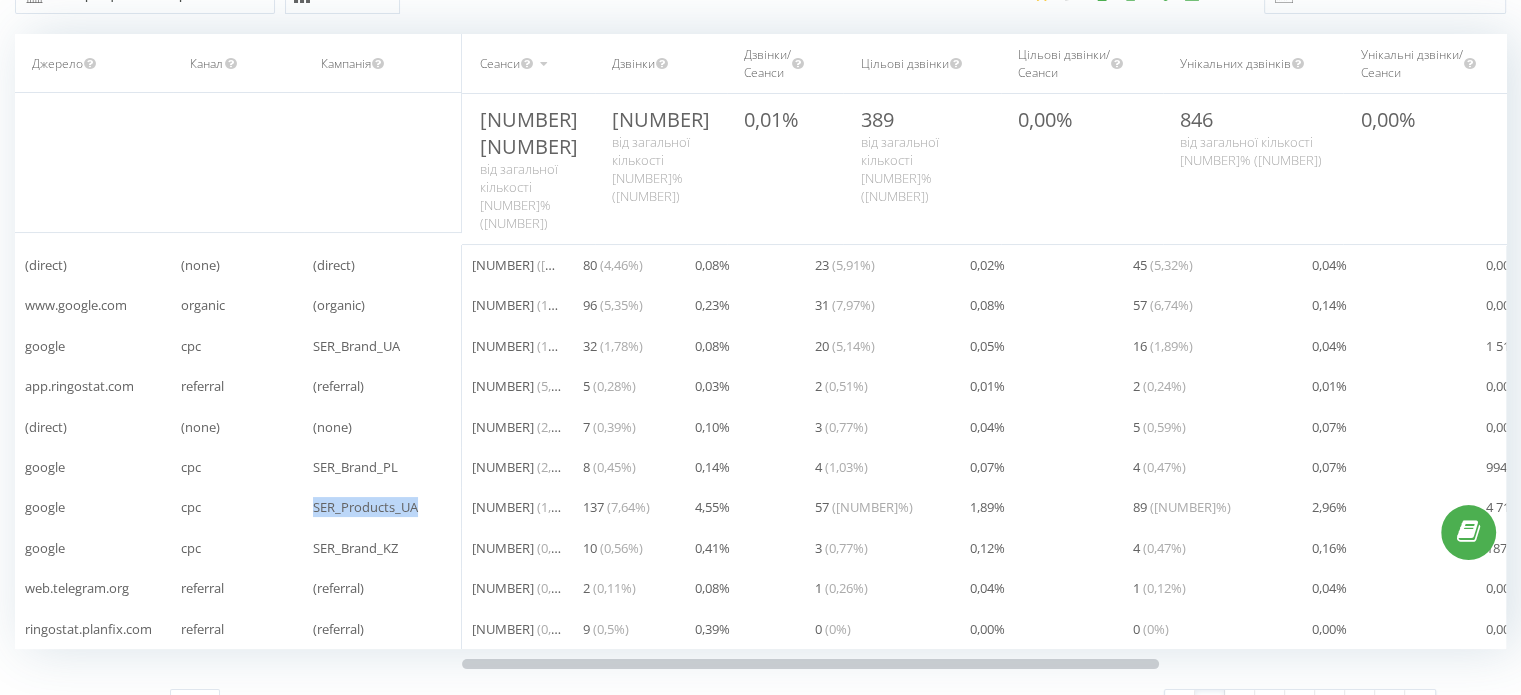 drag, startPoint x: 311, startPoint y: 492, endPoint x: 416, endPoint y: 489, distance: 105.04285 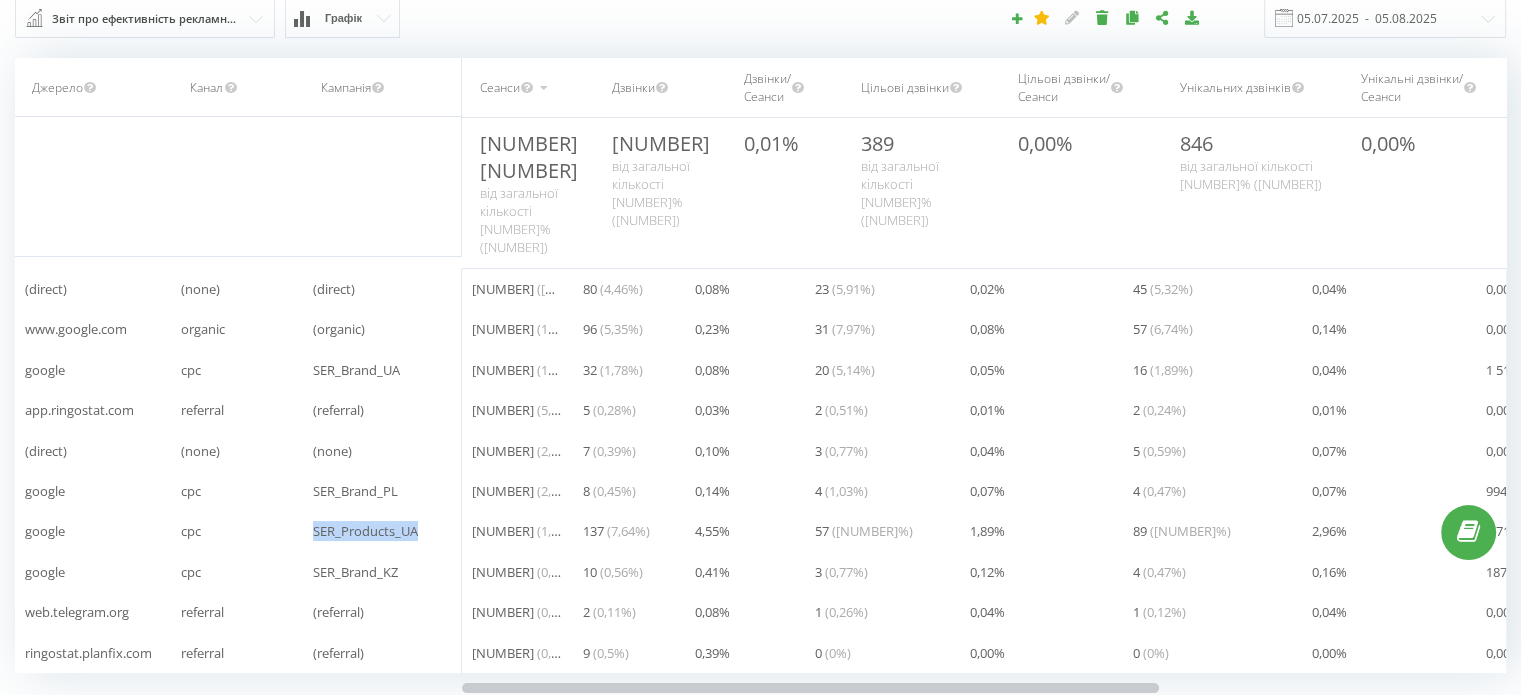 scroll, scrollTop: 0, scrollLeft: 0, axis: both 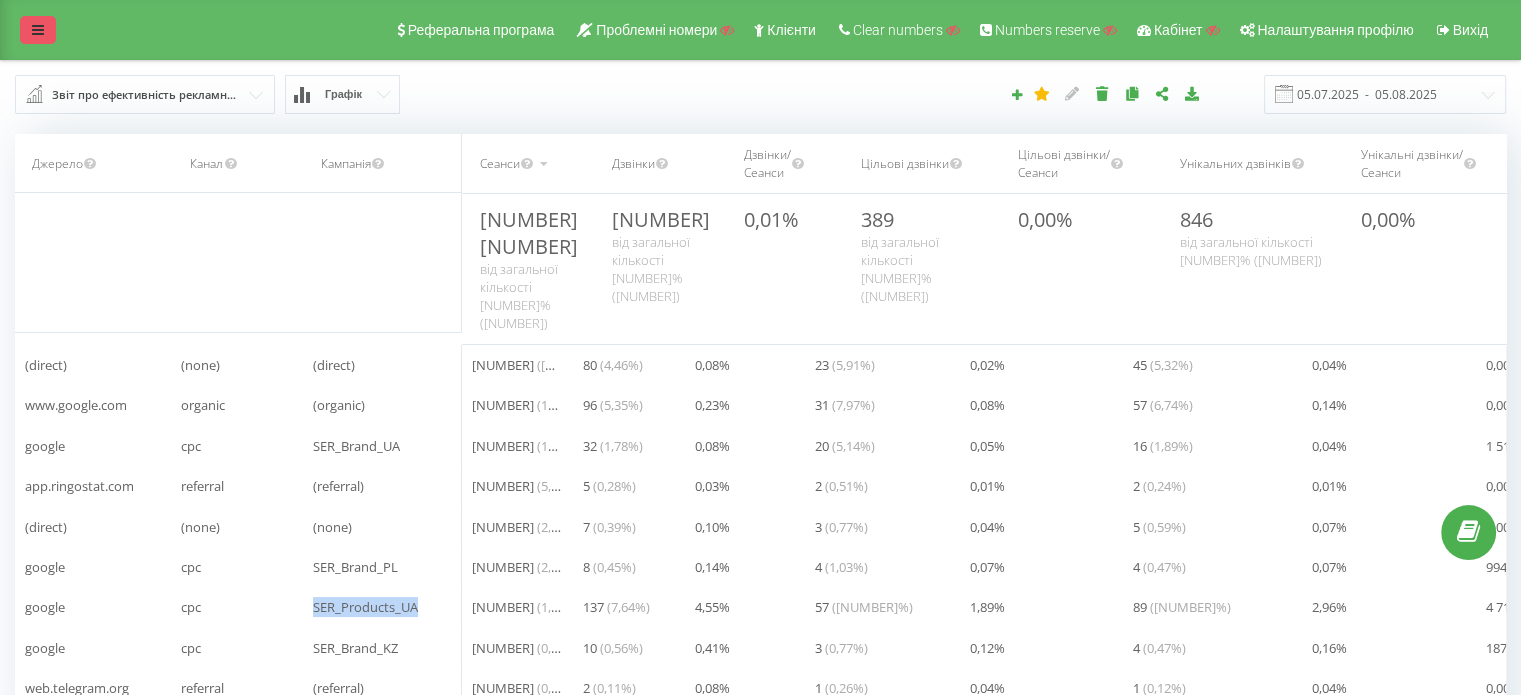 click at bounding box center [38, 30] 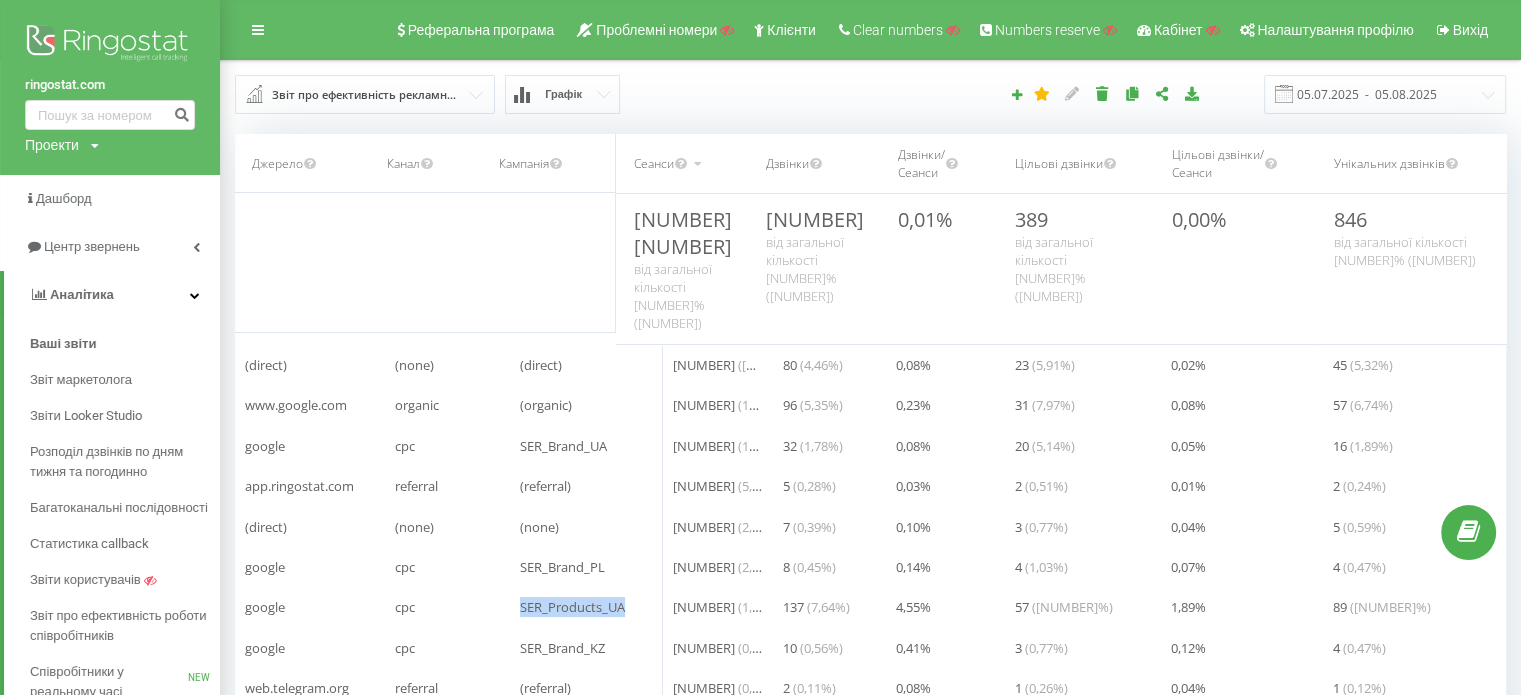 scroll, scrollTop: 89, scrollLeft: 427, axis: both 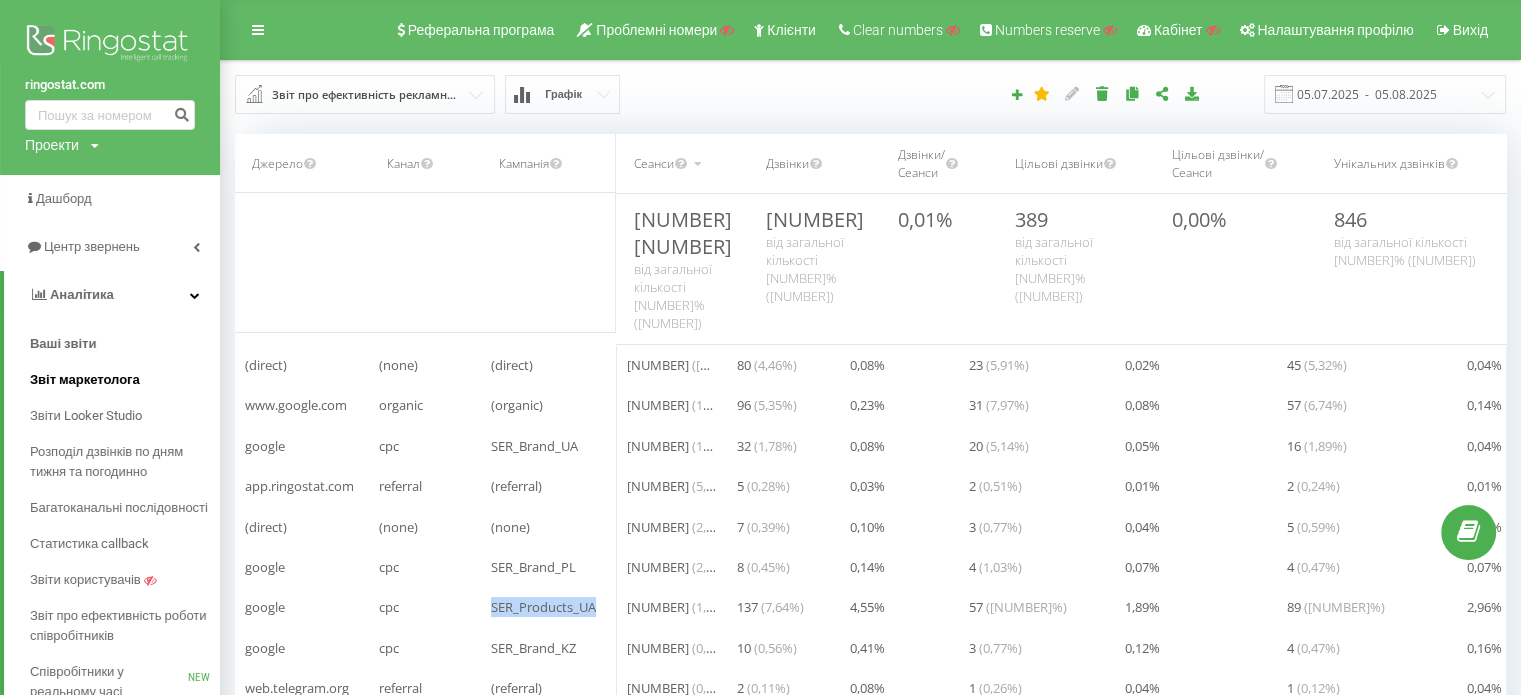 click on "Звіт маркетолога" at bounding box center [85, 380] 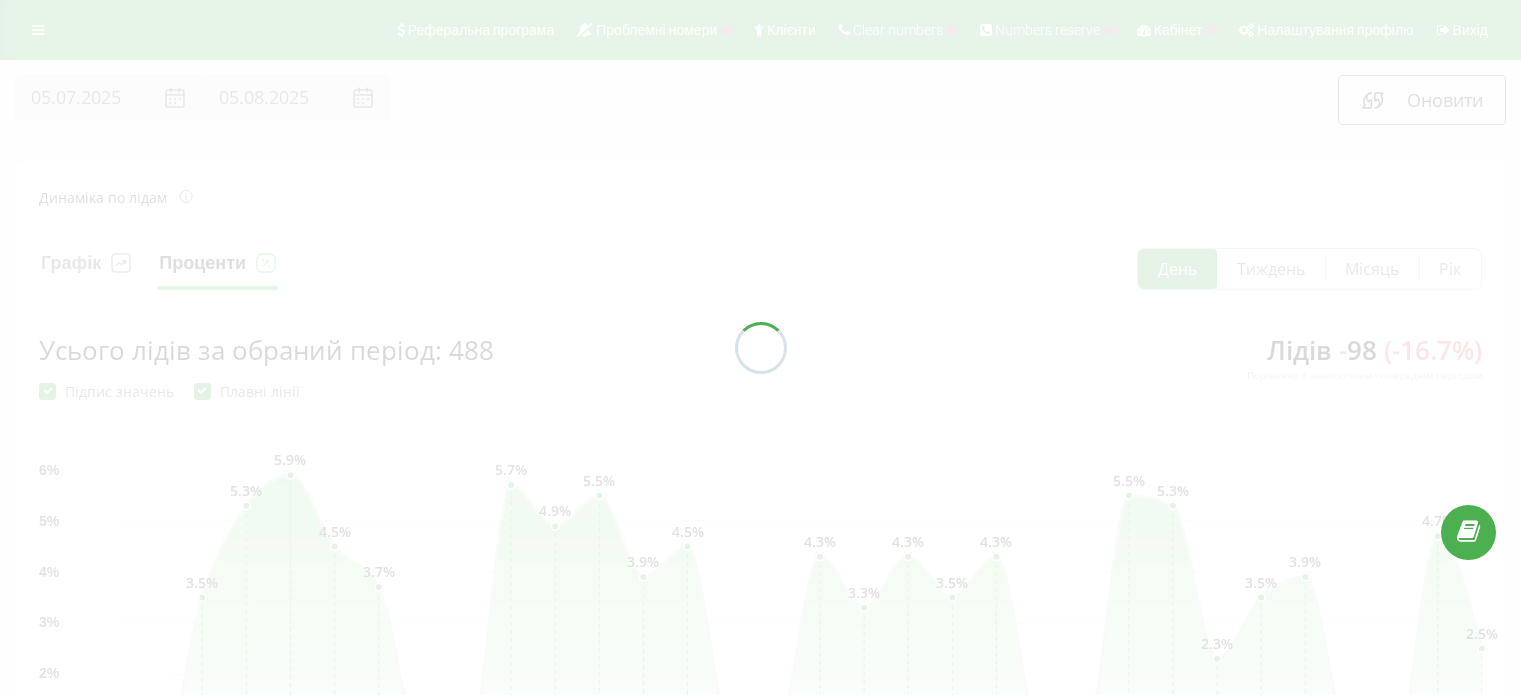 scroll, scrollTop: 0, scrollLeft: 0, axis: both 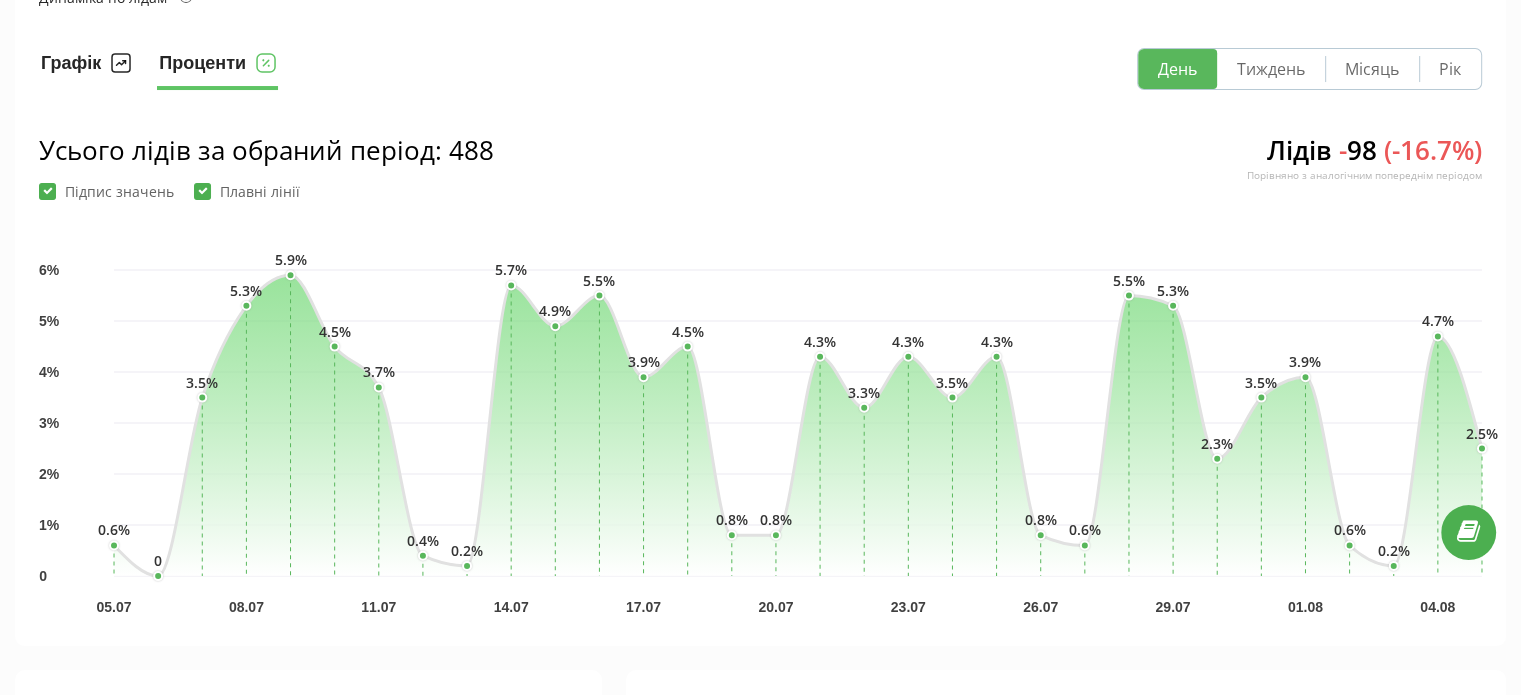 click on "Графік" at bounding box center [86, 69] 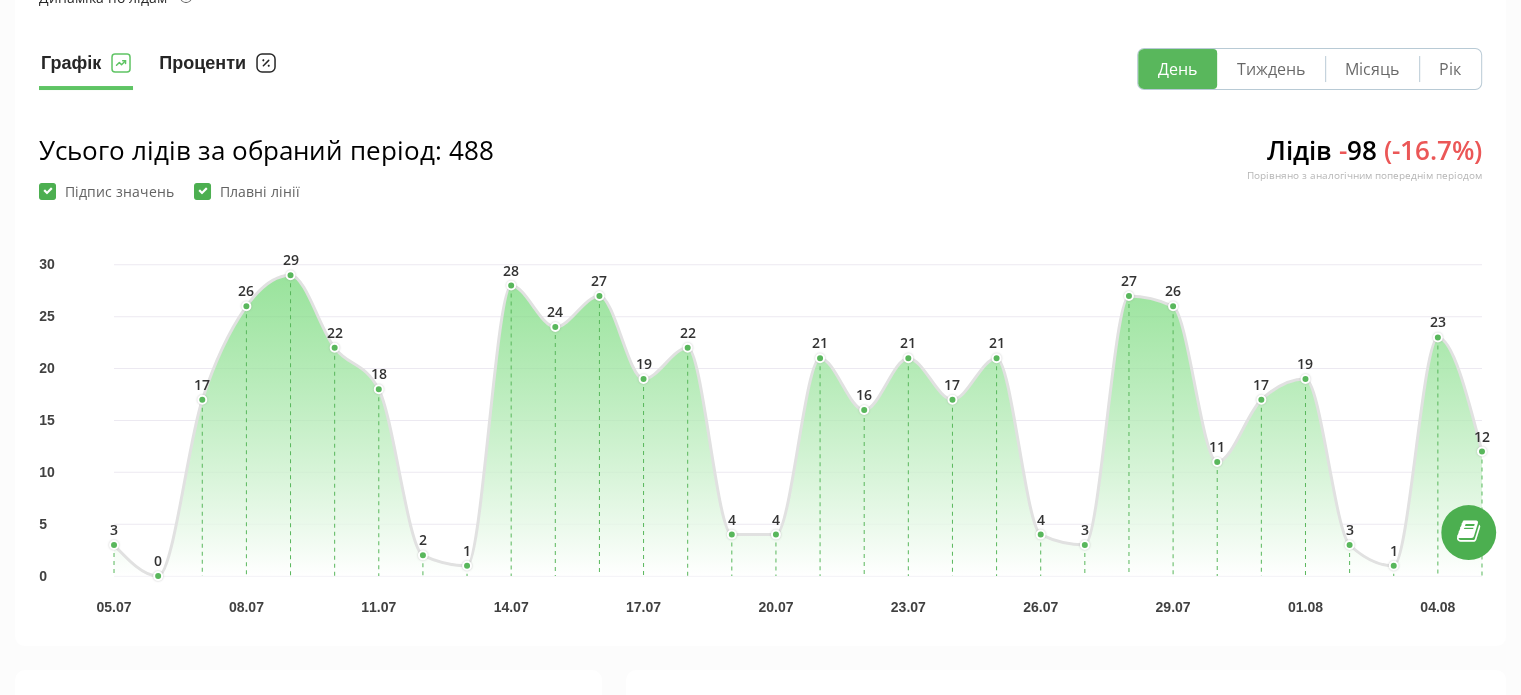 click on "Проценти" at bounding box center (217, 69) 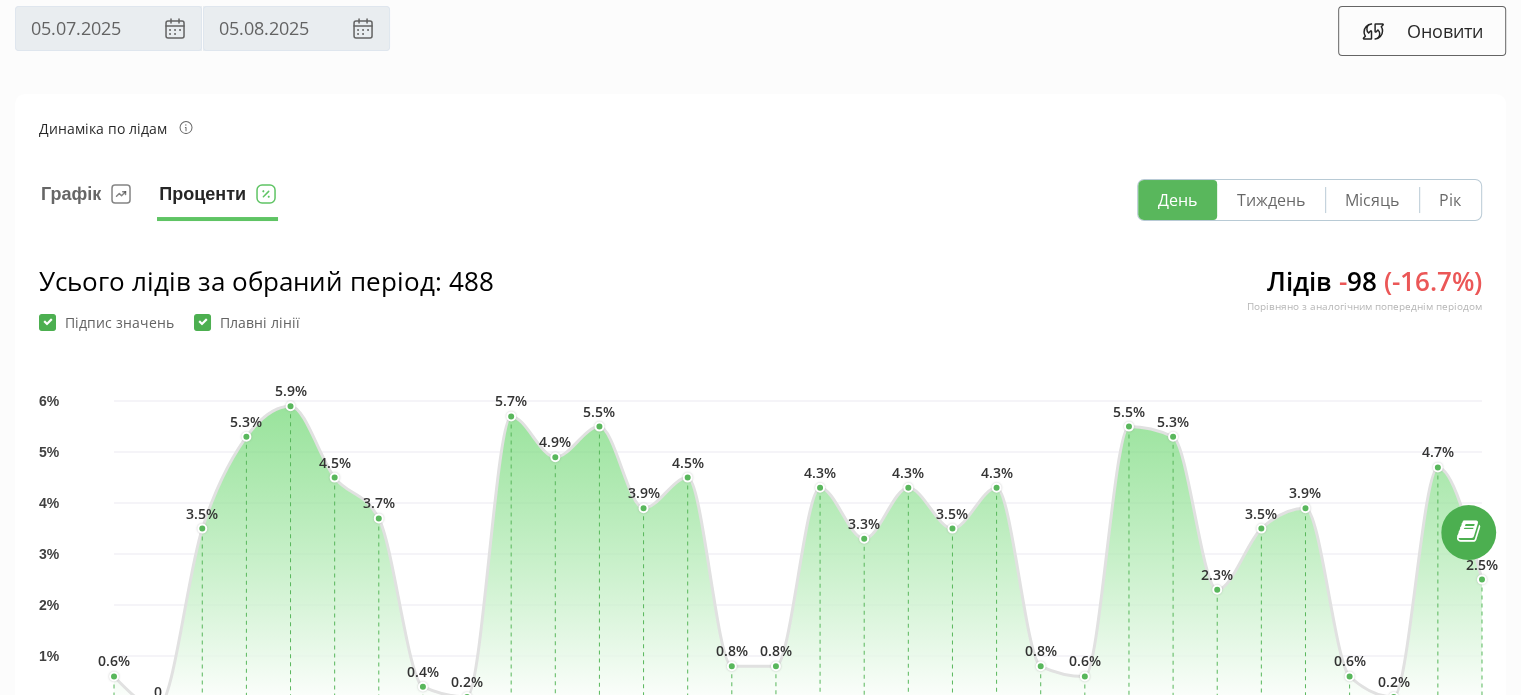 scroll, scrollTop: 0, scrollLeft: 0, axis: both 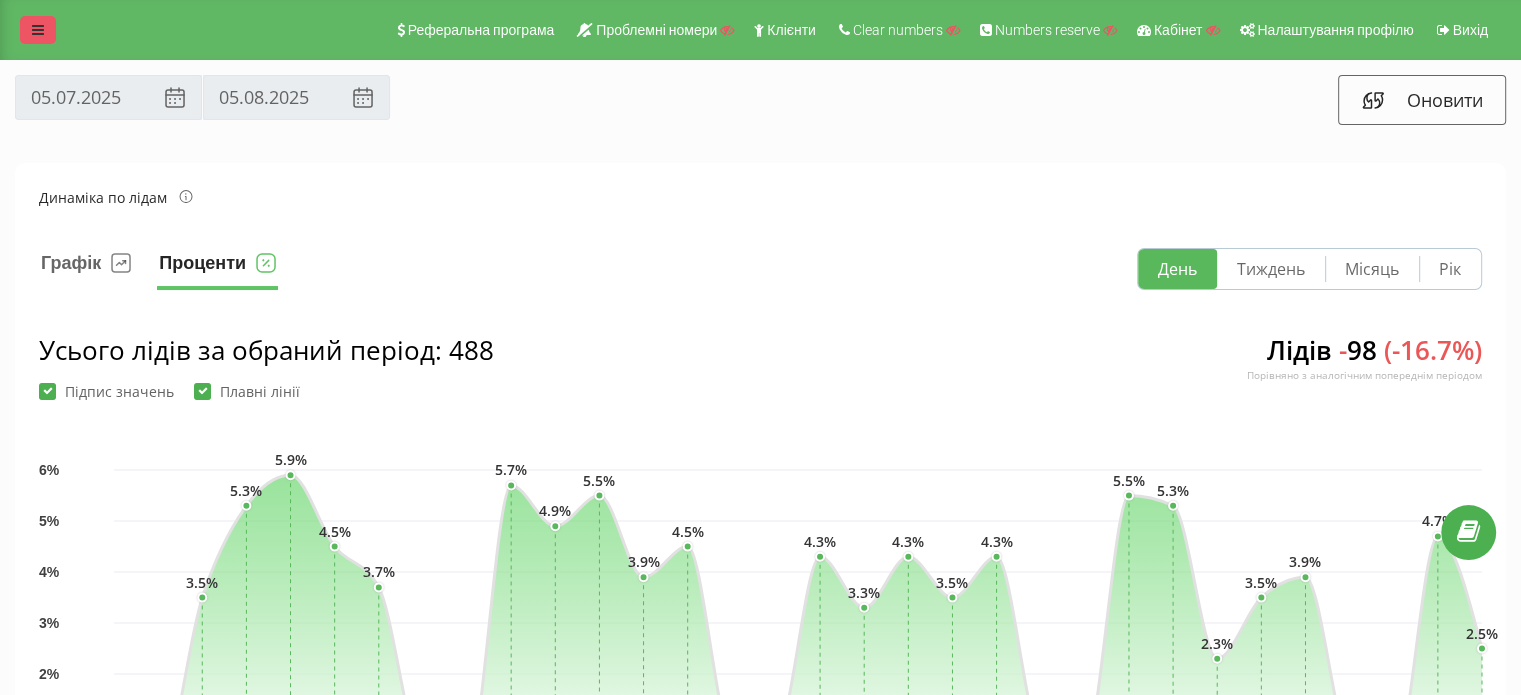 click at bounding box center [38, 30] 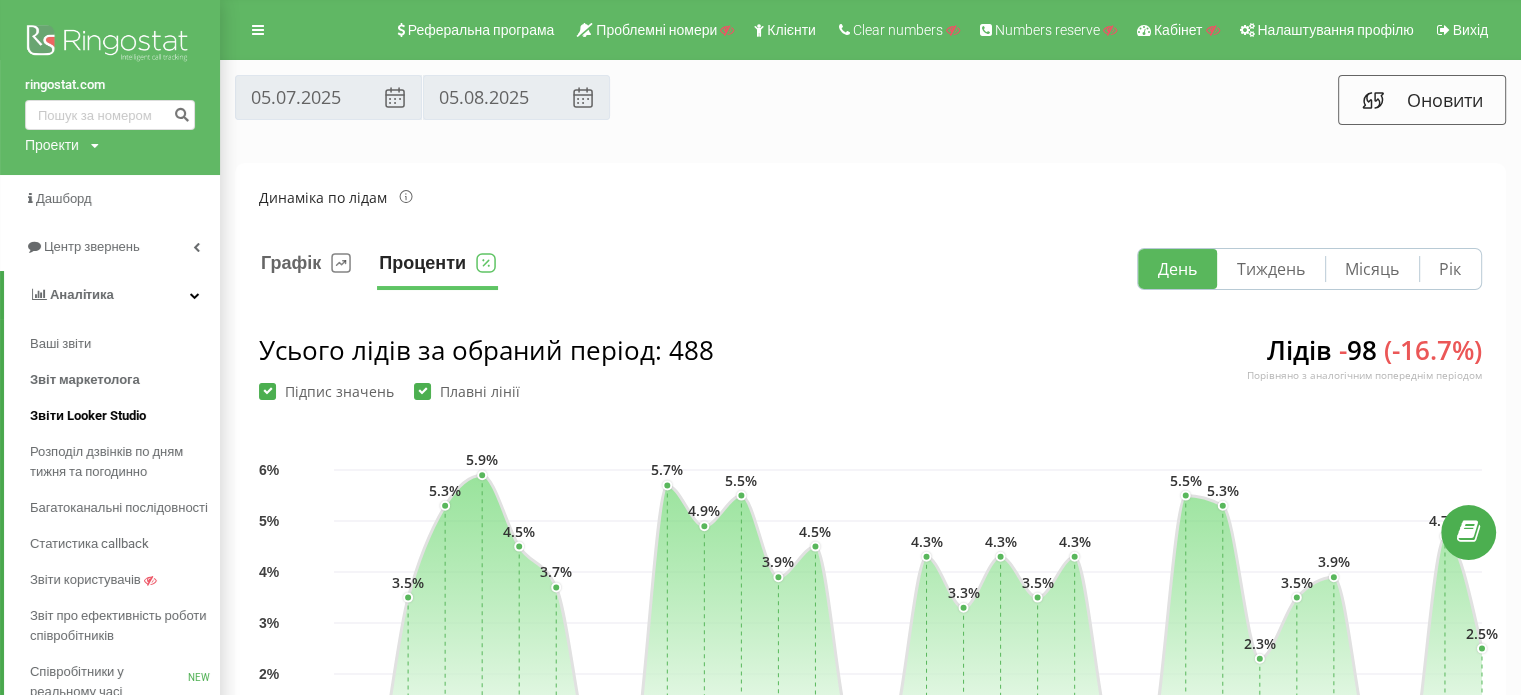 click on "Звіти Looker Studio" at bounding box center (88, 416) 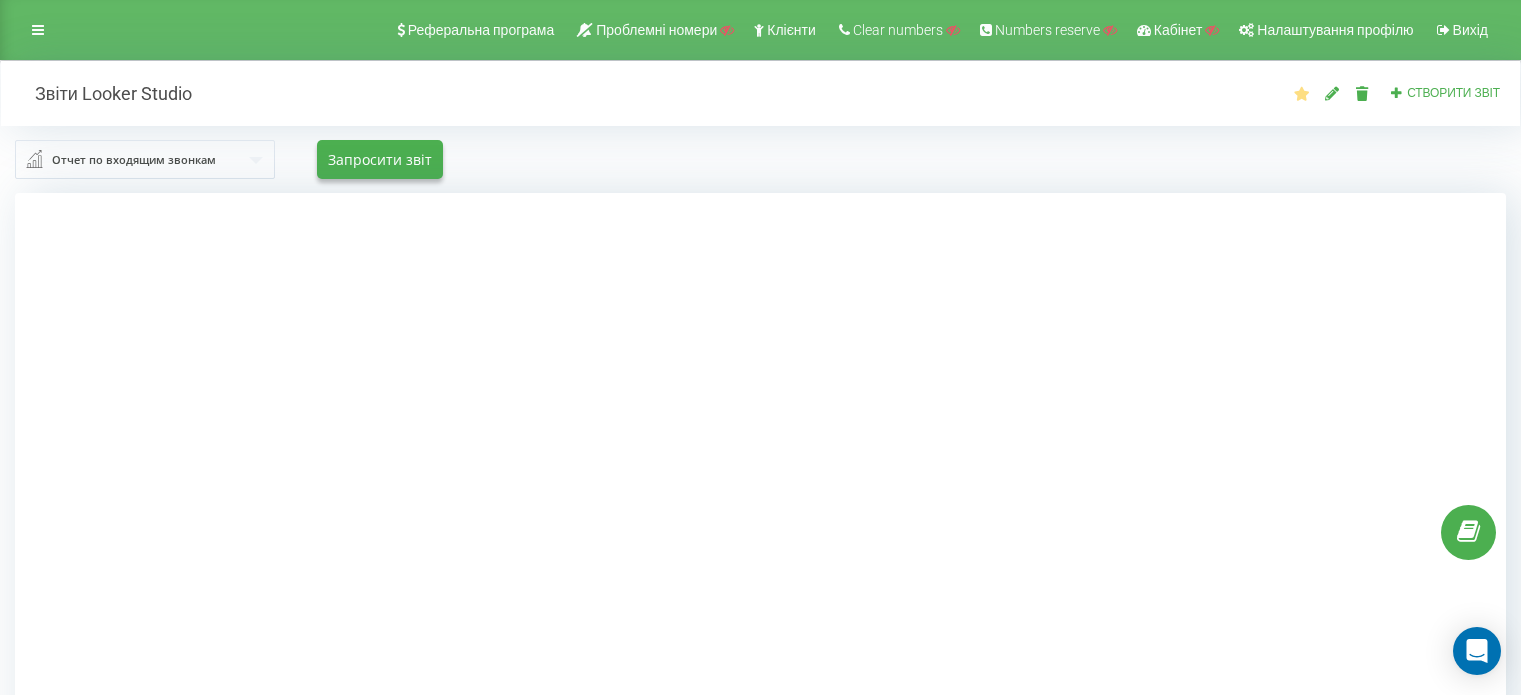 scroll, scrollTop: 0, scrollLeft: 0, axis: both 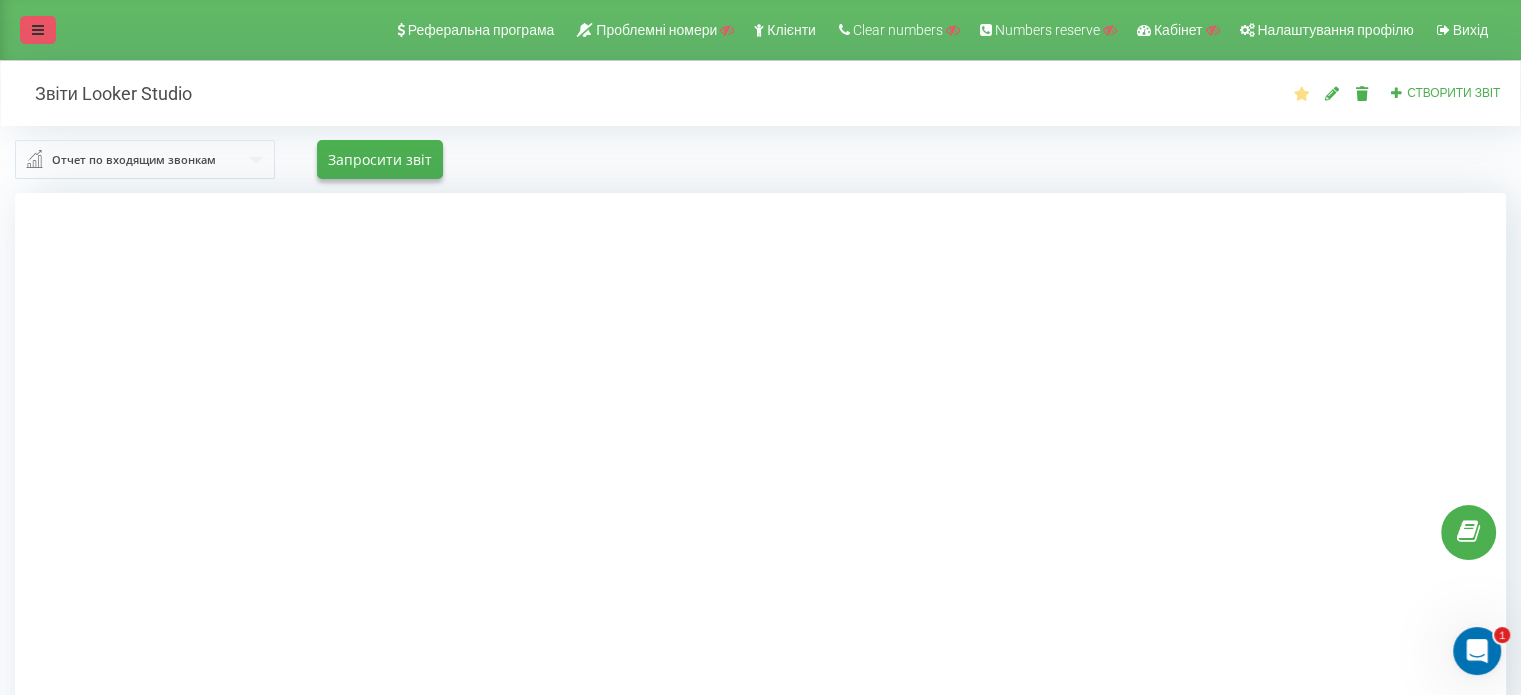 click at bounding box center (38, 30) 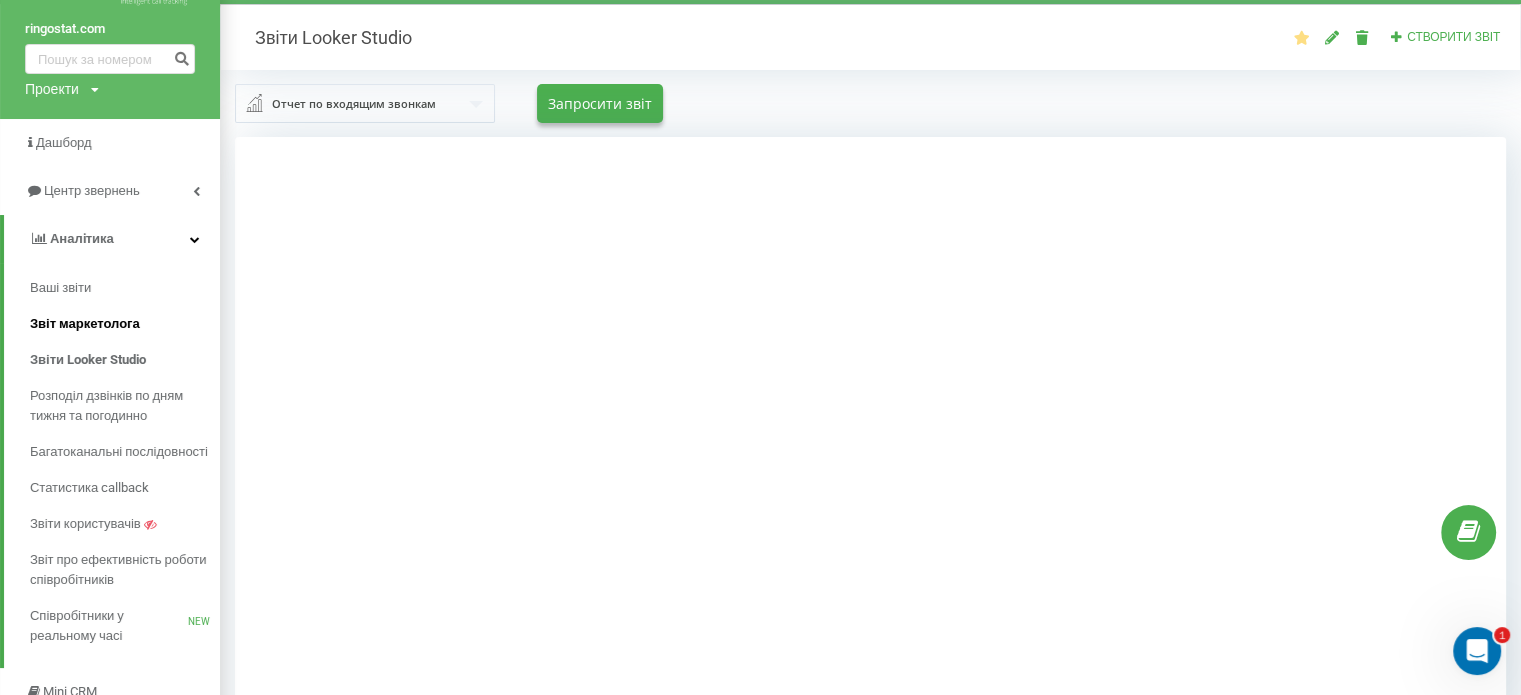 scroll, scrollTop: 100, scrollLeft: 0, axis: vertical 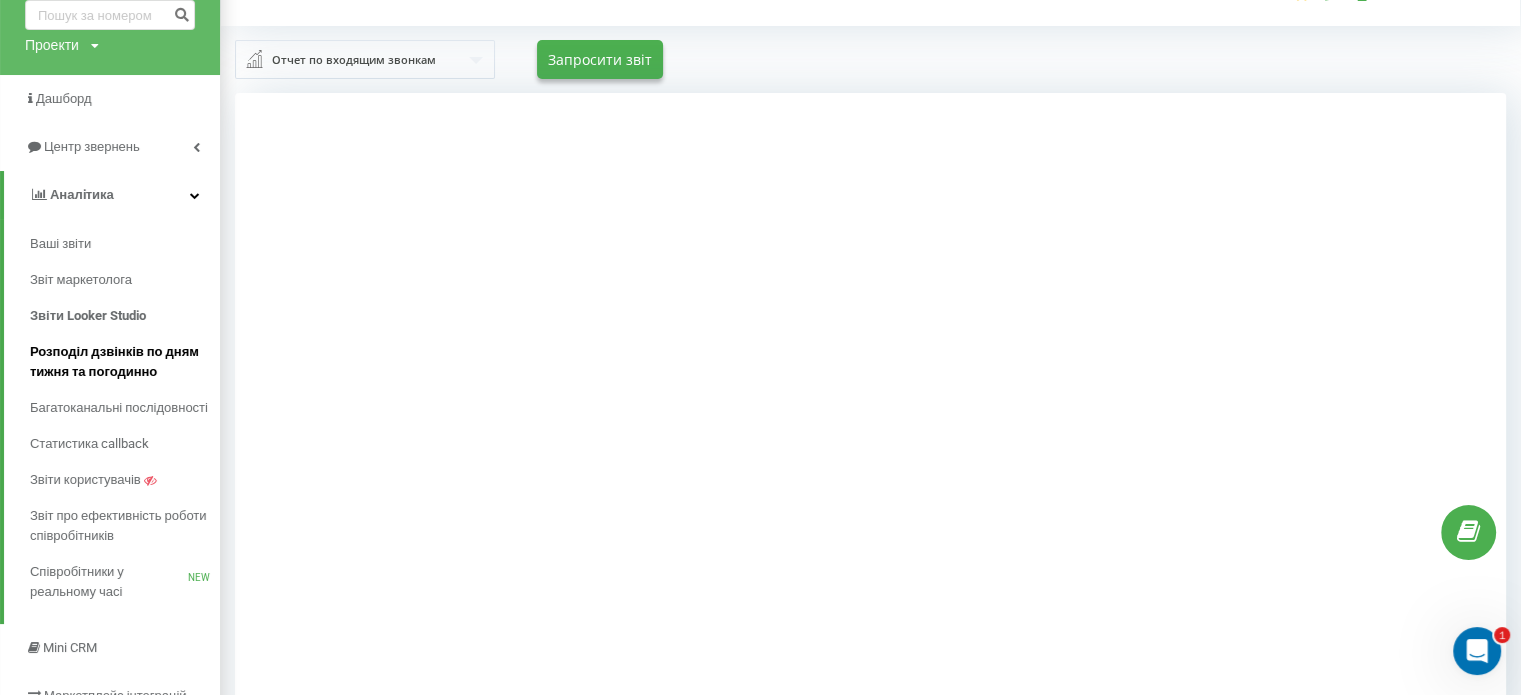 click on "Розподіл дзвінків по дням тижня та погодинно" at bounding box center [120, 362] 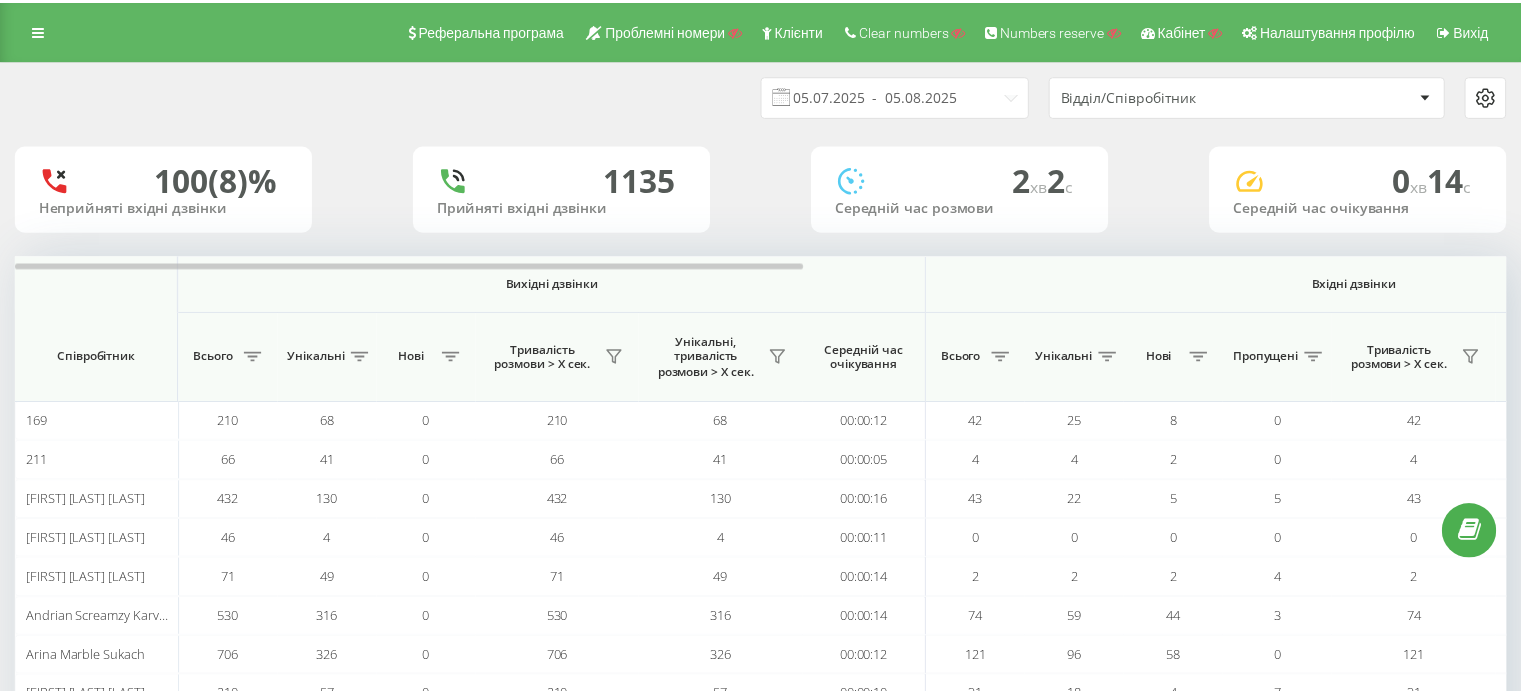 scroll, scrollTop: 0, scrollLeft: 0, axis: both 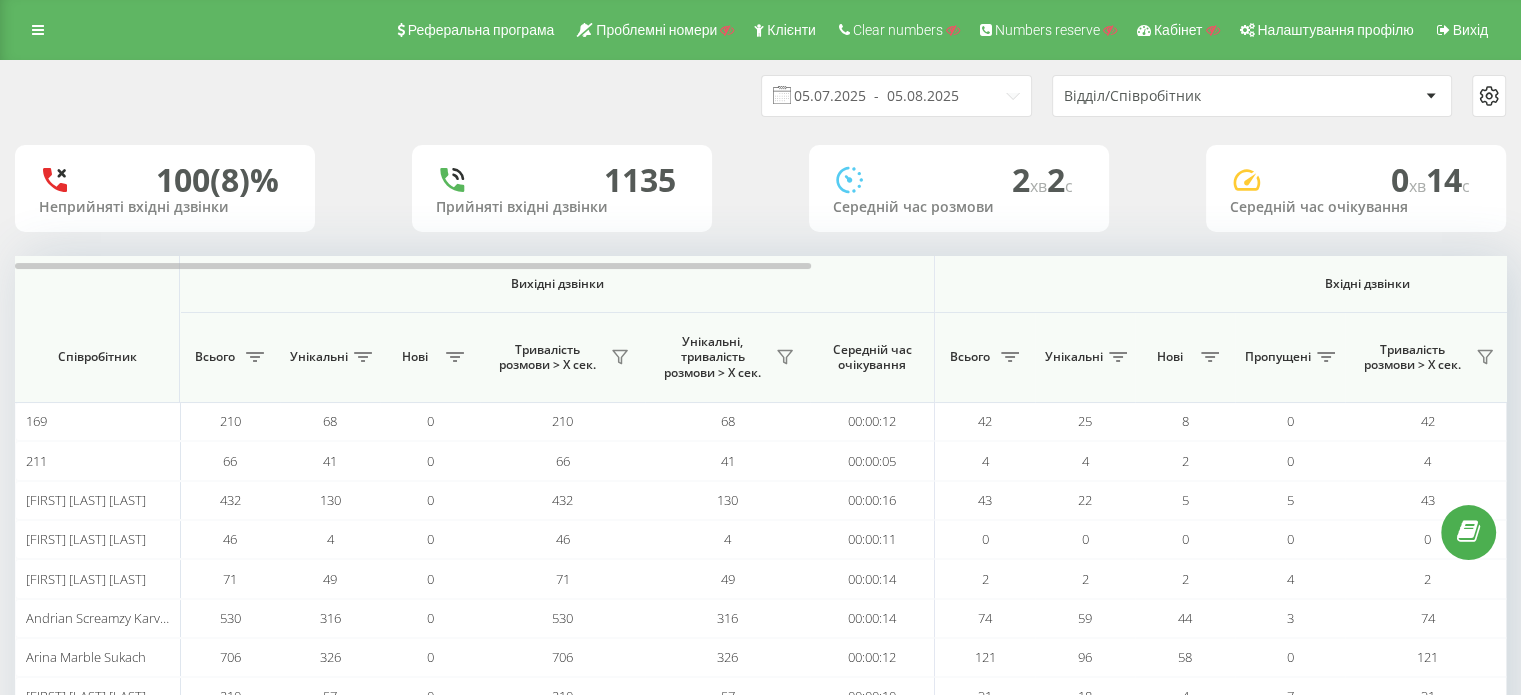 click on "Відділ/Співробітник" at bounding box center [1183, 96] 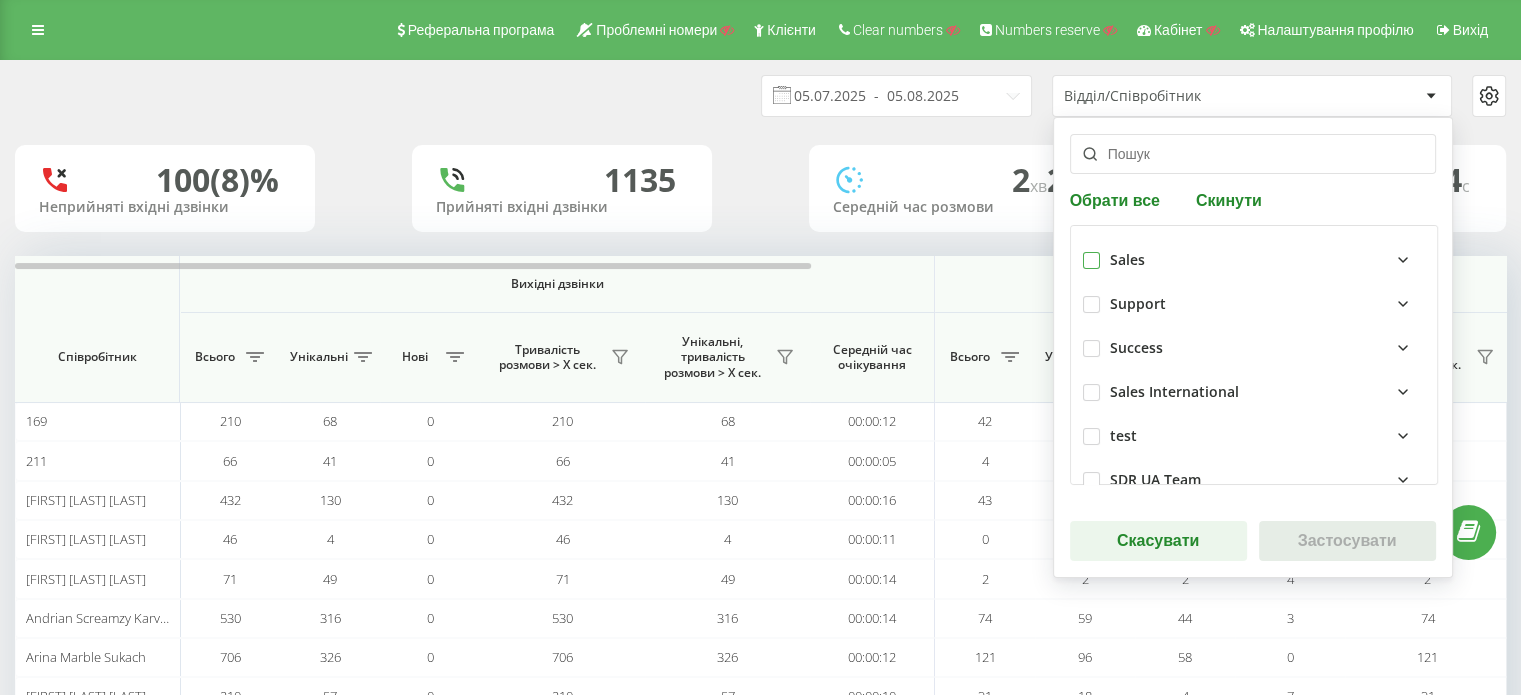 click at bounding box center (1091, 252) 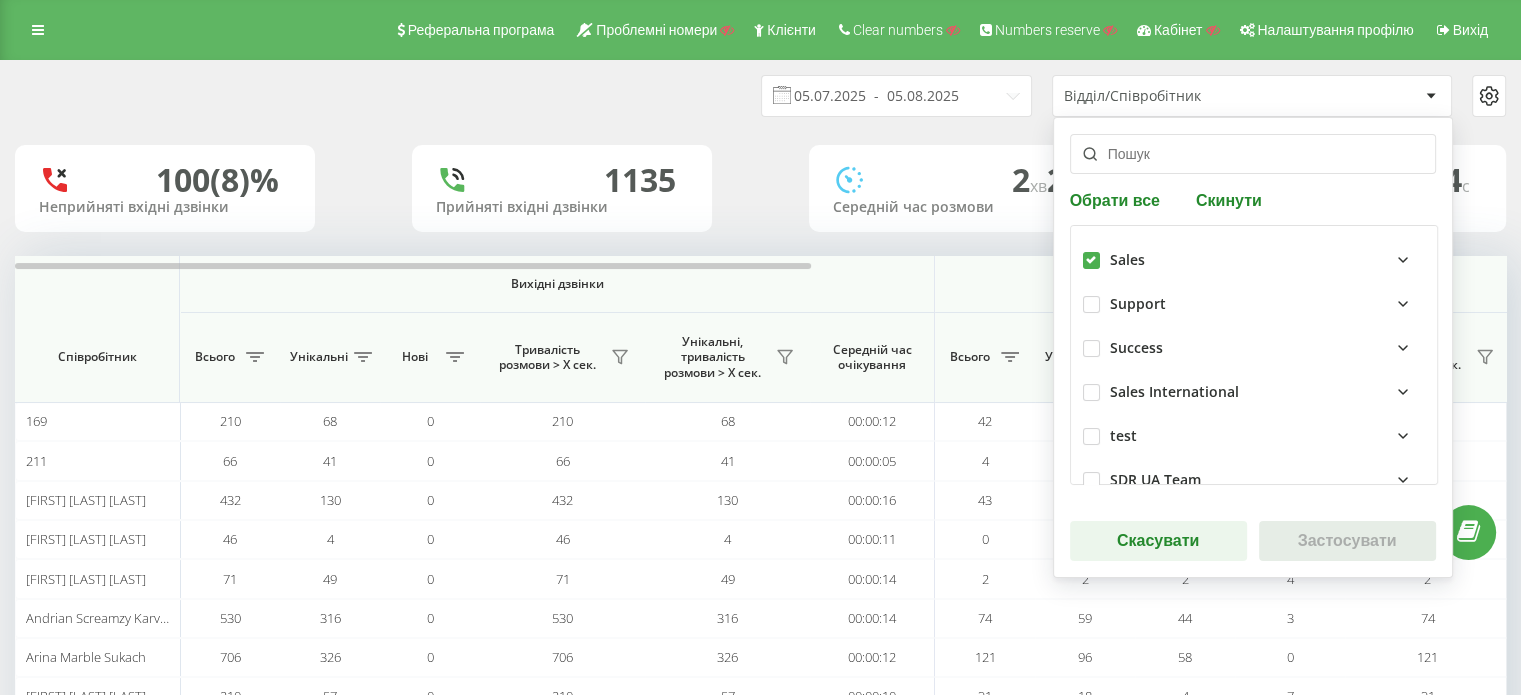 checkbox on "true" 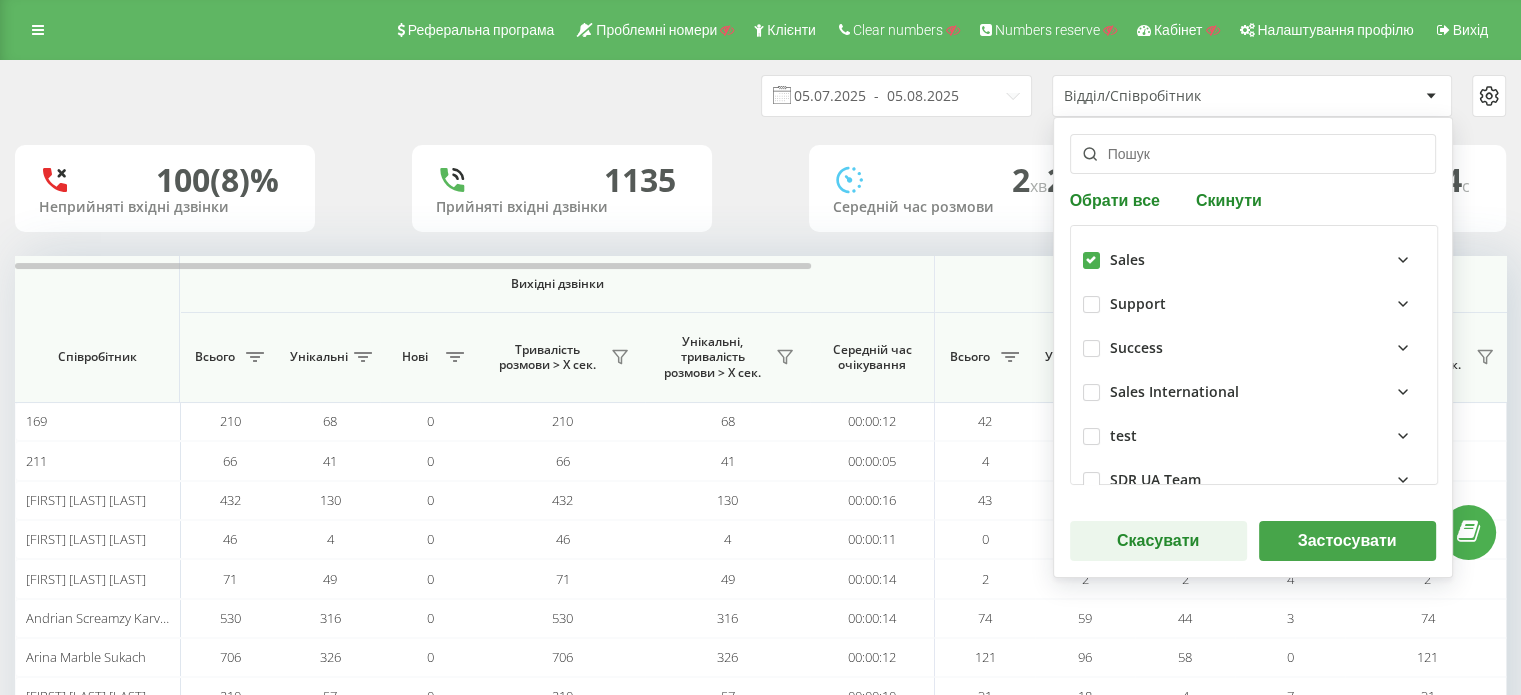 click on "Застосувати" at bounding box center [1347, 541] 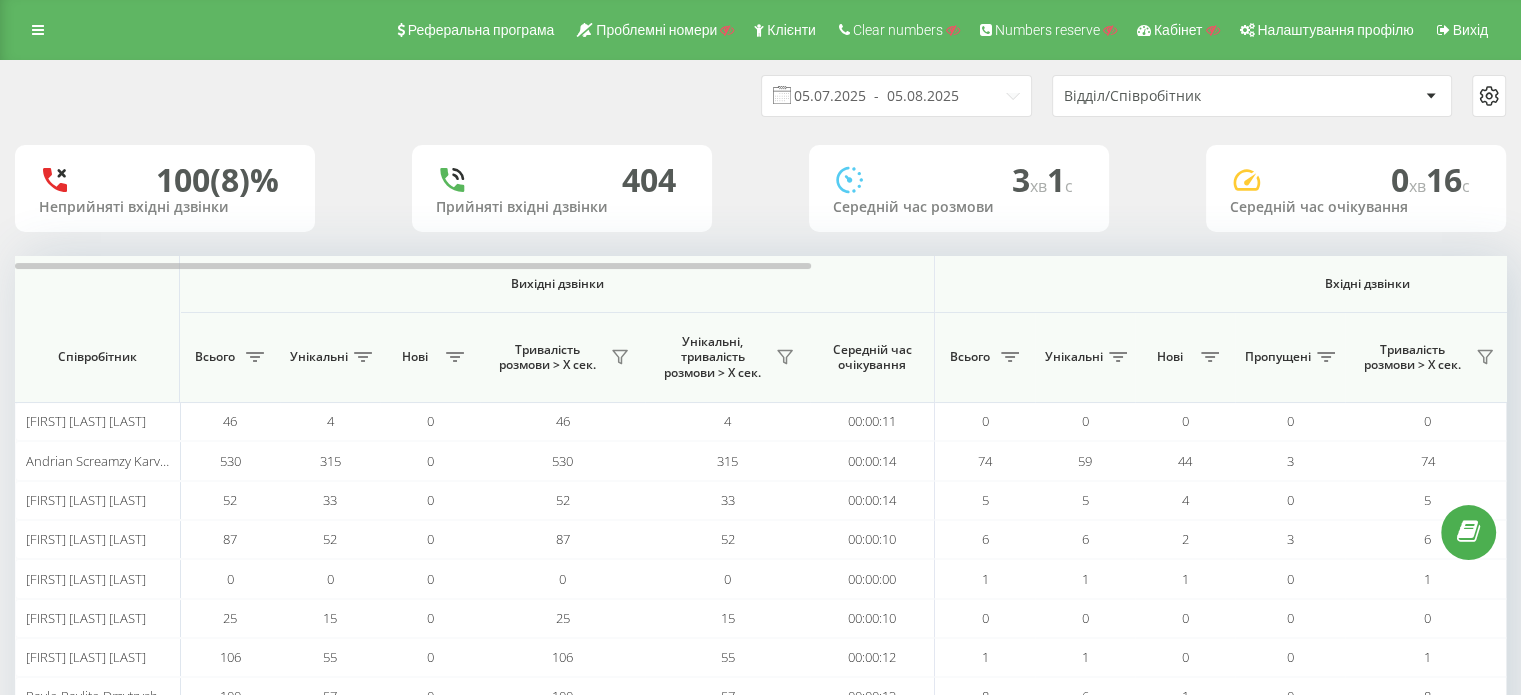click 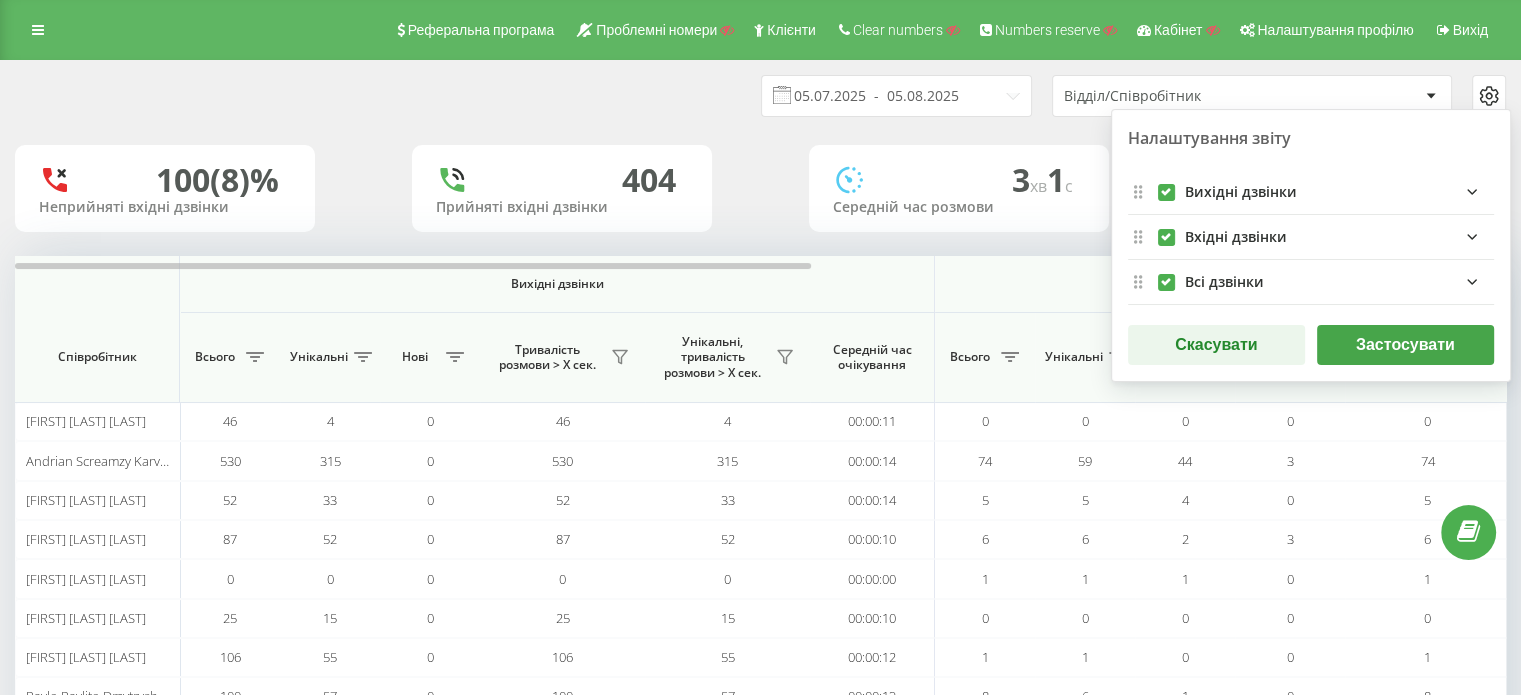 click at bounding box center [1166, 229] 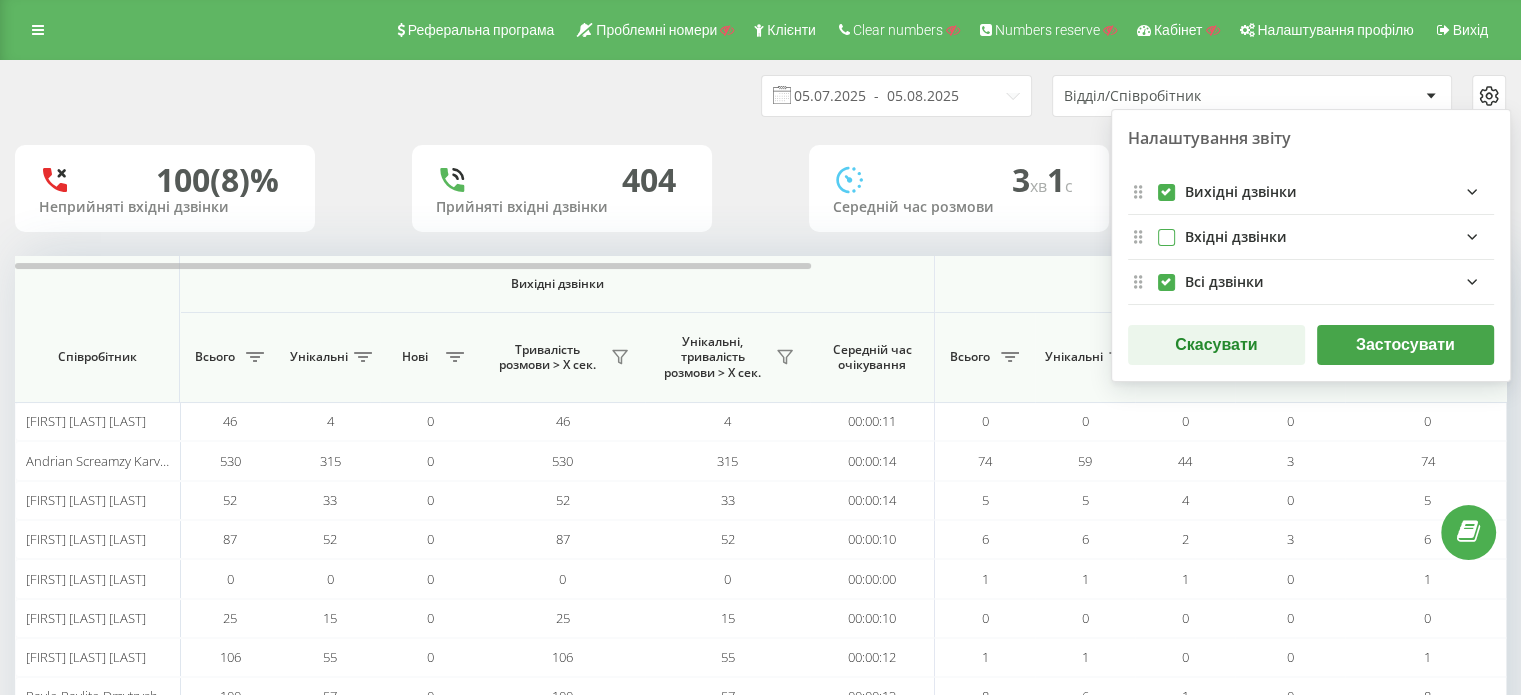 drag, startPoint x: 1168, startPoint y: 240, endPoint x: 1160, endPoint y: 215, distance: 26.24881 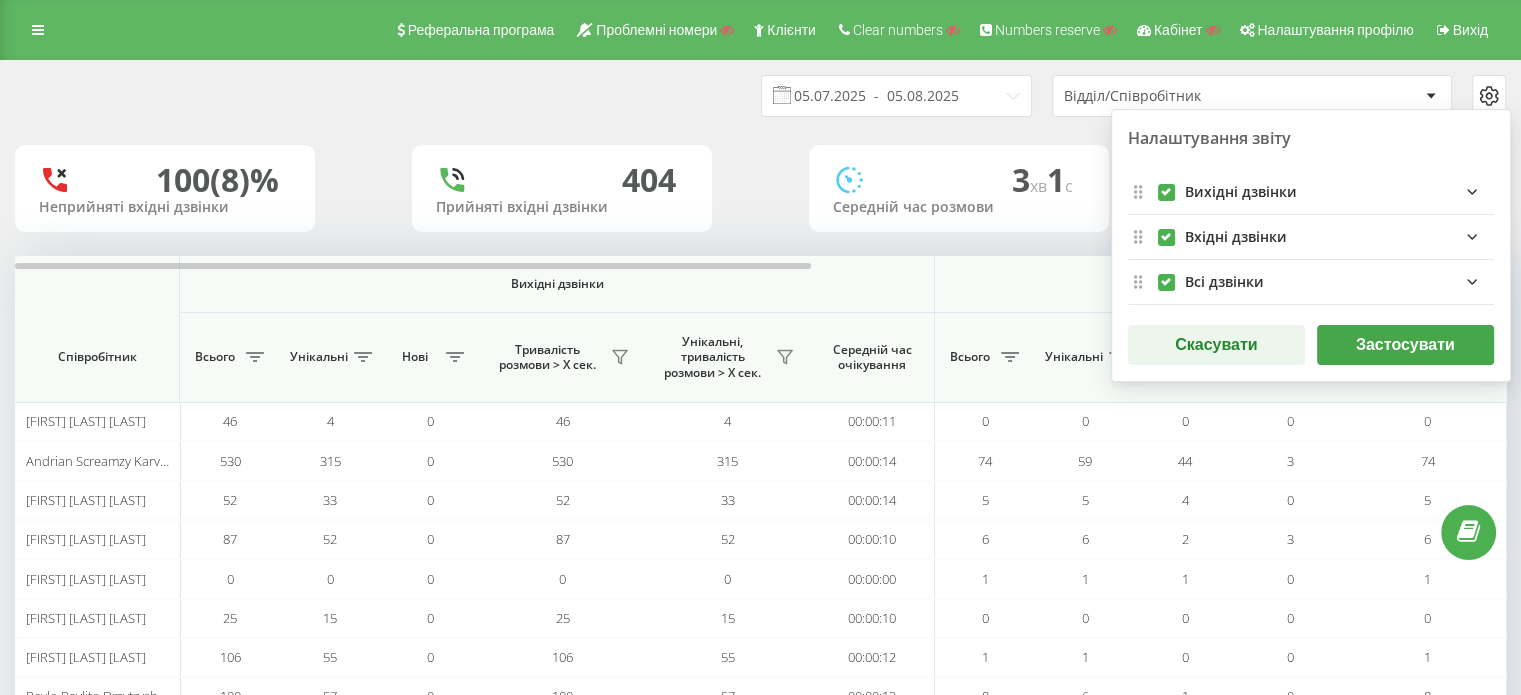 checkbox on "true" 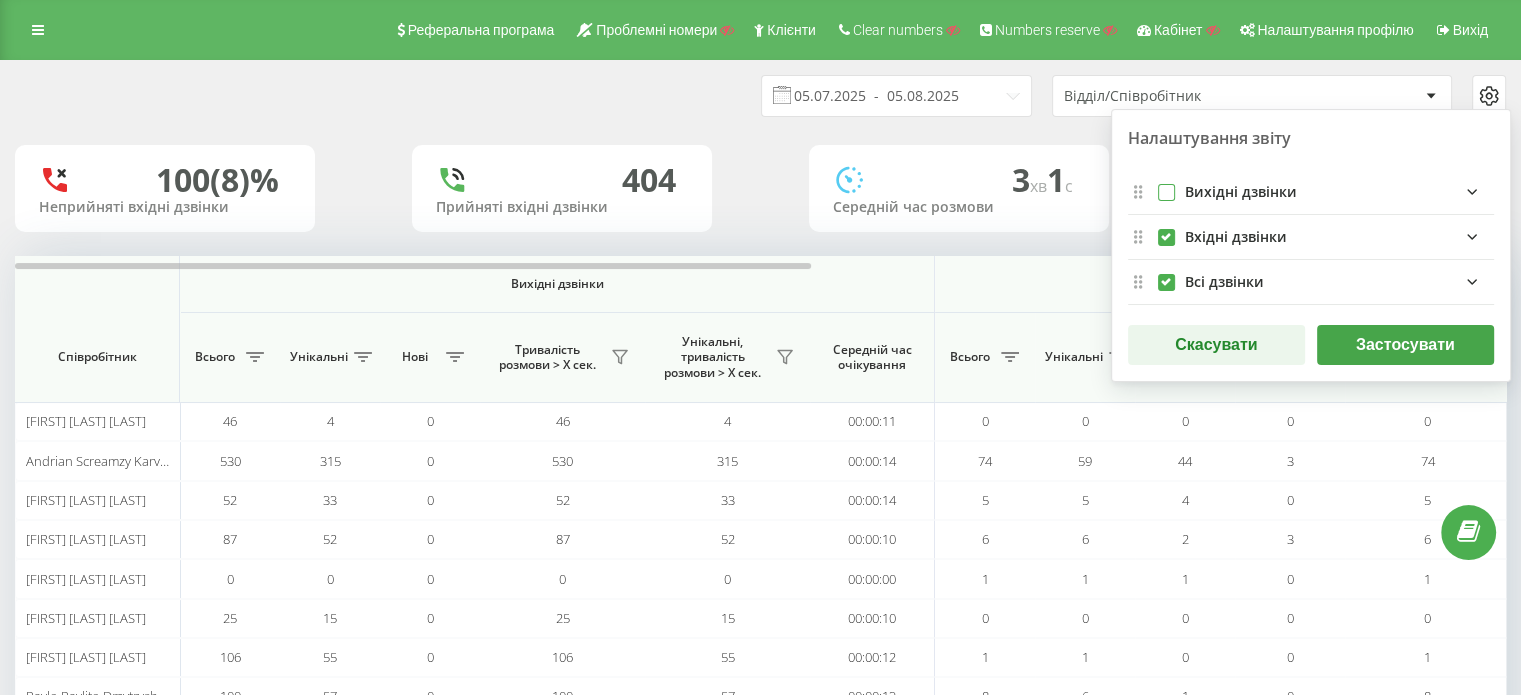 checkbox on "false" 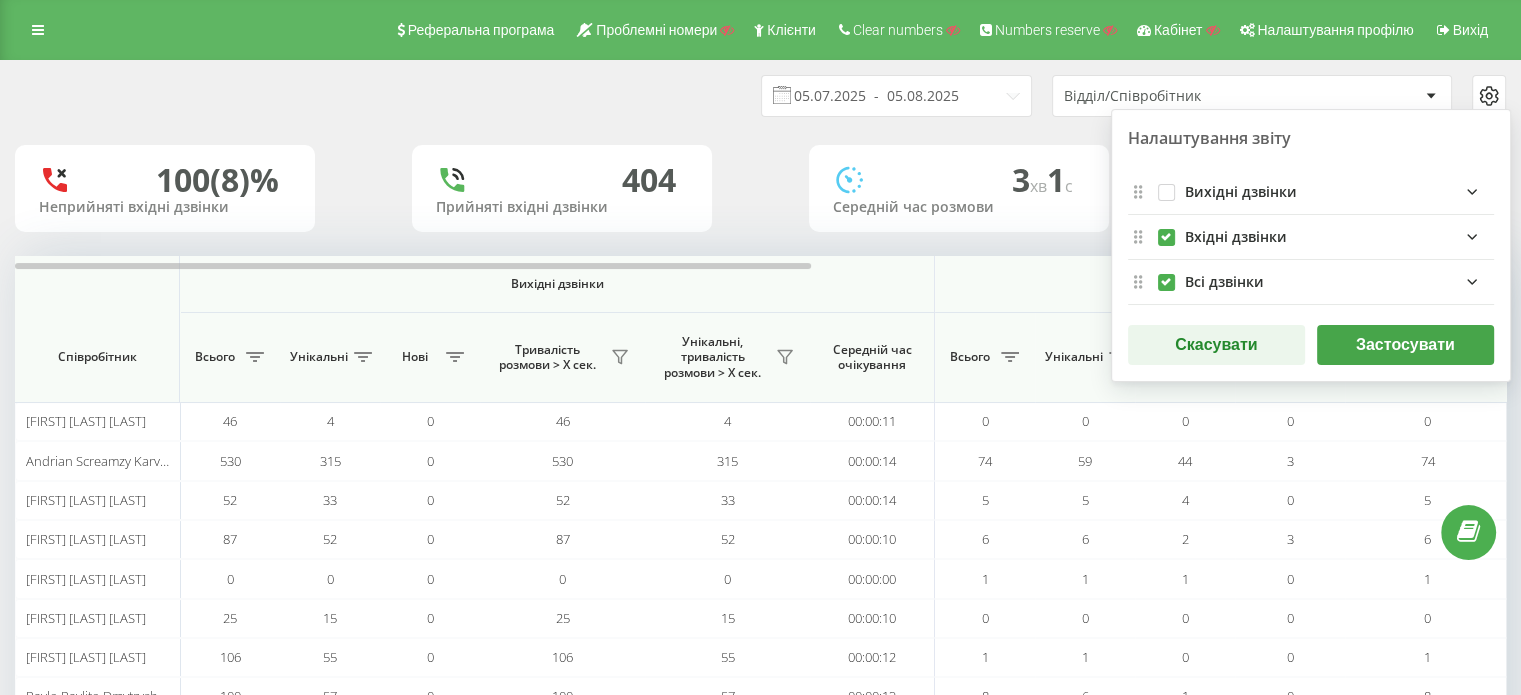 drag, startPoint x: 1159, startPoint y: 283, endPoint x: 1416, endPoint y: 316, distance: 259.11002 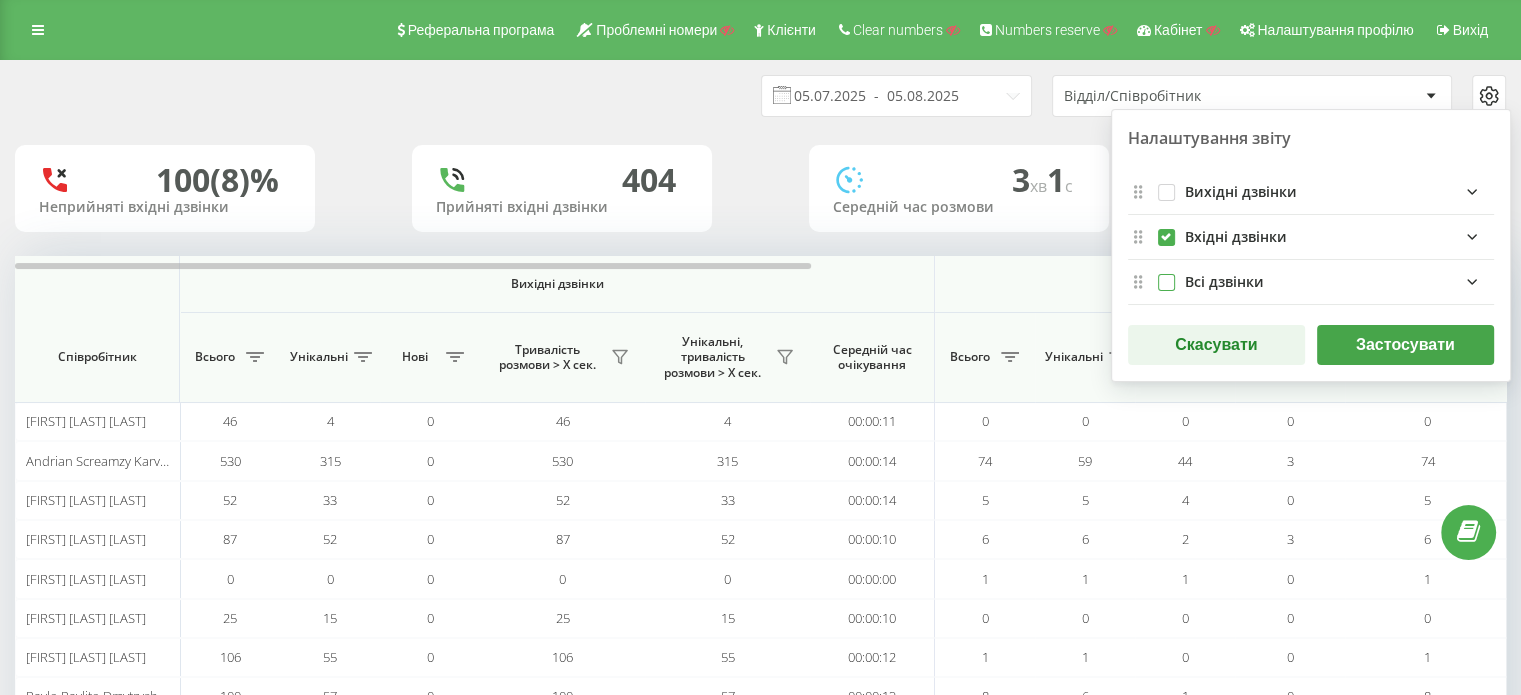 checkbox on "false" 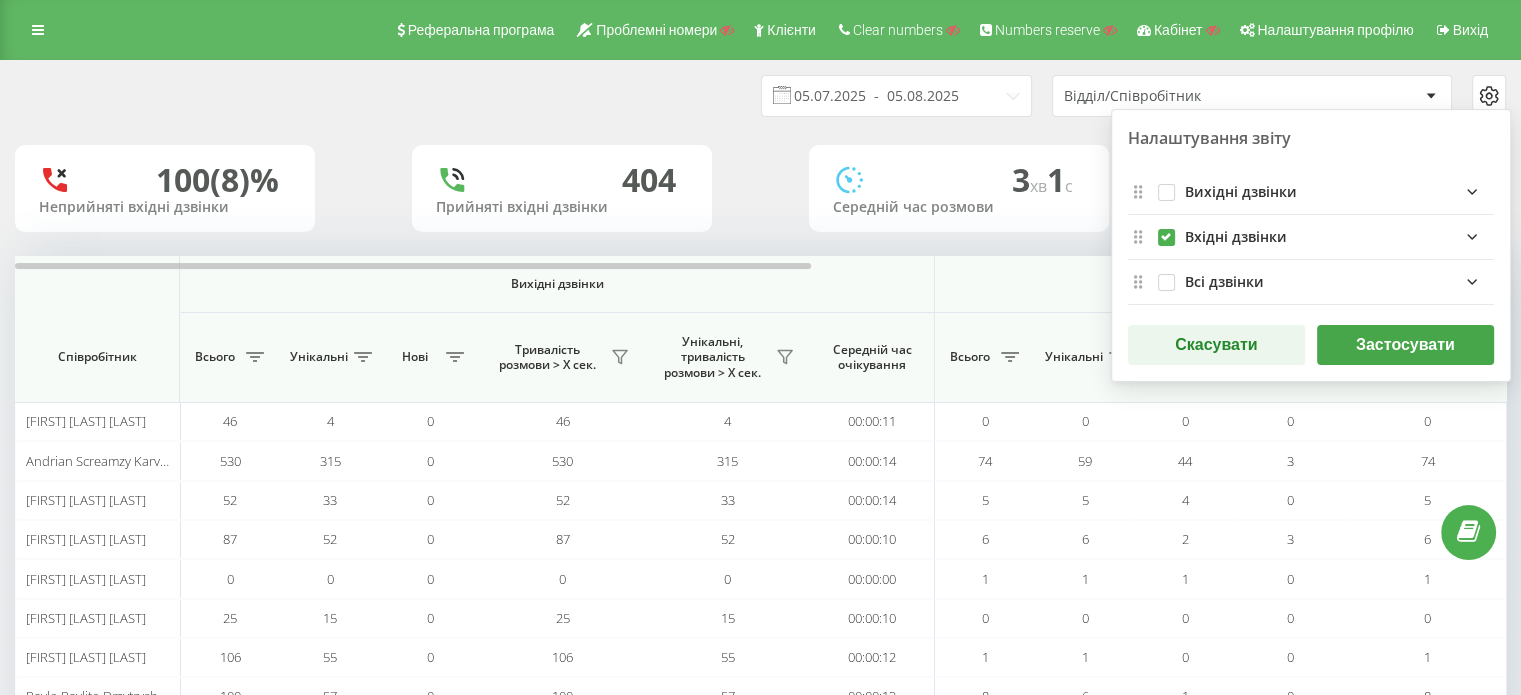 click on "Застосувати" at bounding box center [1405, 345] 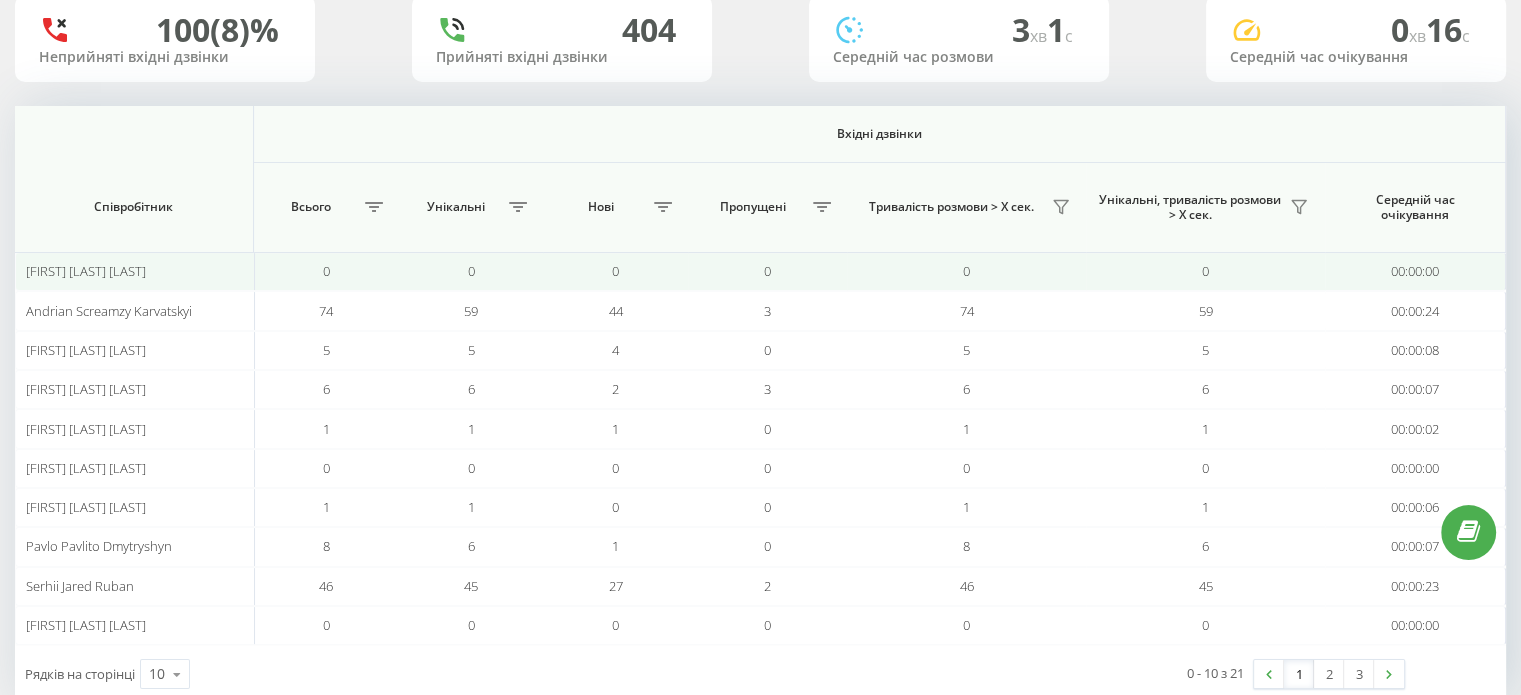 scroll, scrollTop: 193, scrollLeft: 0, axis: vertical 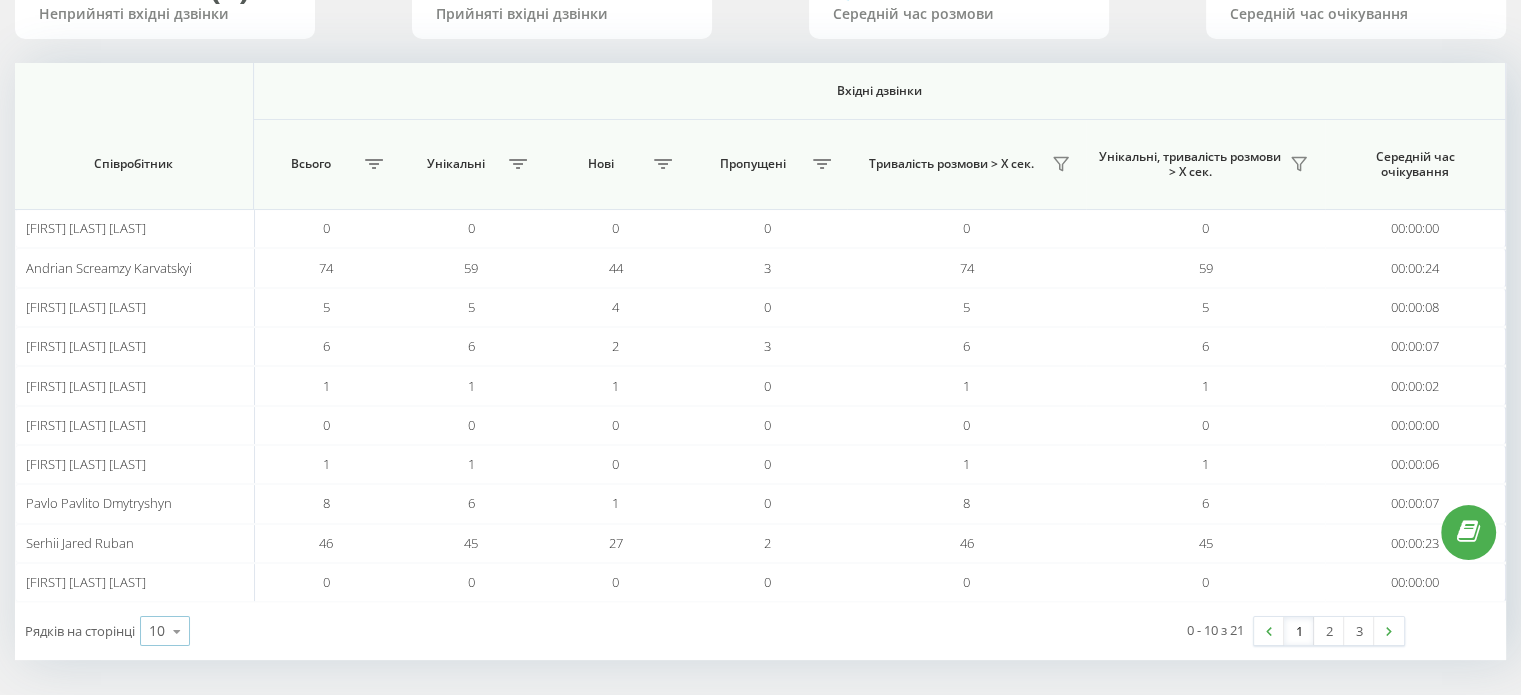 click at bounding box center [177, 631] 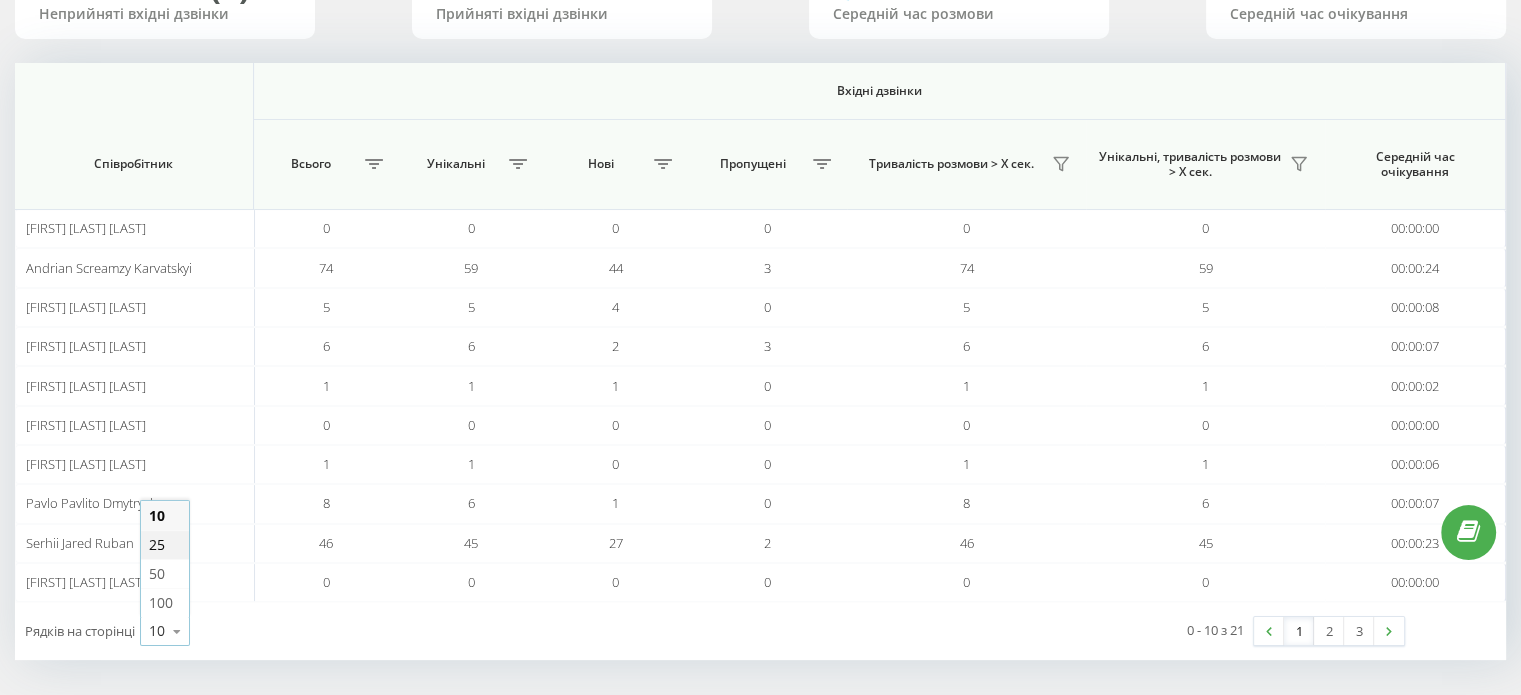 click on "25" at bounding box center (157, 544) 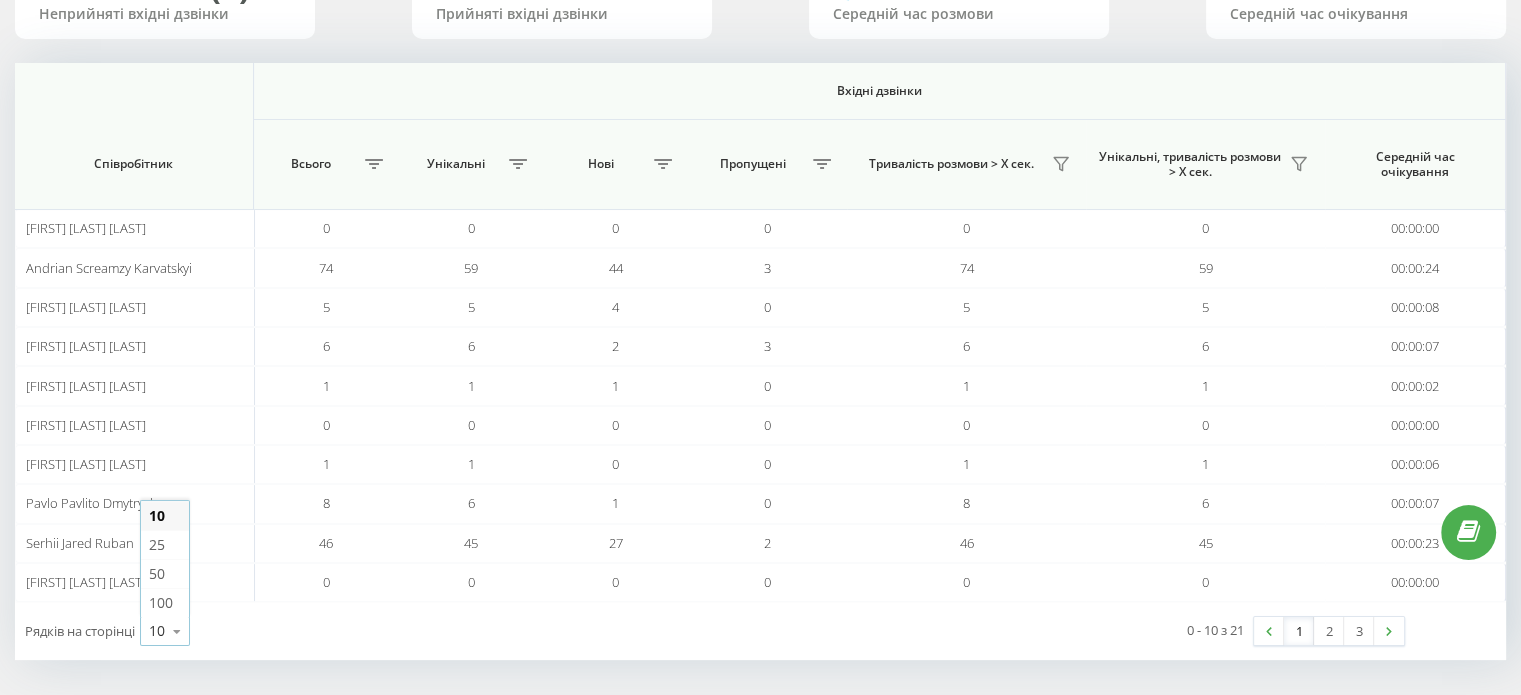 scroll, scrollTop: 0, scrollLeft: 0, axis: both 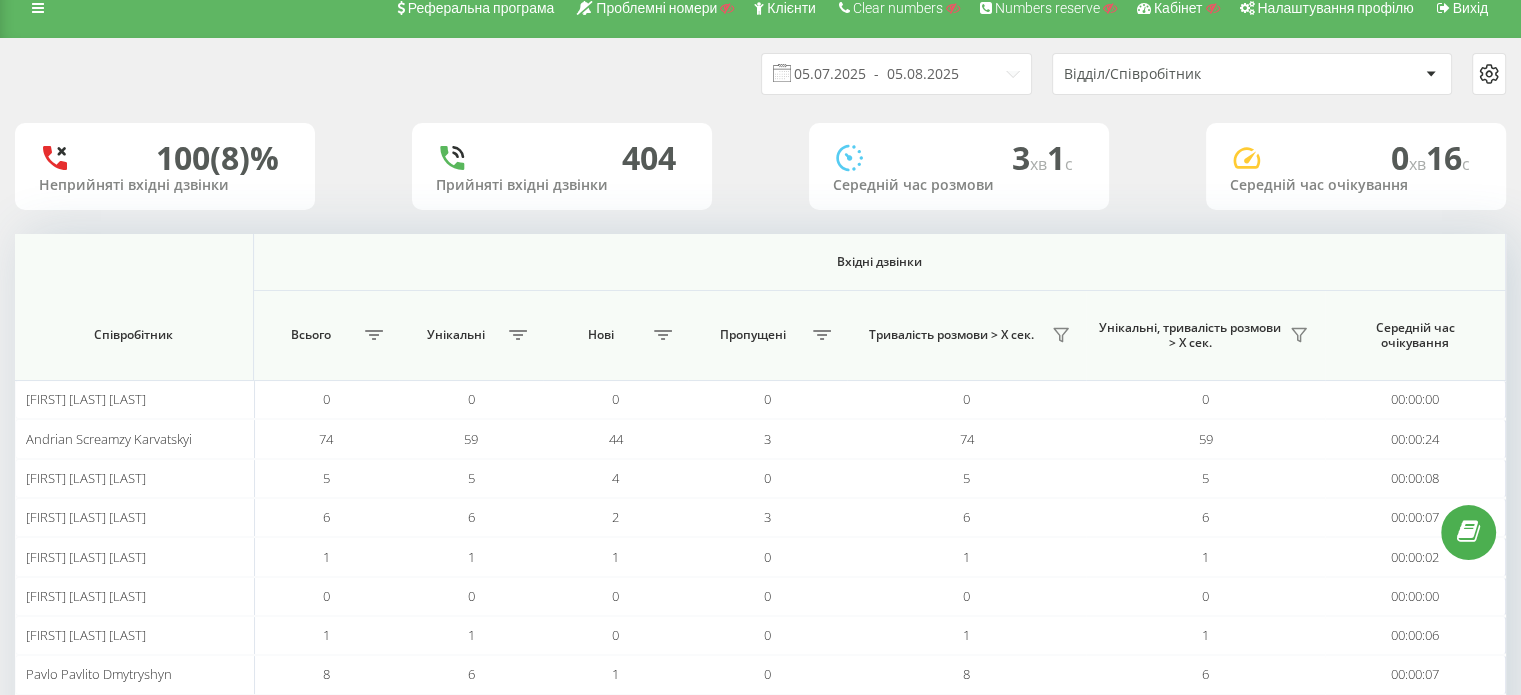 click 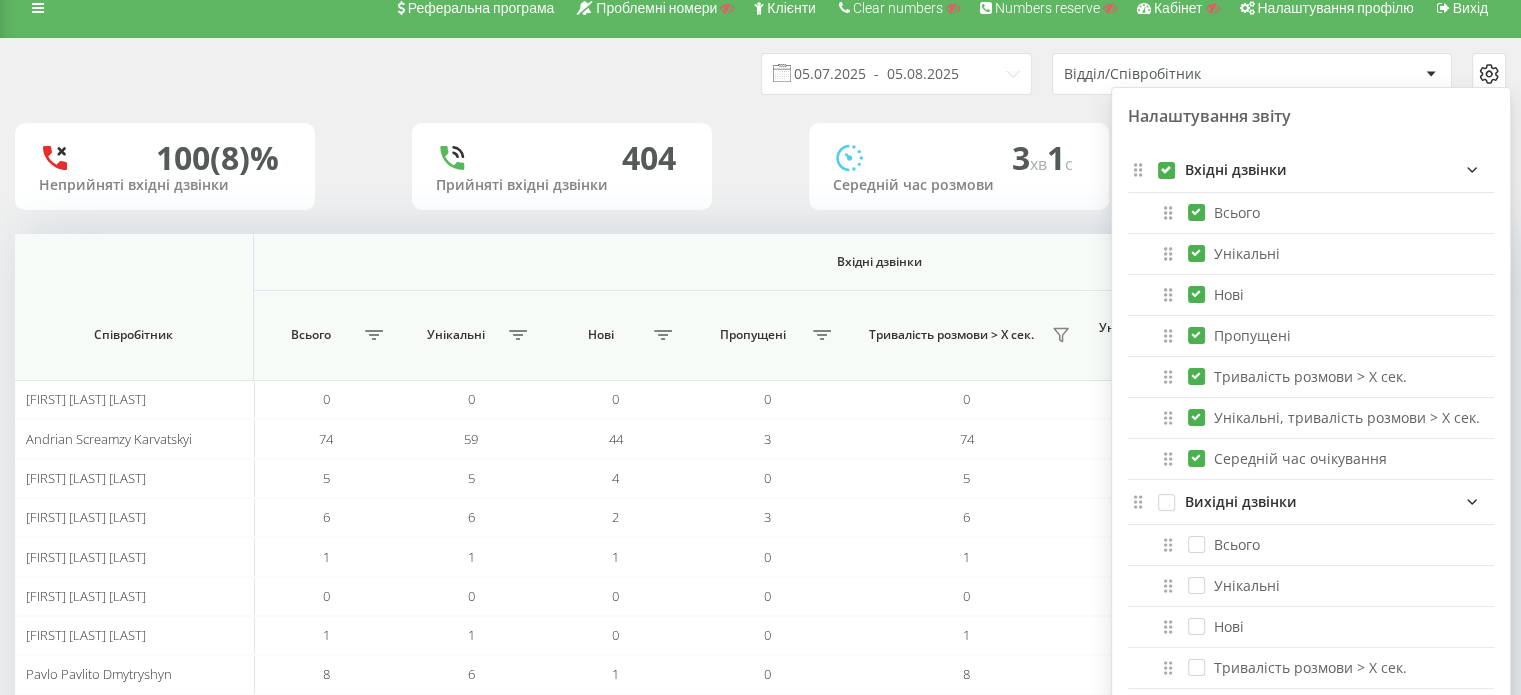 click 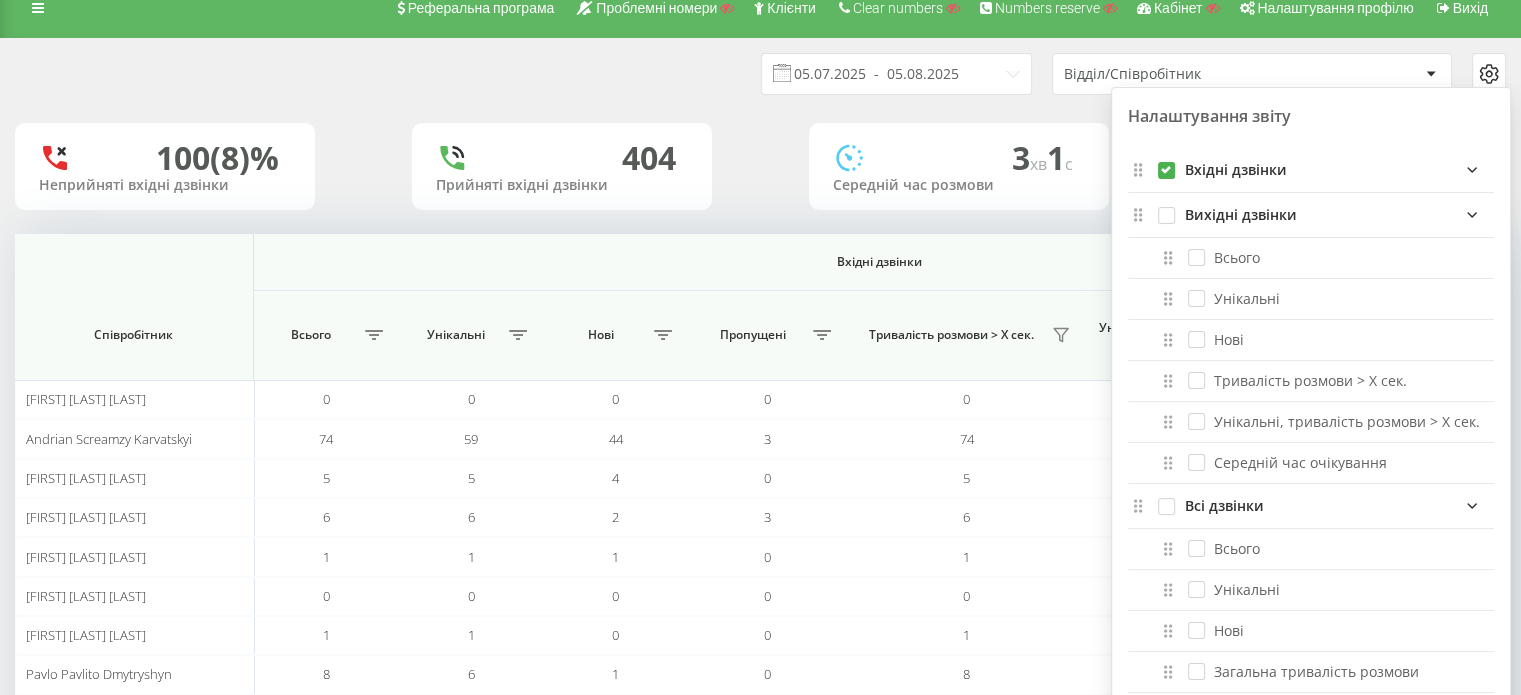 click 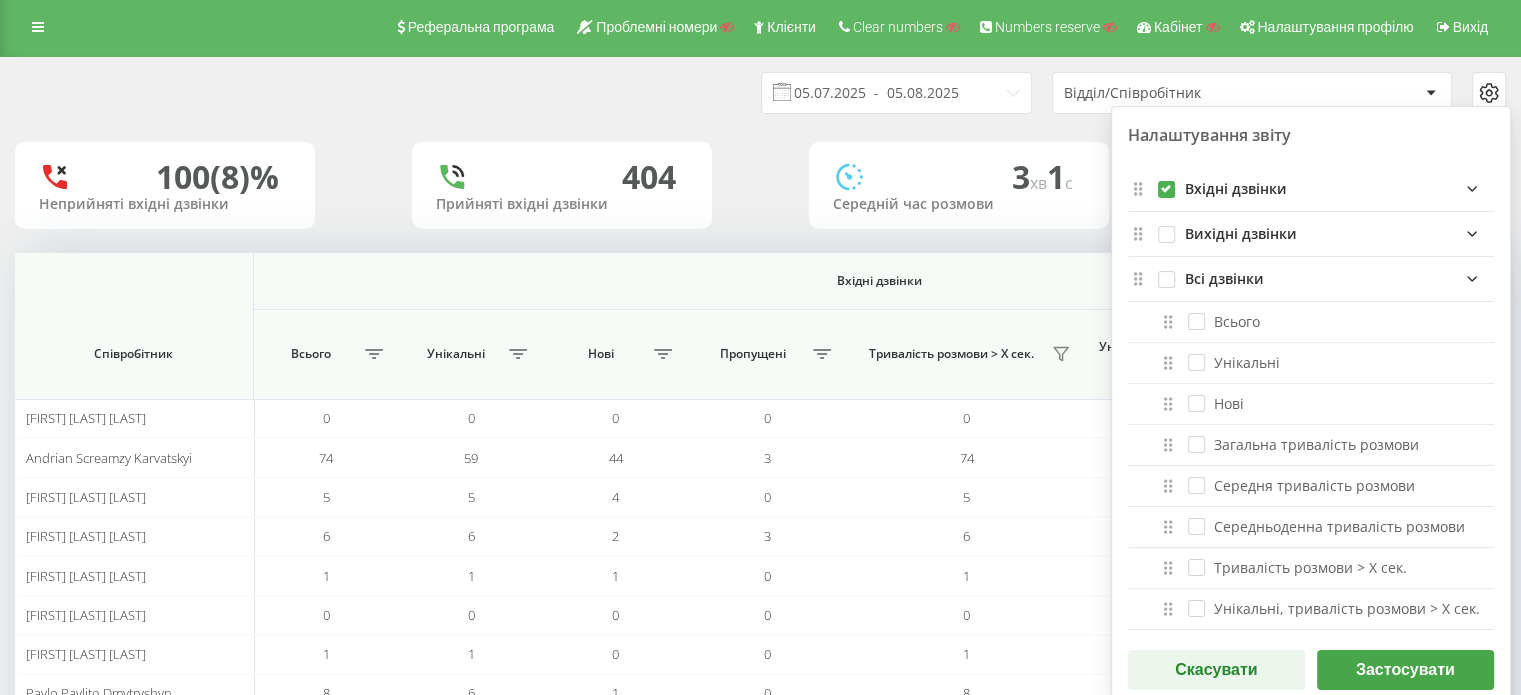 scroll, scrollTop: 0, scrollLeft: 0, axis: both 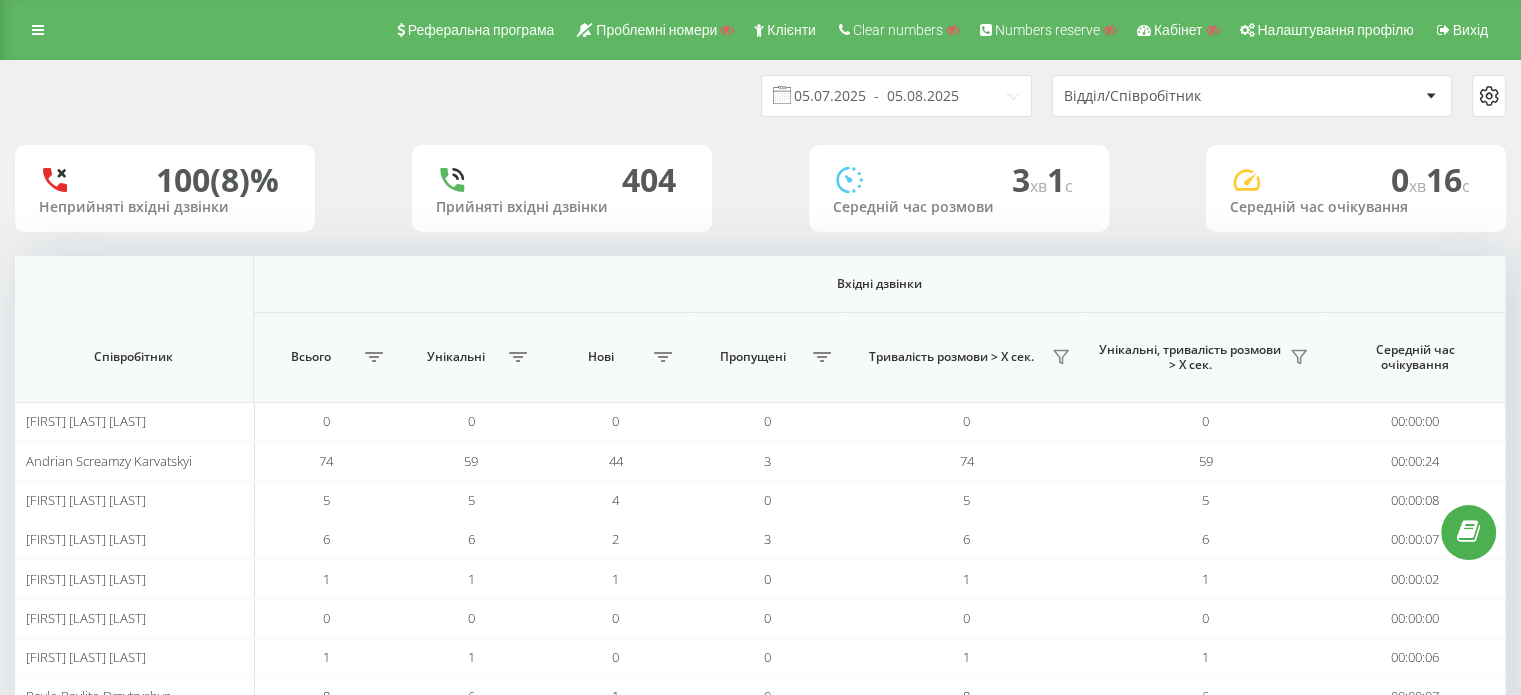 click on "[DATE]  -  [DATE] Відділ/Співробітник" at bounding box center (760, 96) 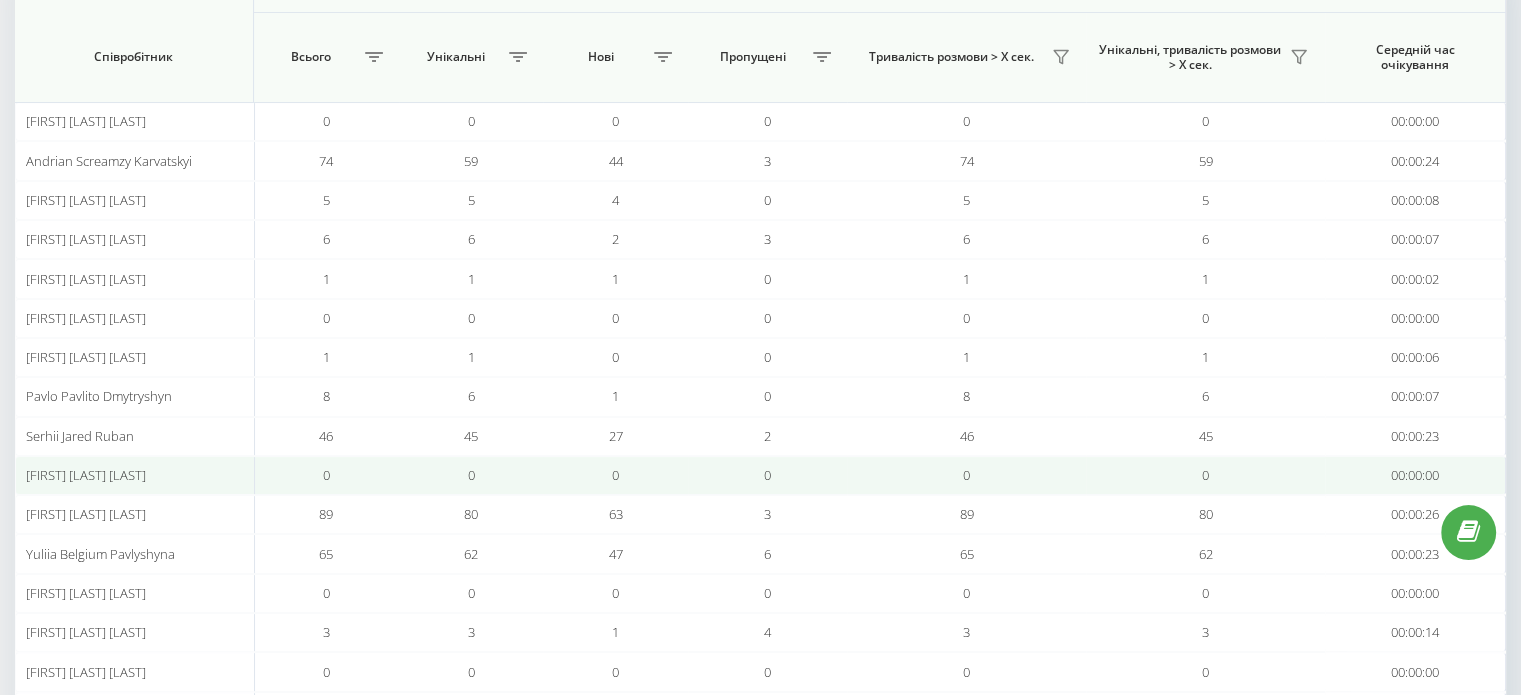 scroll, scrollTop: 0, scrollLeft: 0, axis: both 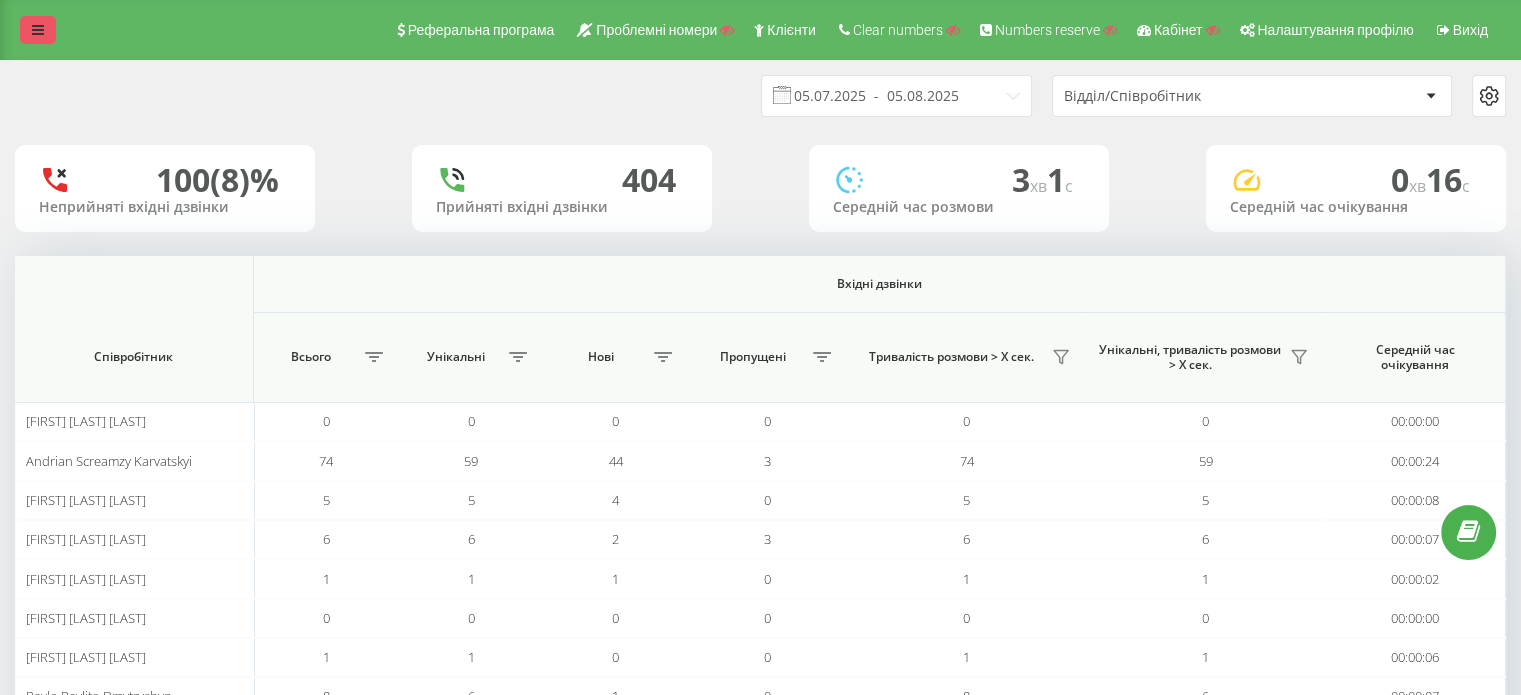 click at bounding box center (38, 30) 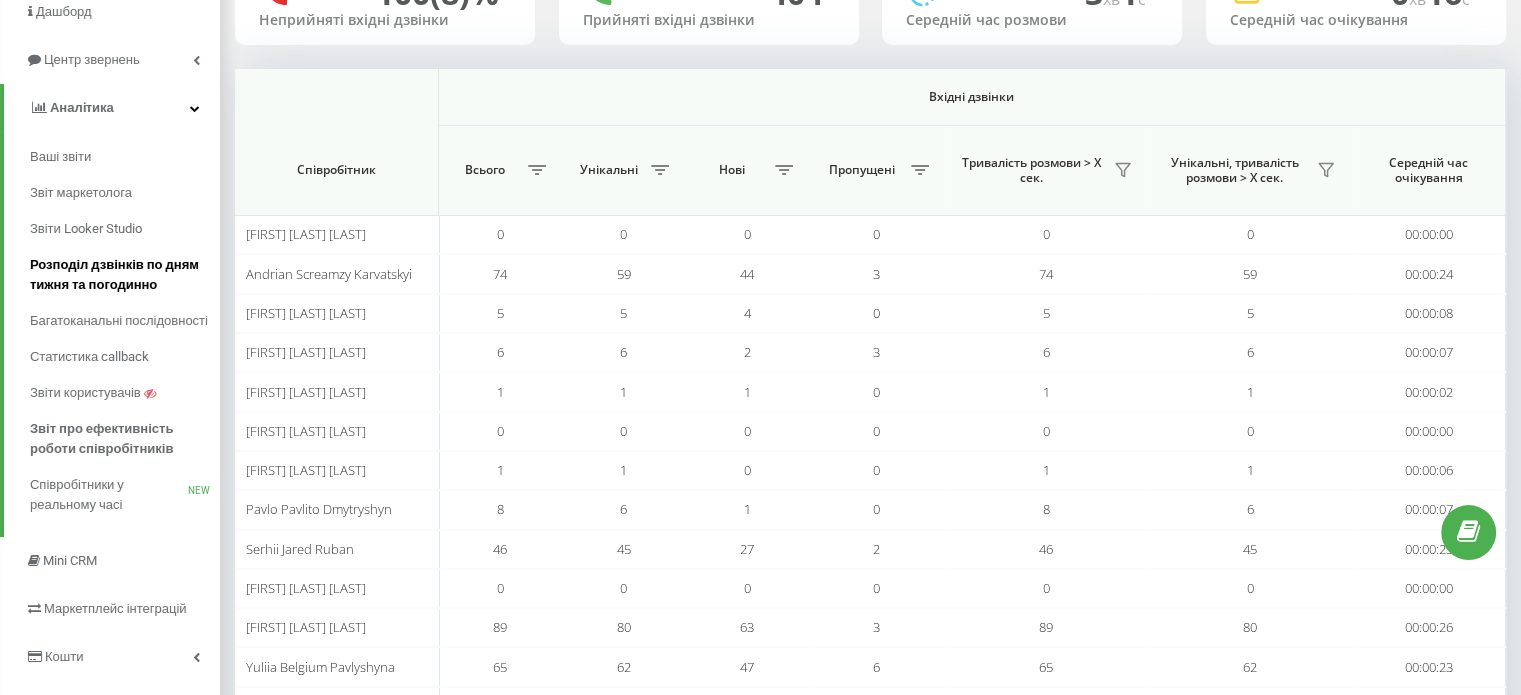 scroll, scrollTop: 200, scrollLeft: 0, axis: vertical 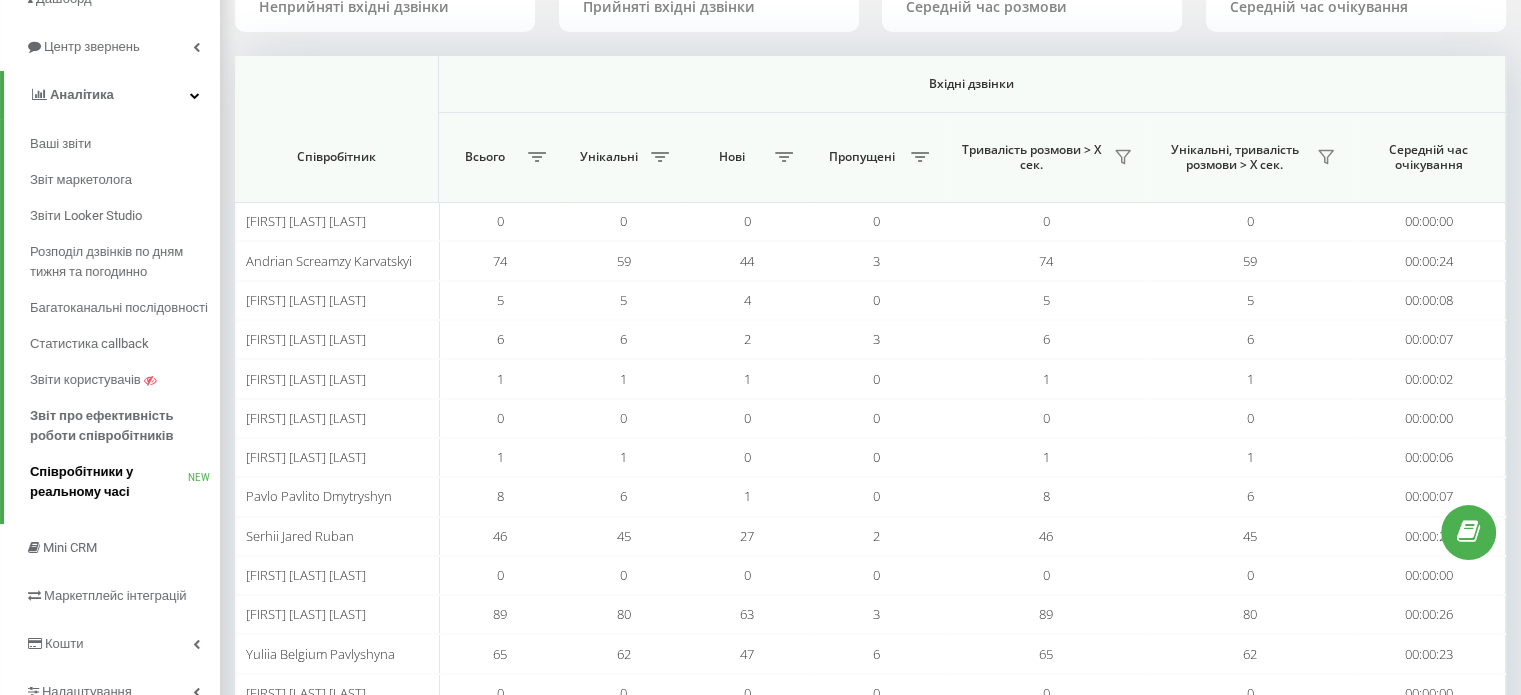click on "Співробітники у реальному часі" at bounding box center [109, 482] 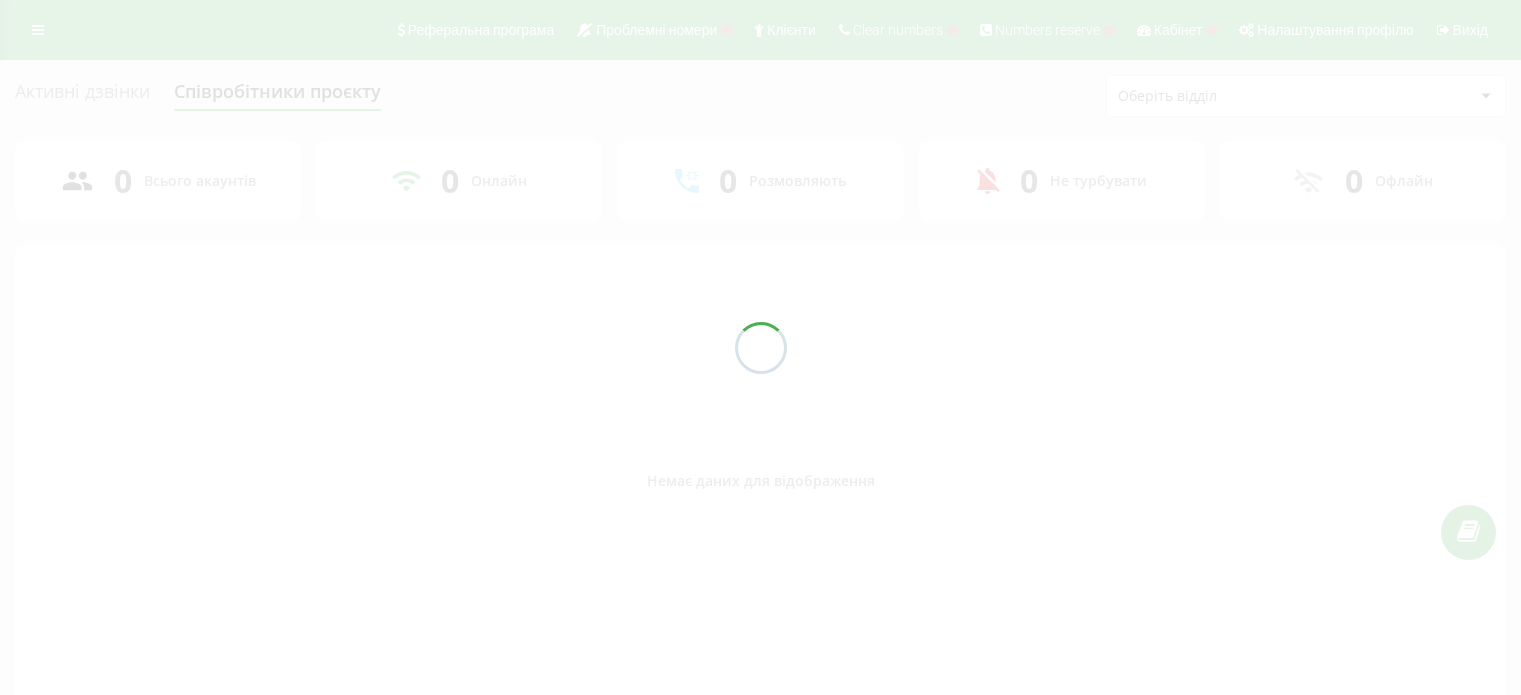 scroll, scrollTop: 0, scrollLeft: 0, axis: both 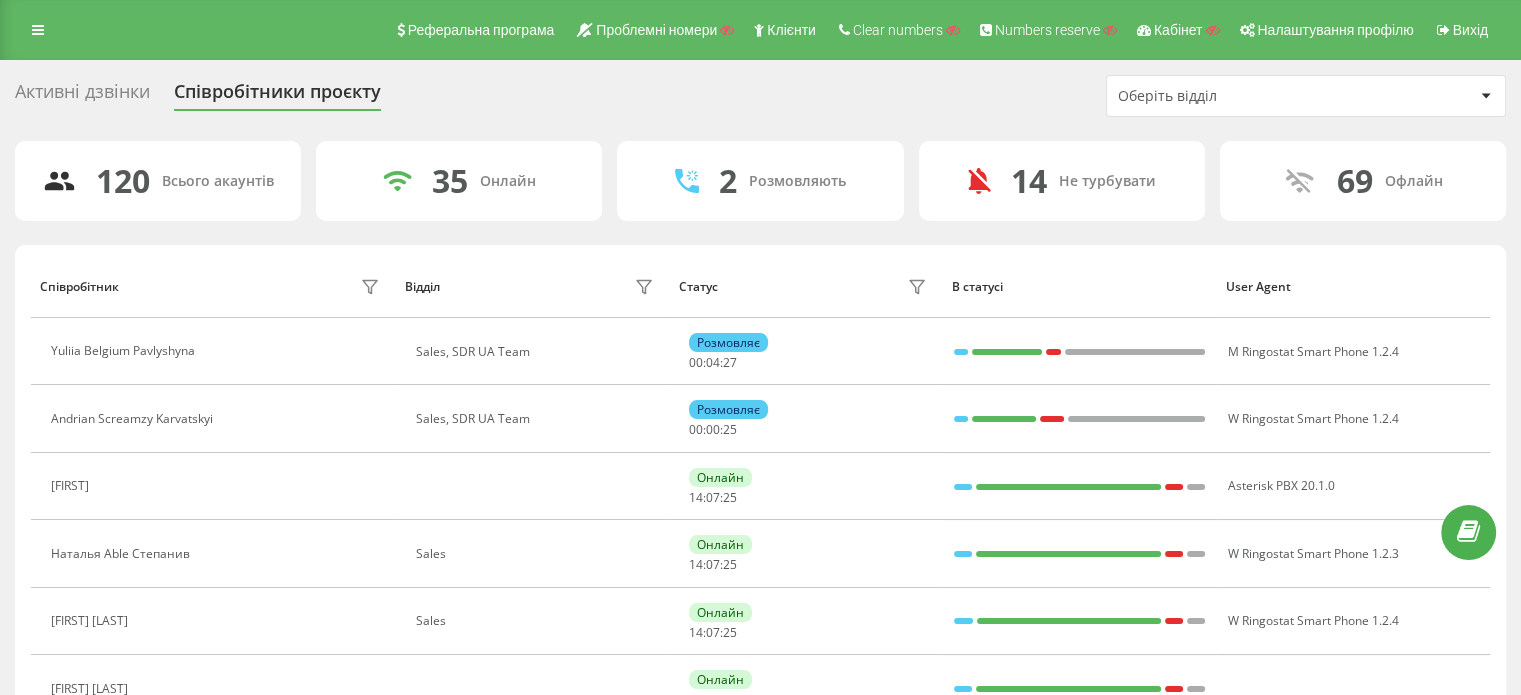 click on "Реферальна програма Проблемні номери Клієнти Clear numbers Numbers reserve Кабінет Налаштування профілю Вихід" at bounding box center (760, 30) 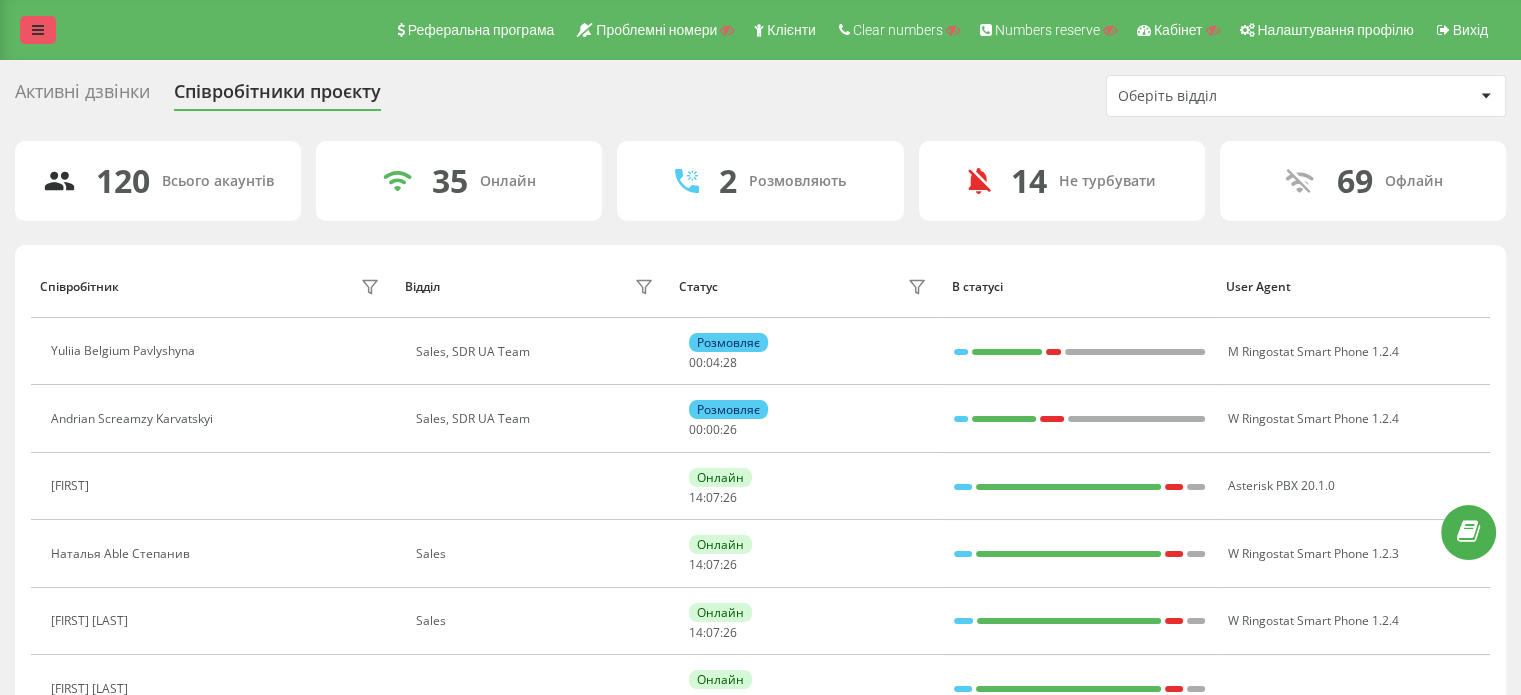 click at bounding box center (38, 30) 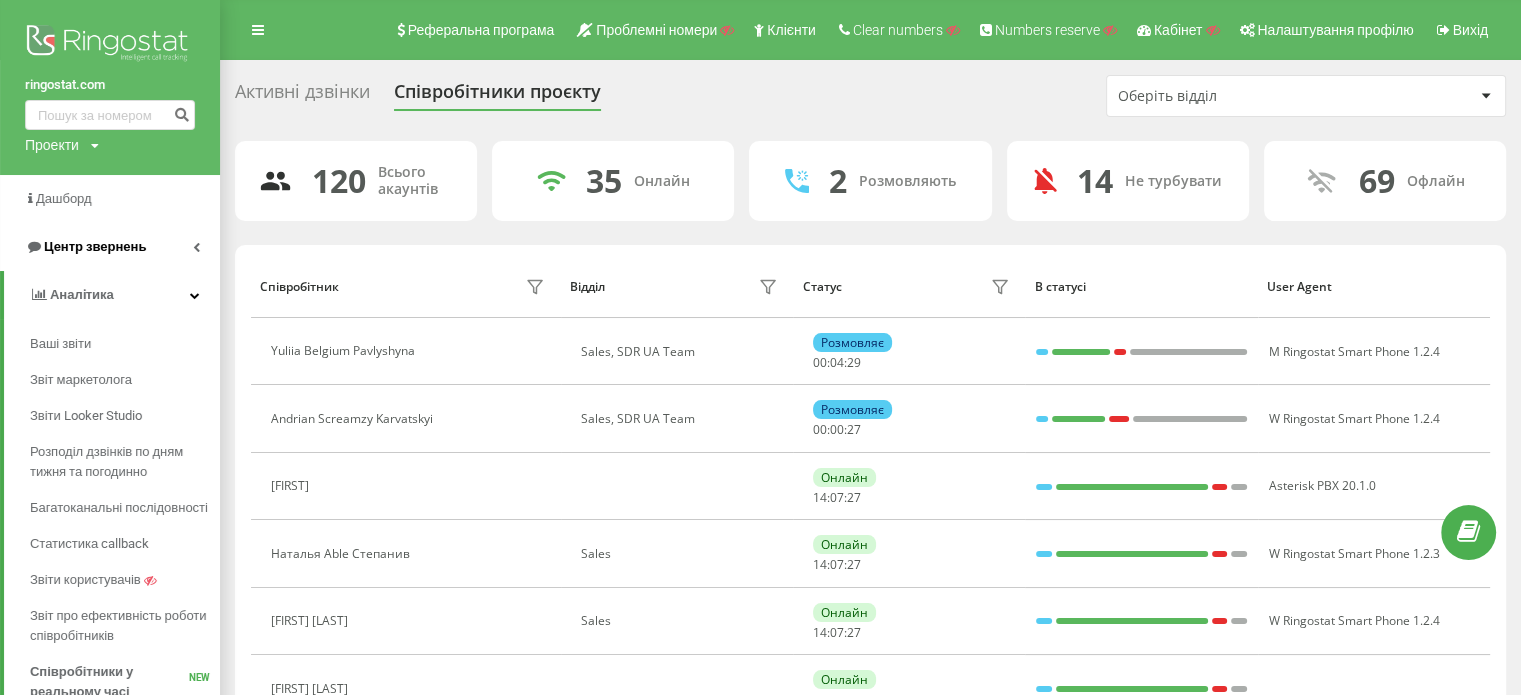 click on "Центр звернень" at bounding box center (85, 247) 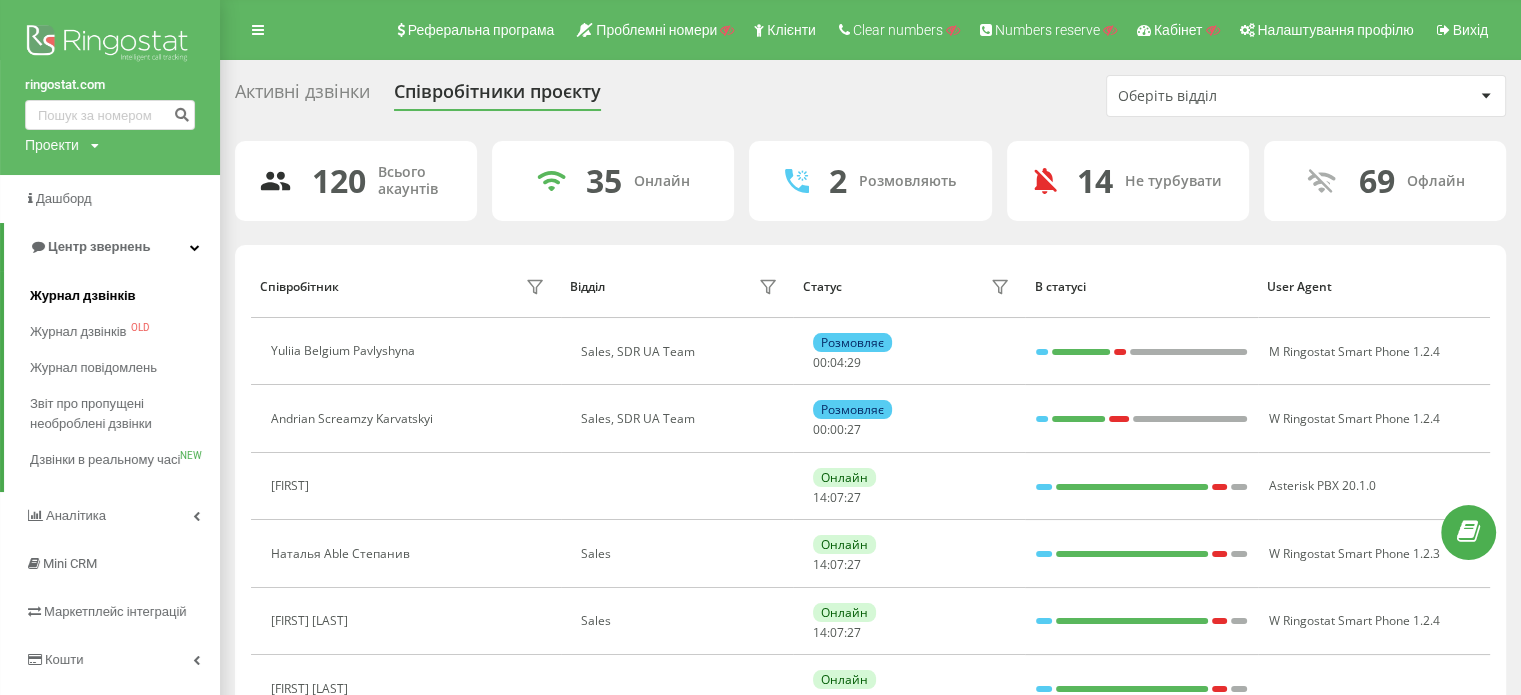click on "Журнал дзвінків" at bounding box center (83, 296) 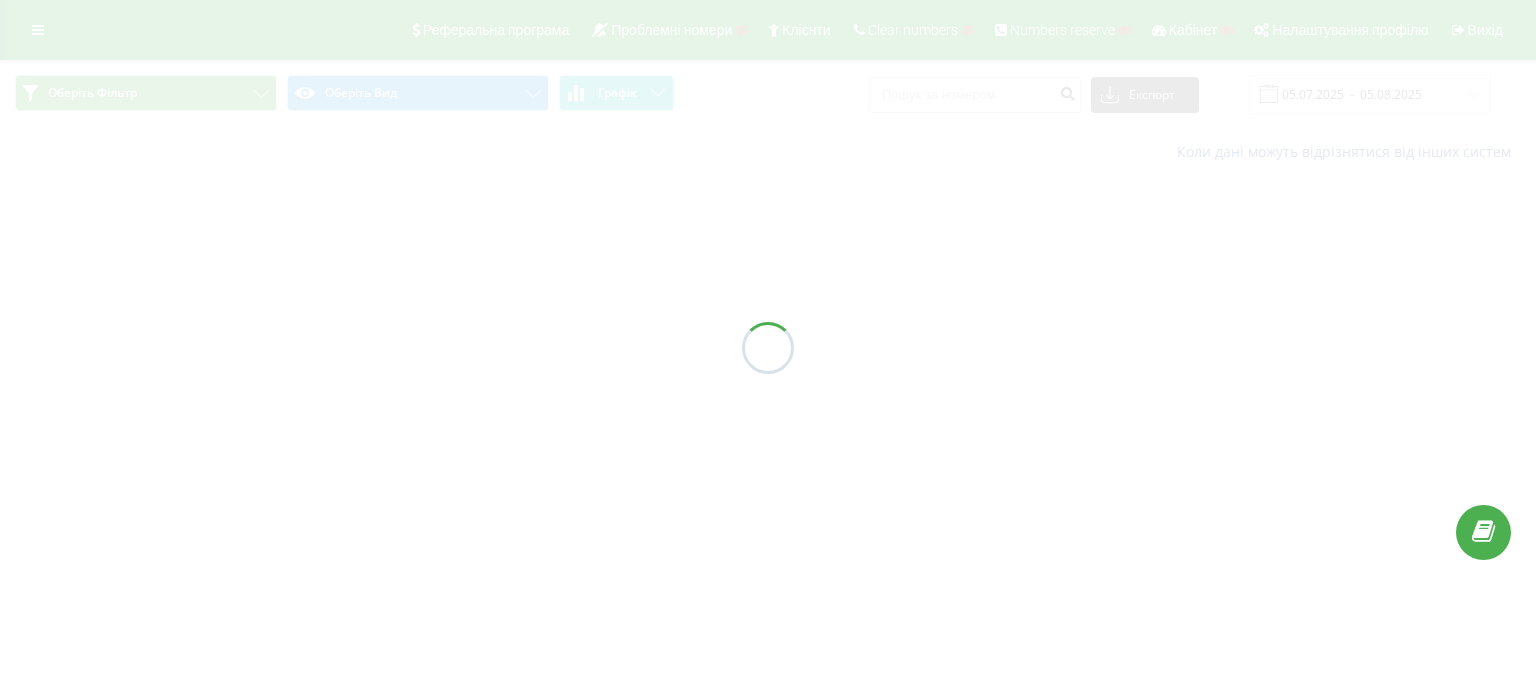 scroll, scrollTop: 0, scrollLeft: 0, axis: both 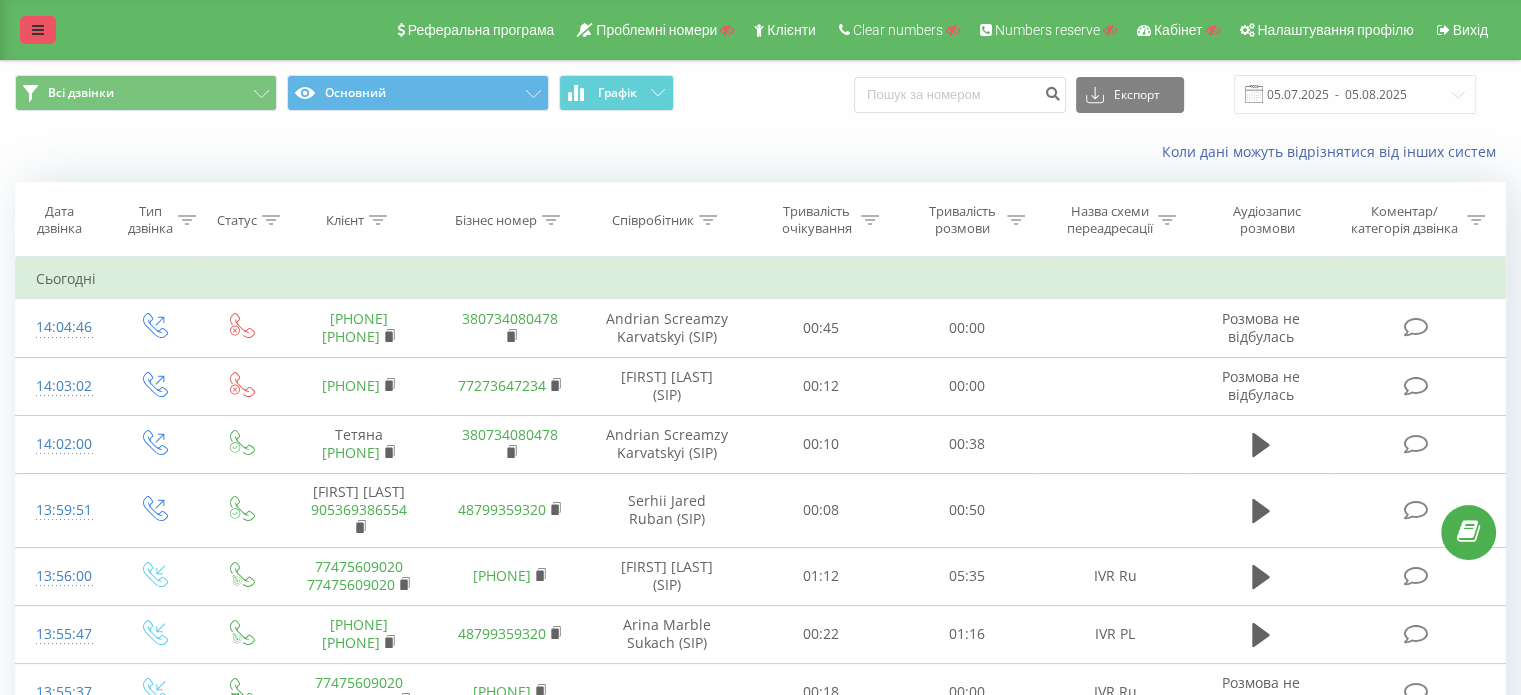 click at bounding box center (38, 30) 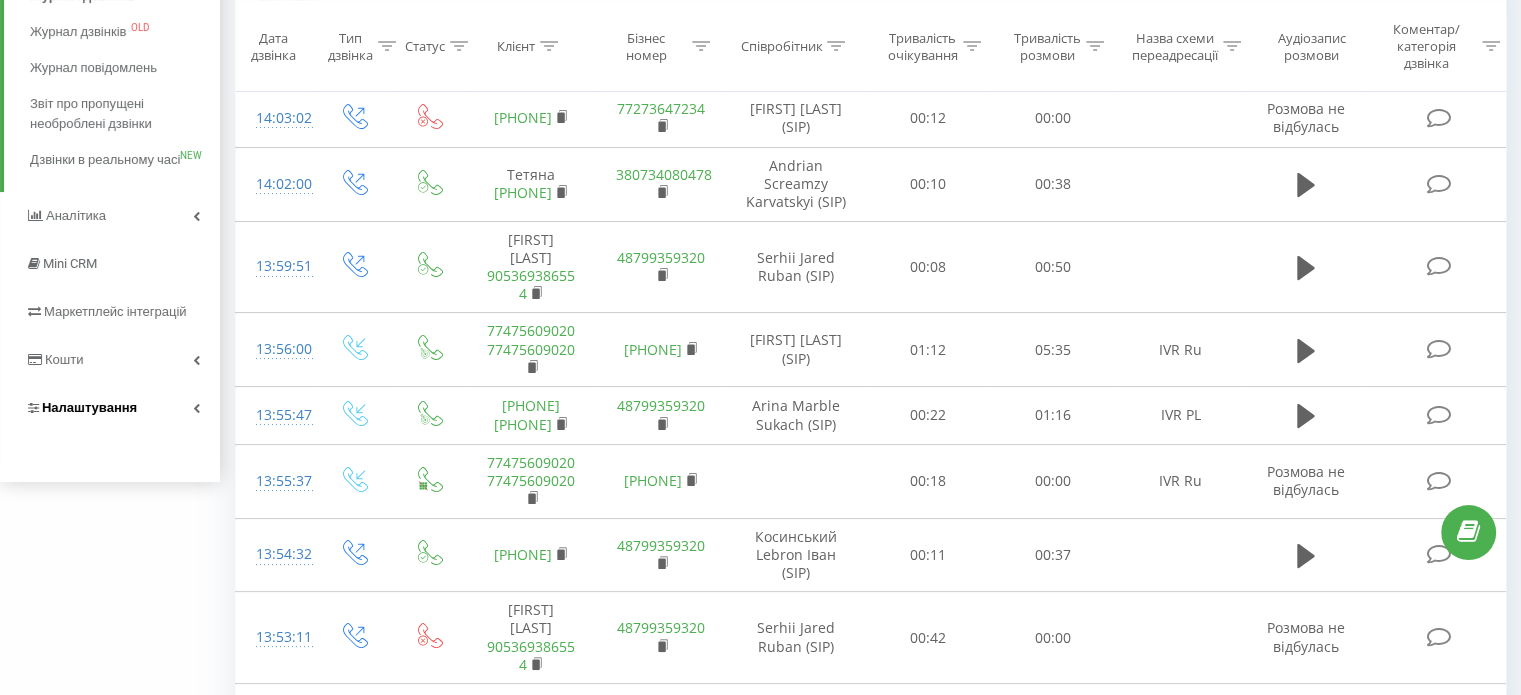click on "Налаштування" at bounding box center [89, 407] 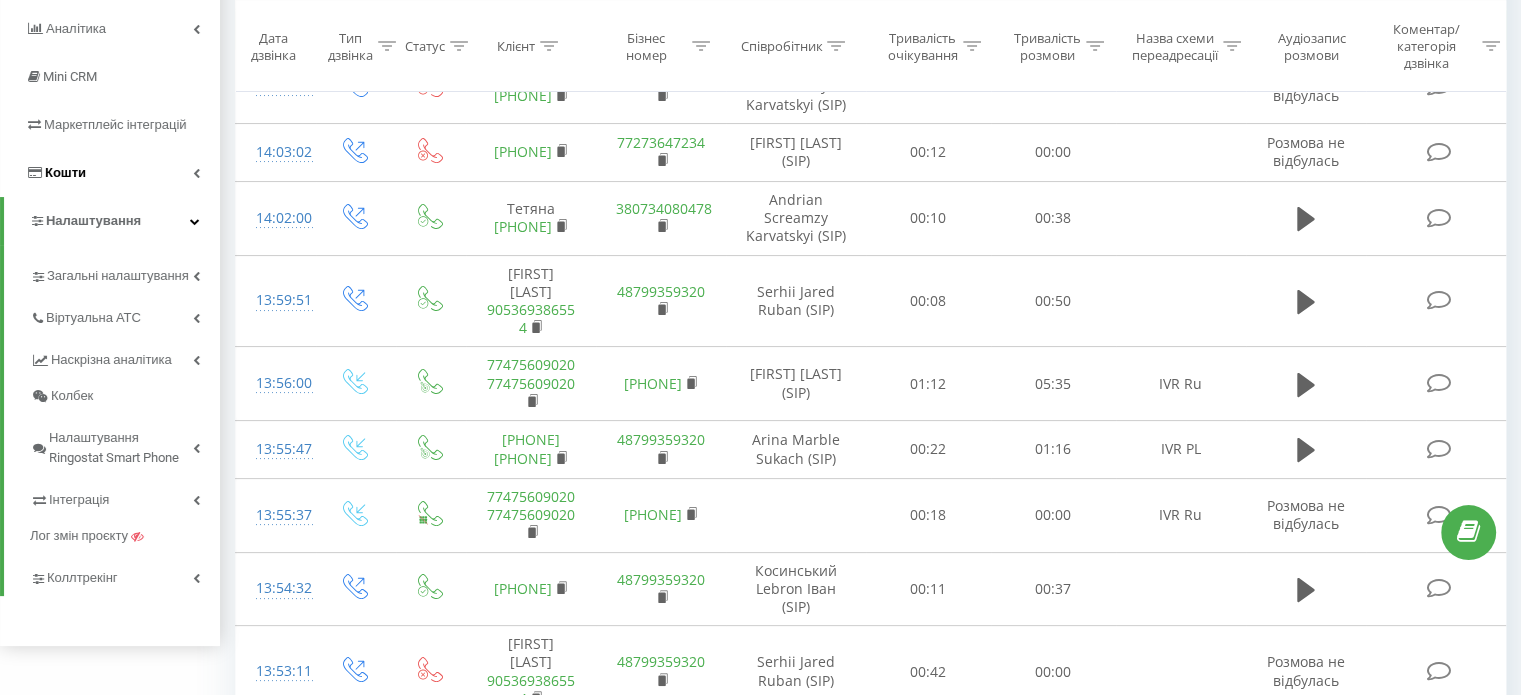 scroll, scrollTop: 279, scrollLeft: 0, axis: vertical 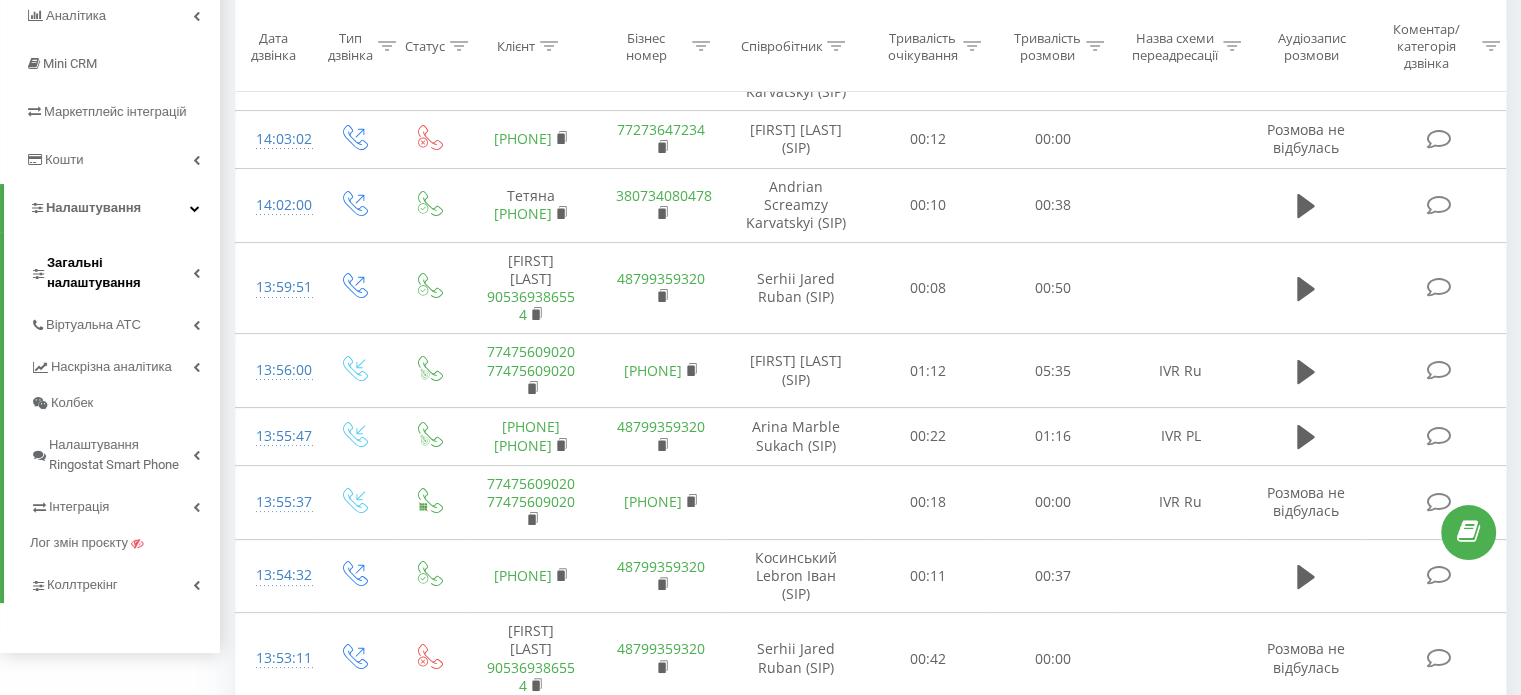 click on "Загальні налаштування" at bounding box center [120, 273] 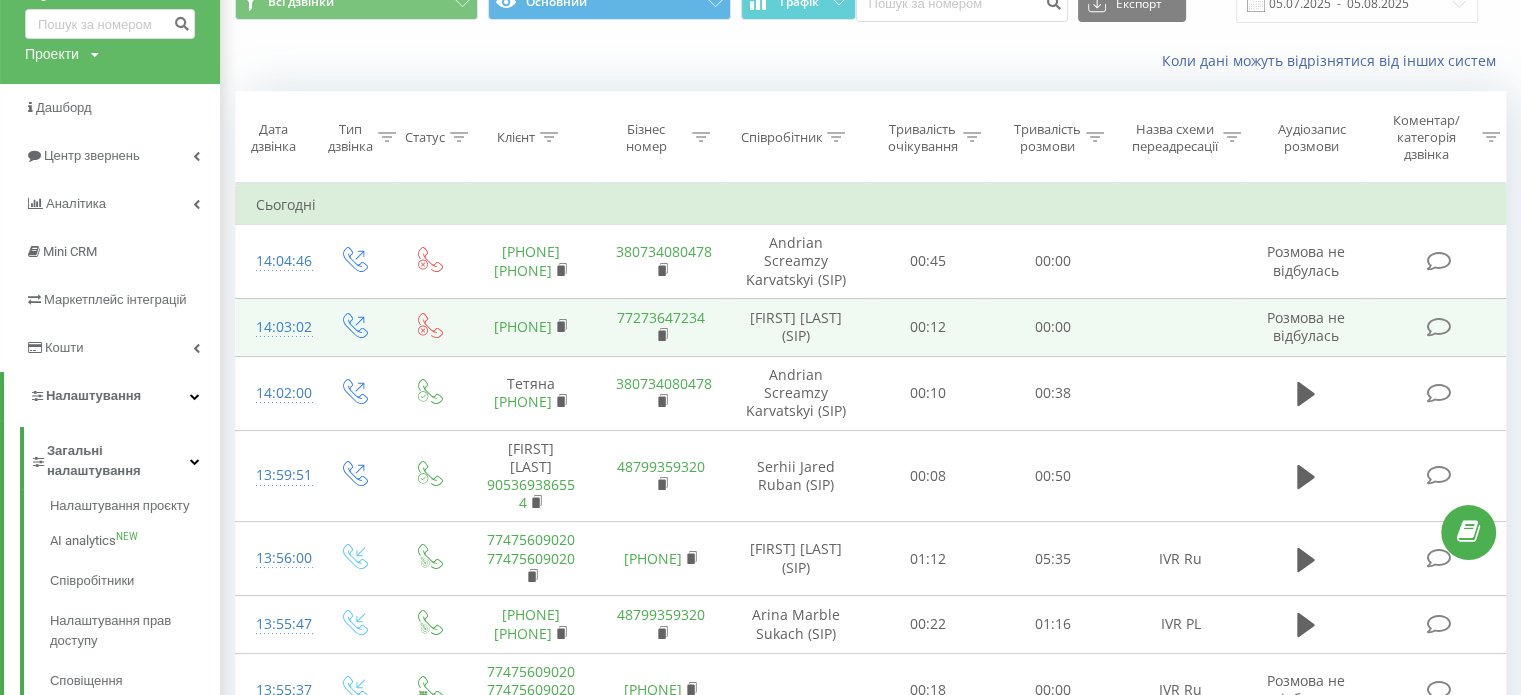 scroll, scrollTop: 79, scrollLeft: 0, axis: vertical 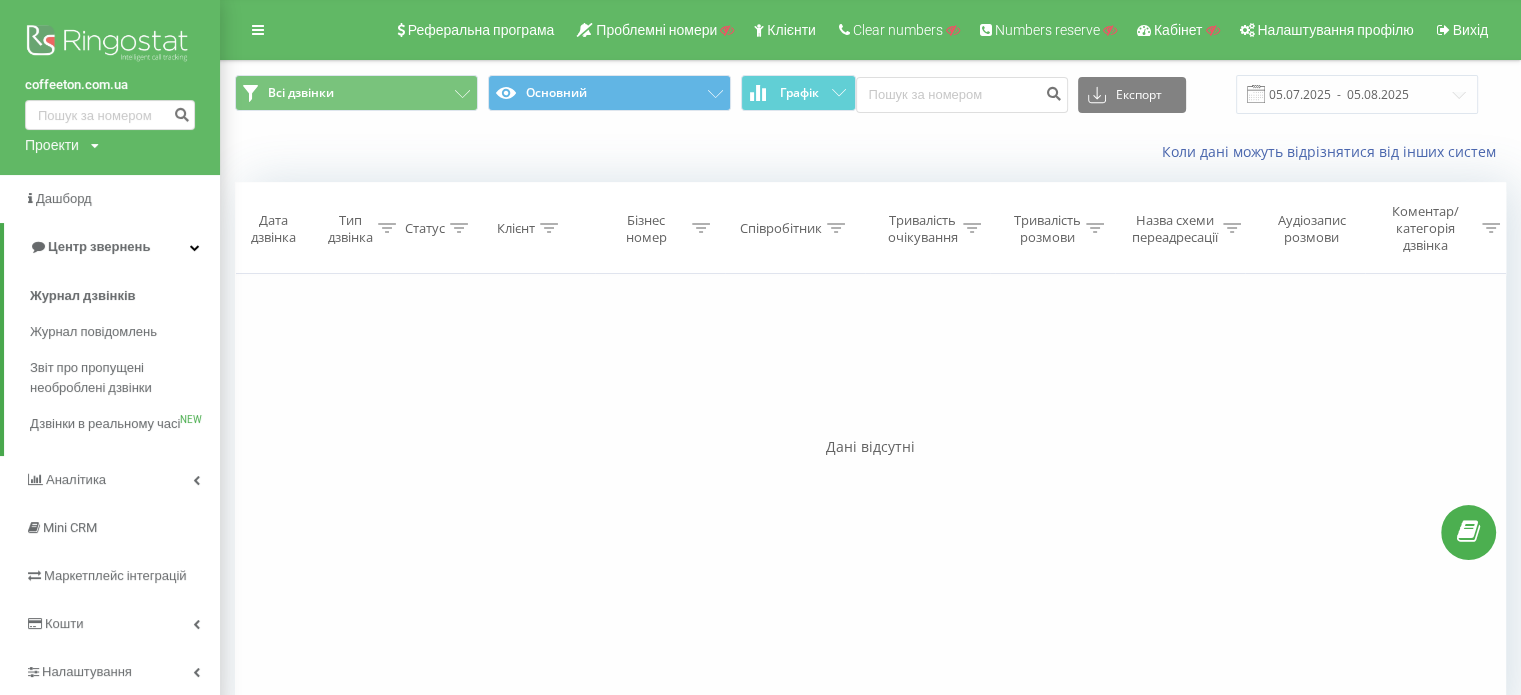 click on "Проекти Пошук" at bounding box center (62, 145) 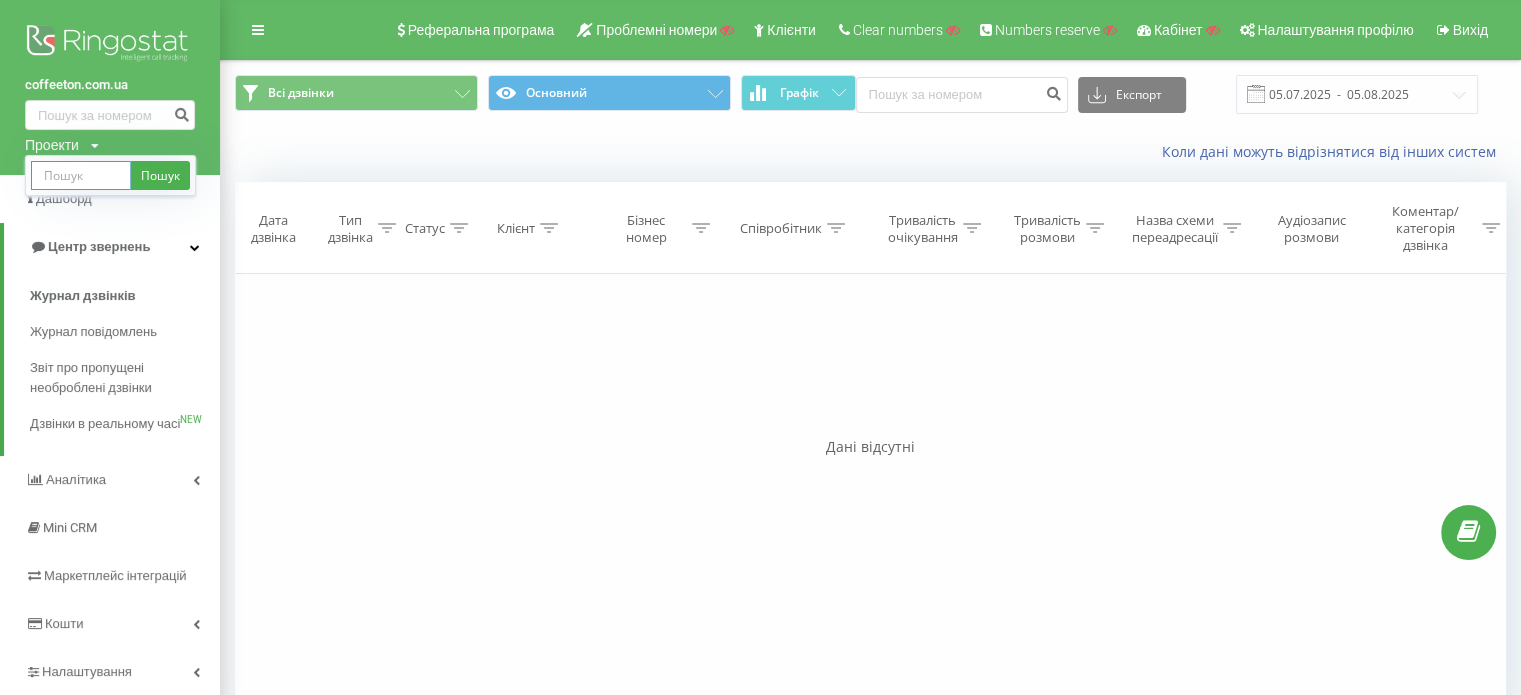 click at bounding box center [81, 175] 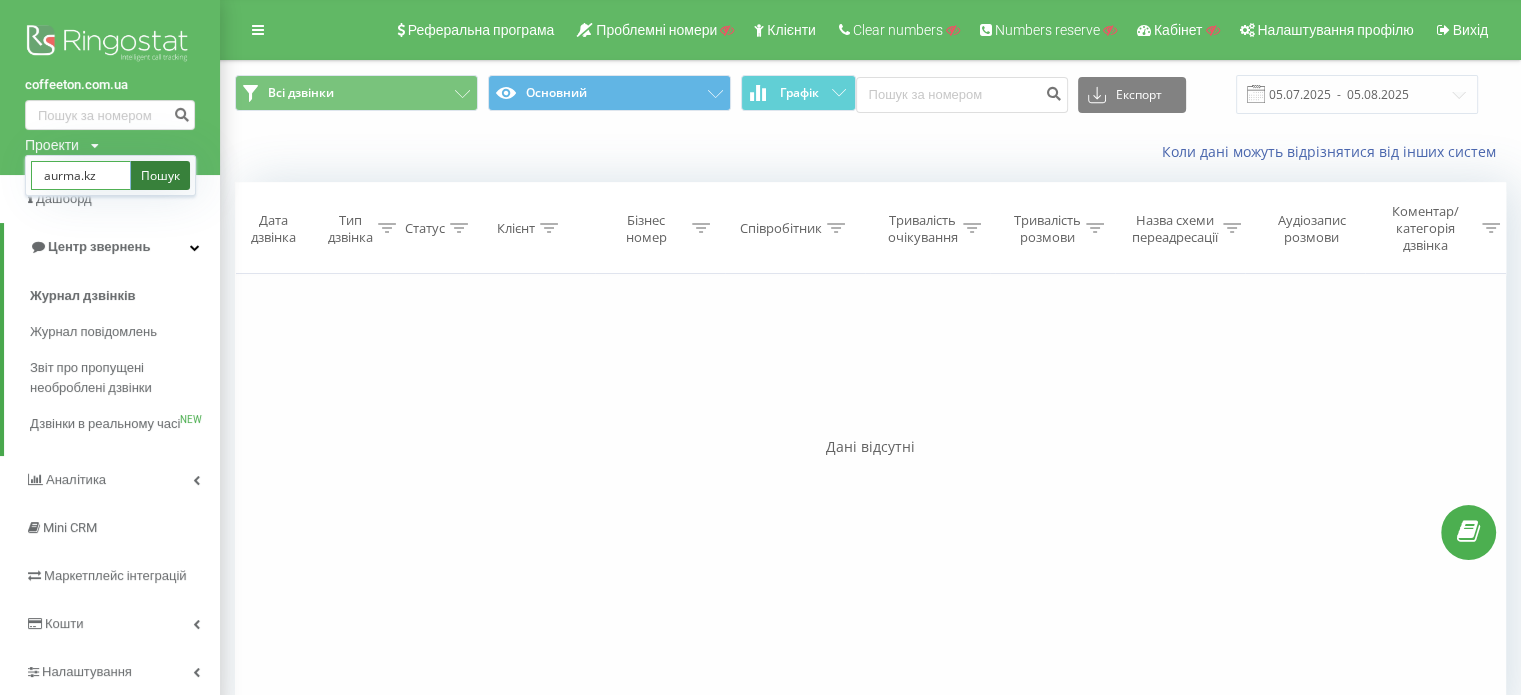 type on "aurma.kz" 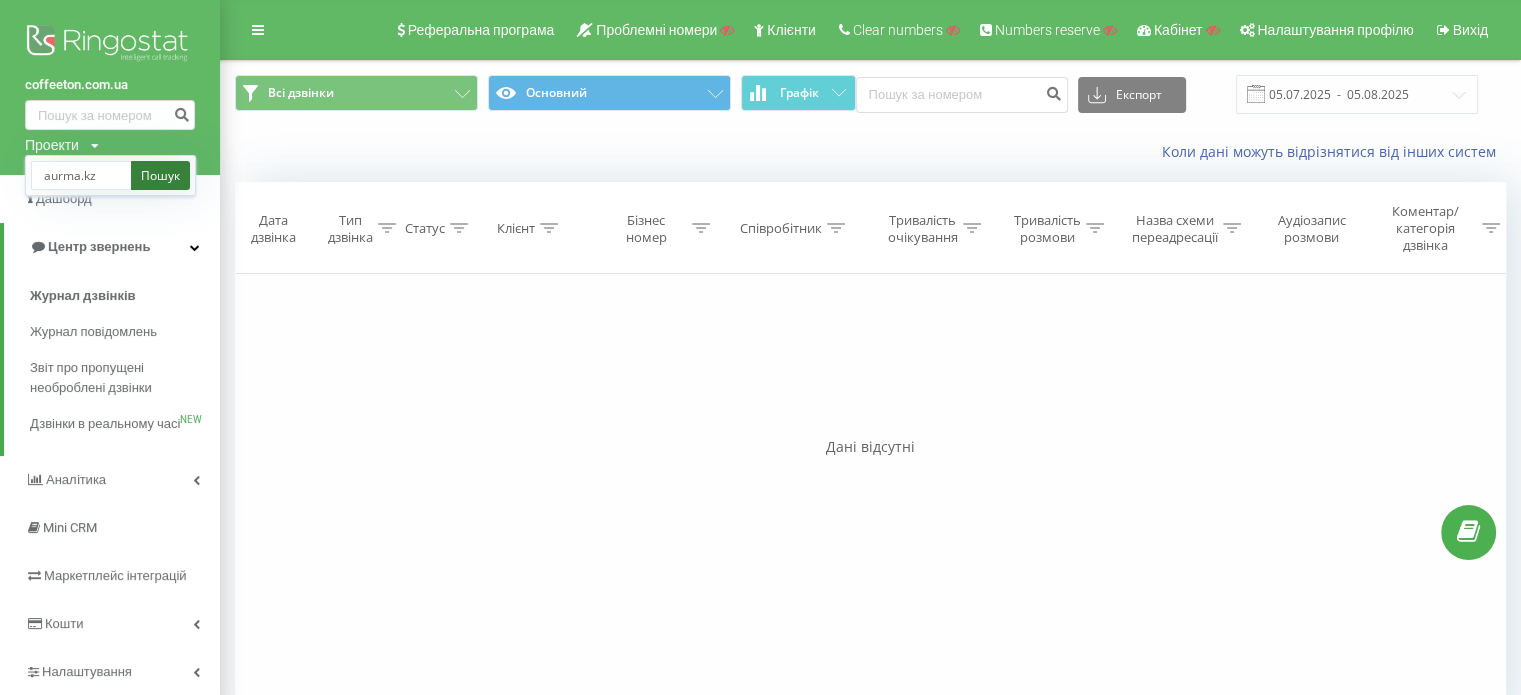 click on "Пошук" at bounding box center [160, 175] 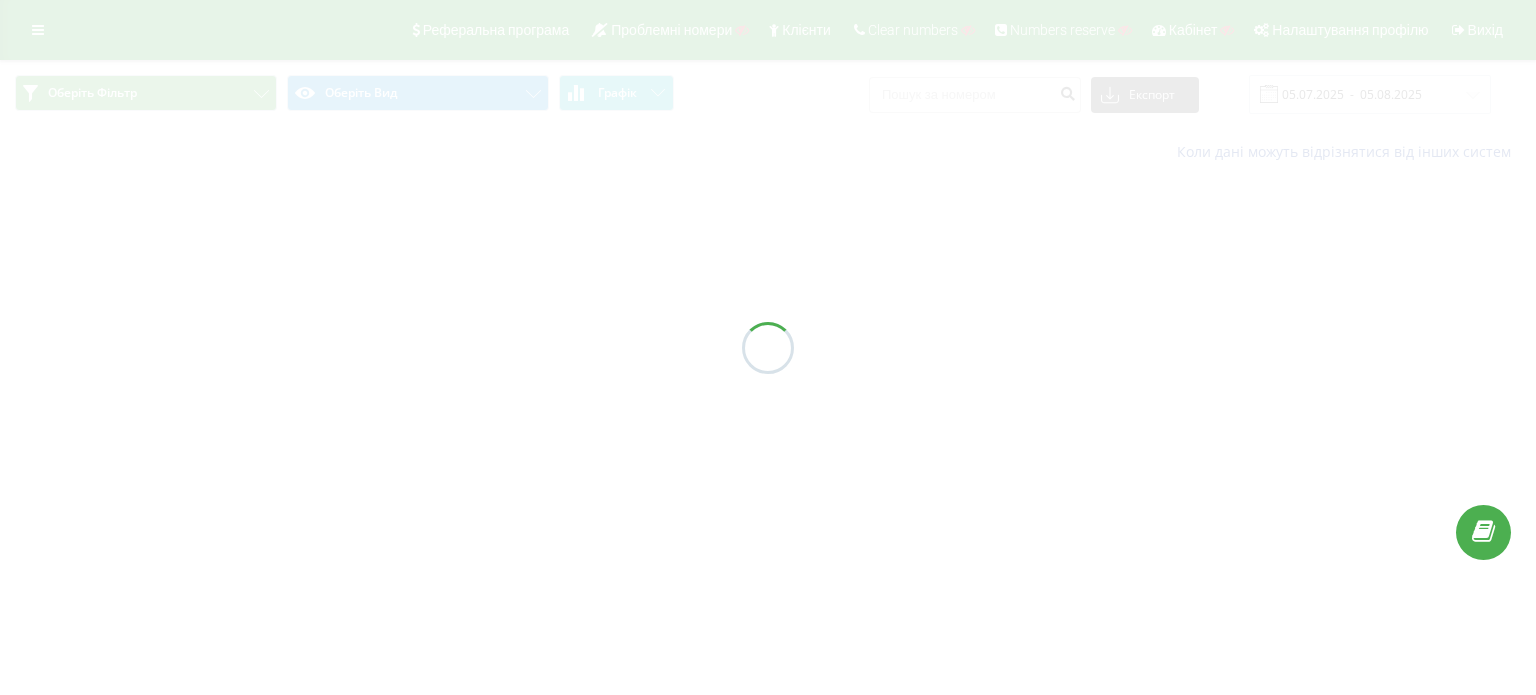 scroll, scrollTop: 0, scrollLeft: 0, axis: both 